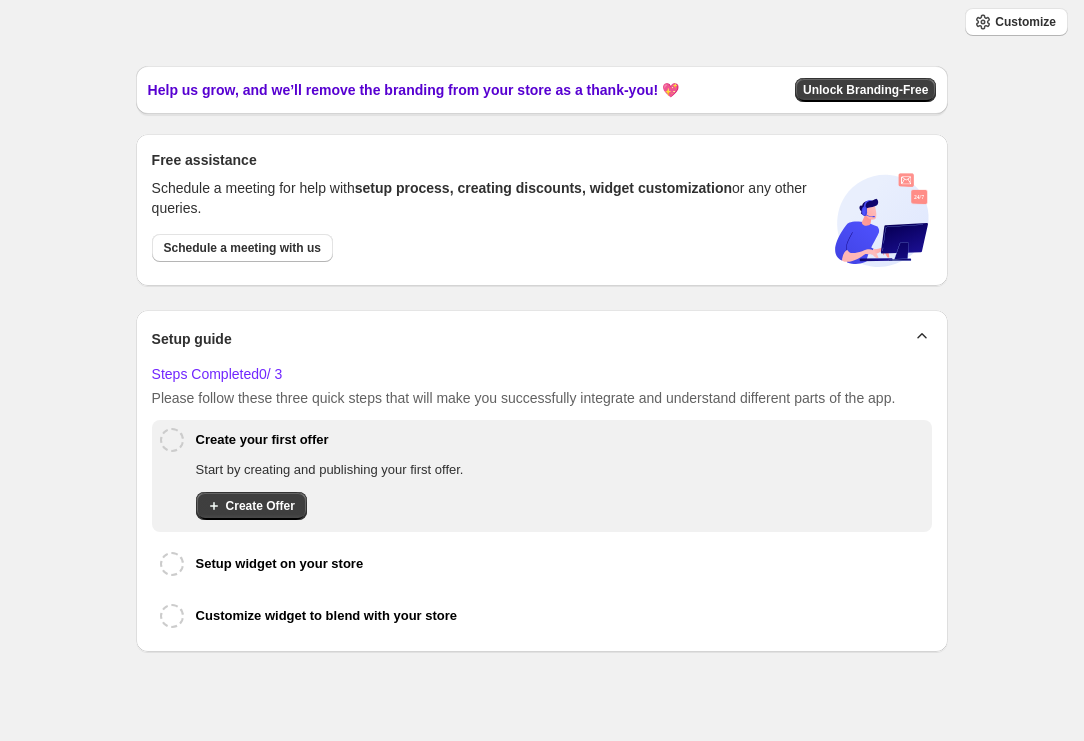 scroll, scrollTop: 0, scrollLeft: 0, axis: both 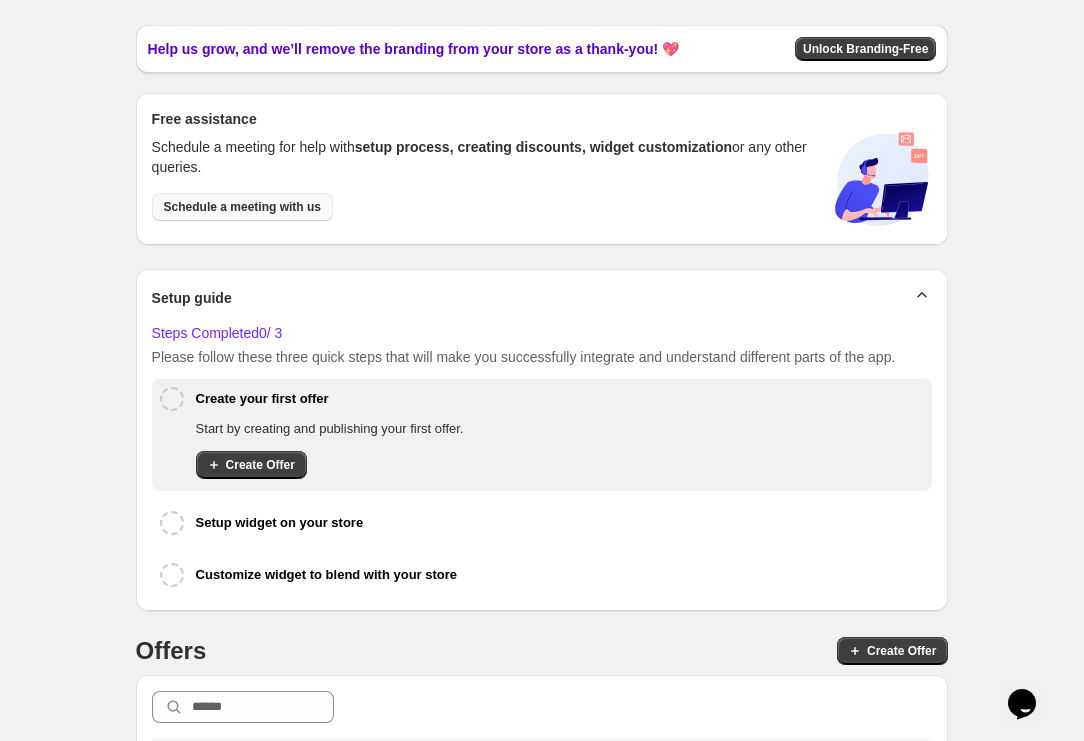 click on "Schedule a meeting with us" at bounding box center [242, 207] 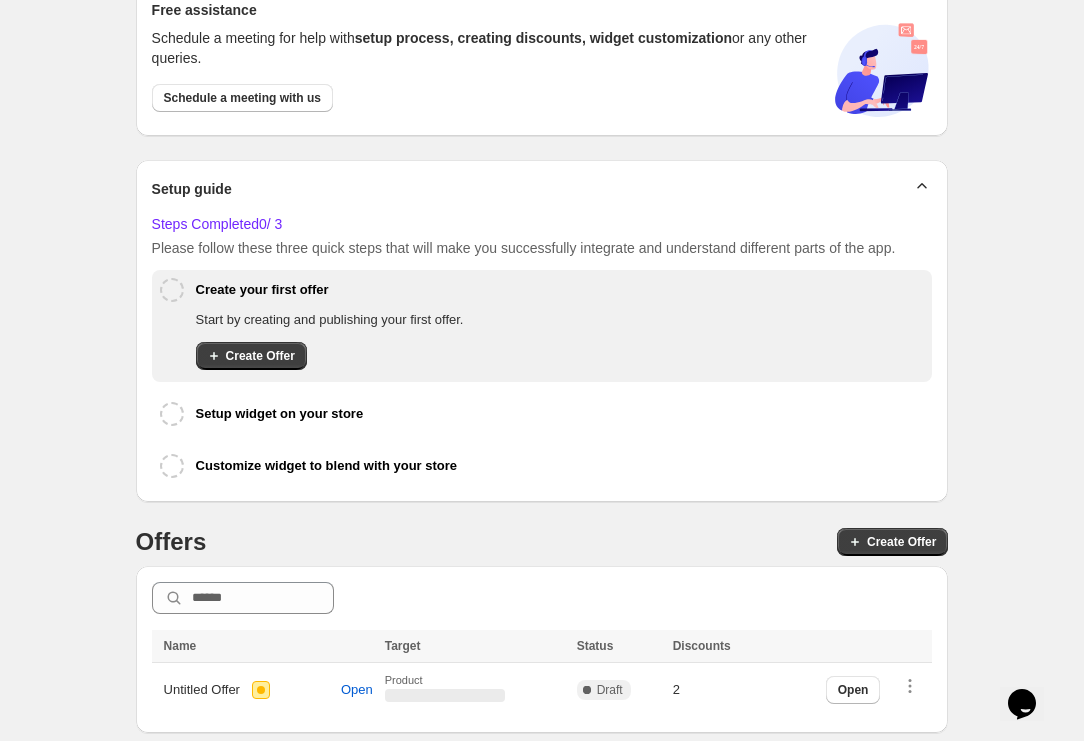 scroll, scrollTop: 168, scrollLeft: 0, axis: vertical 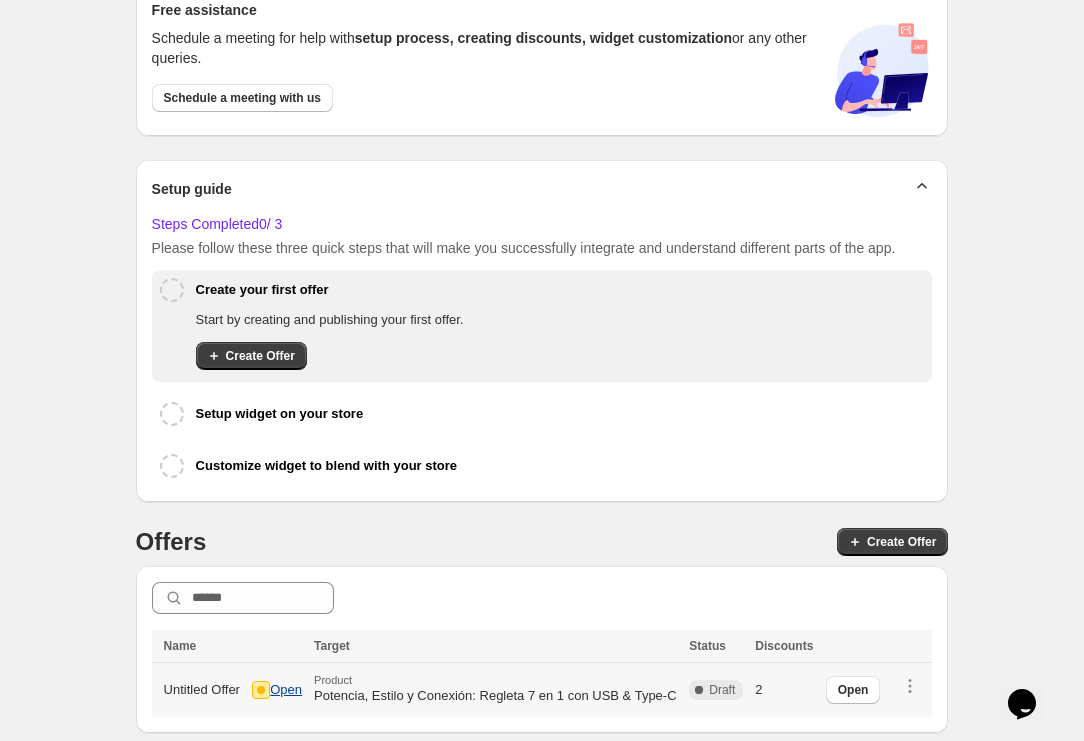 click on "Open" at bounding box center [286, 690] 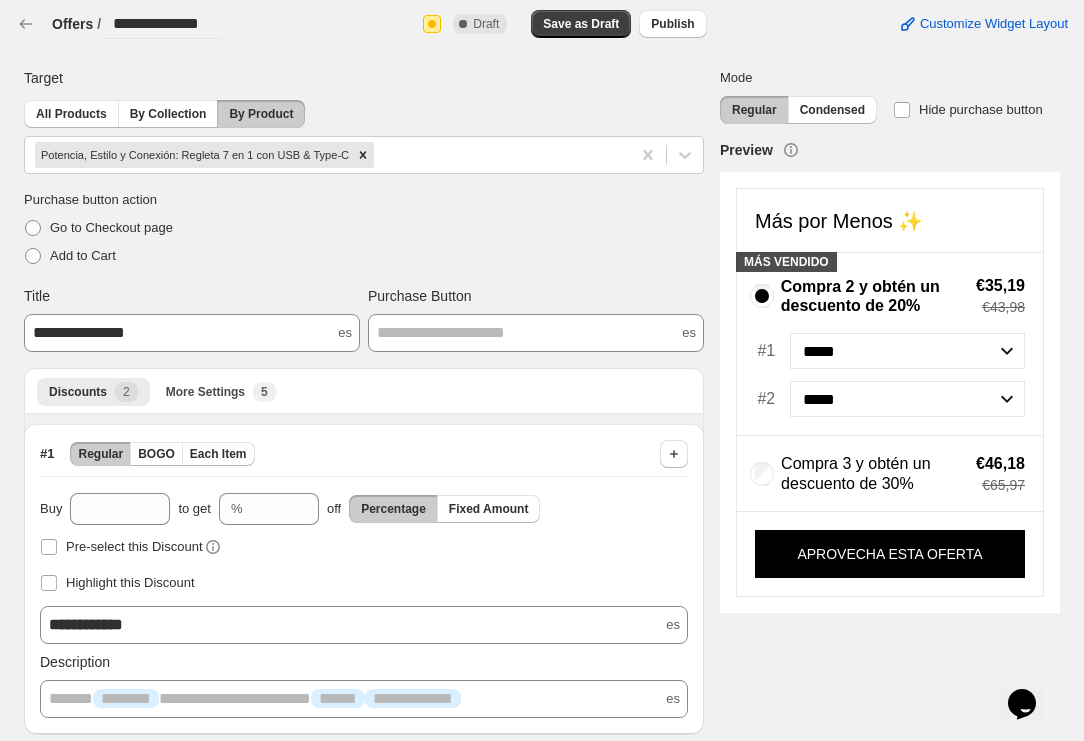 scroll, scrollTop: 0, scrollLeft: 0, axis: both 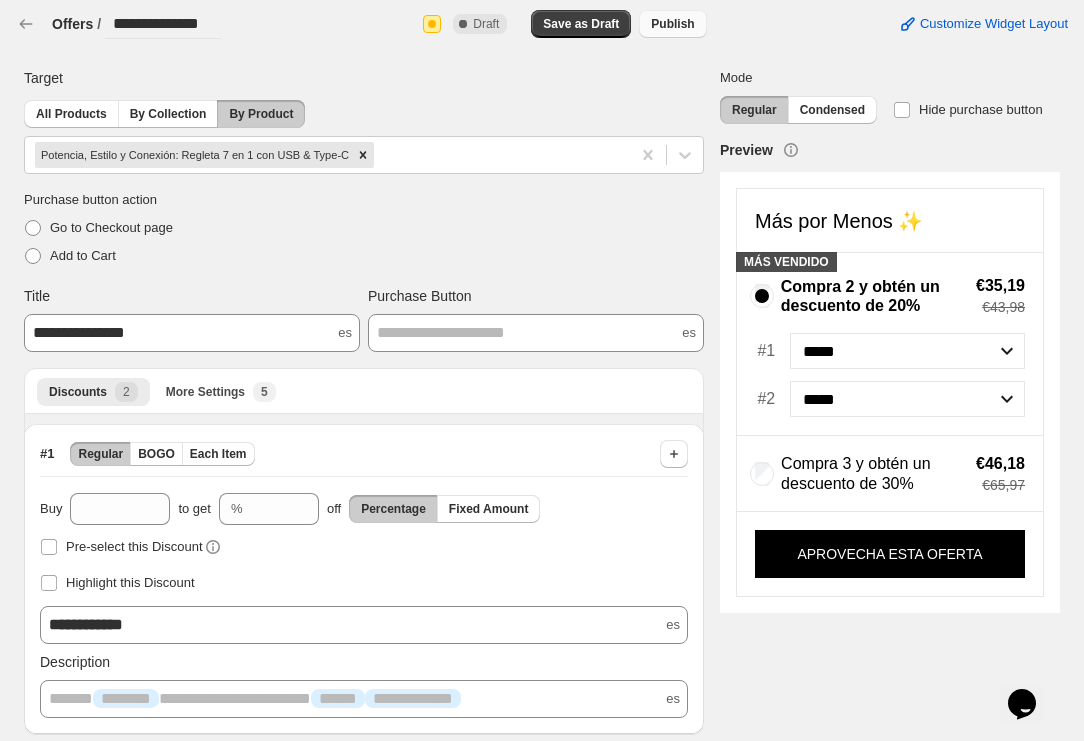 click on "Publish" at bounding box center (672, 24) 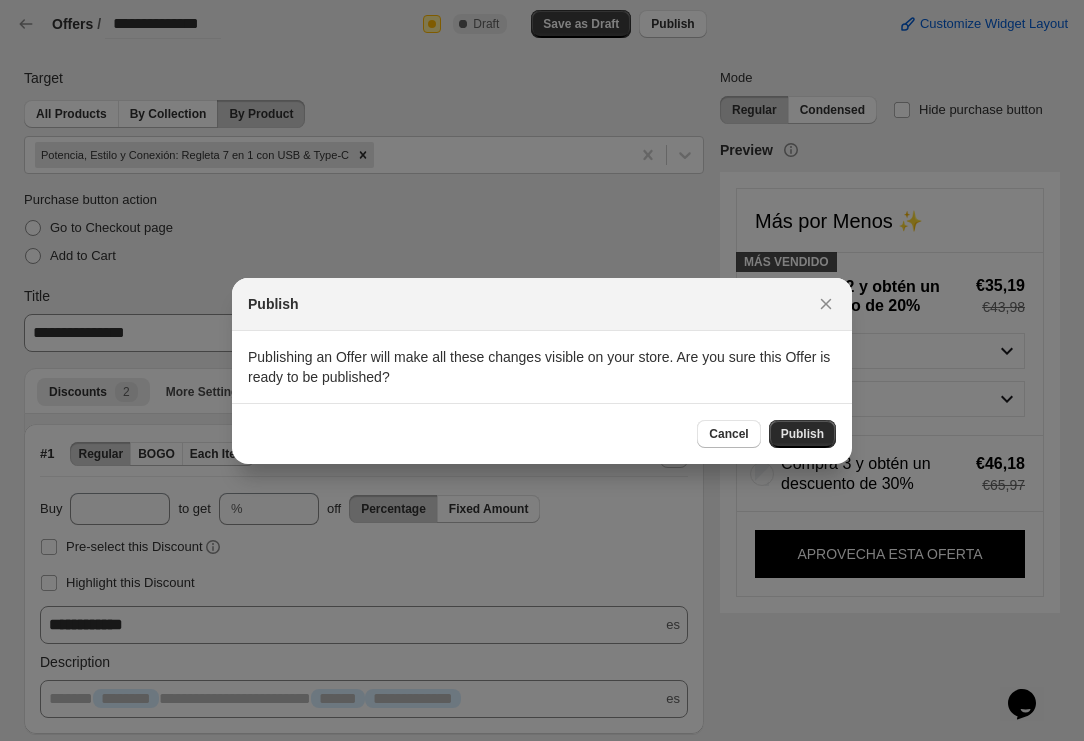 click on "Publish" at bounding box center [802, 434] 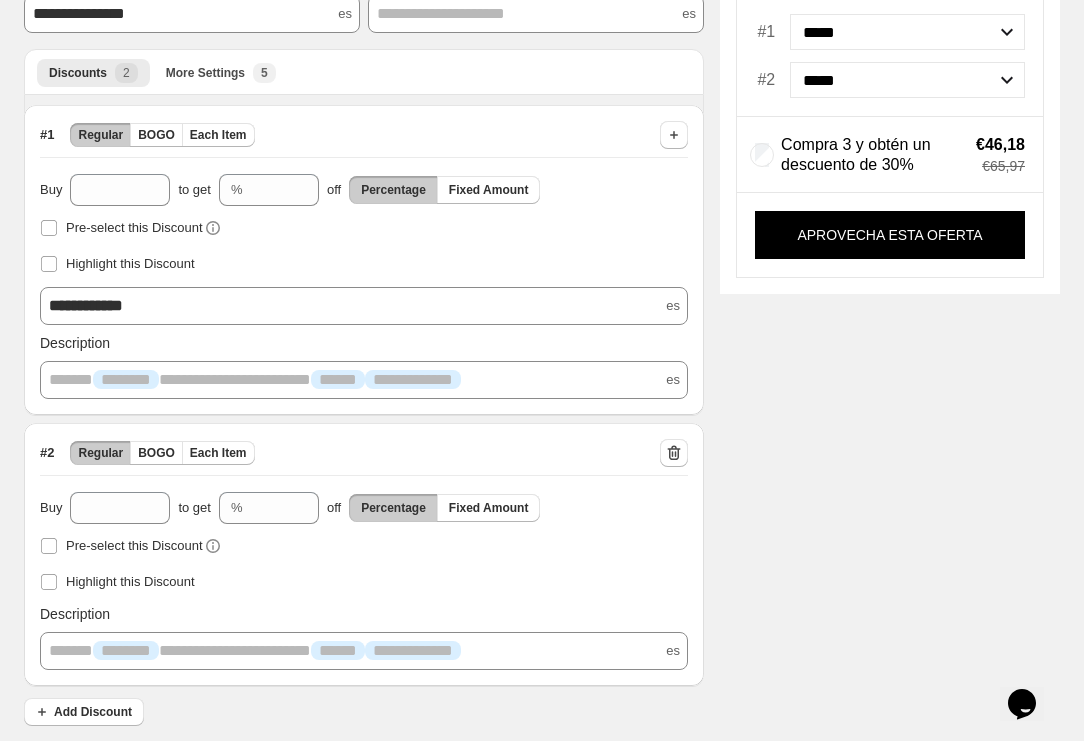 scroll, scrollTop: 318, scrollLeft: 0, axis: vertical 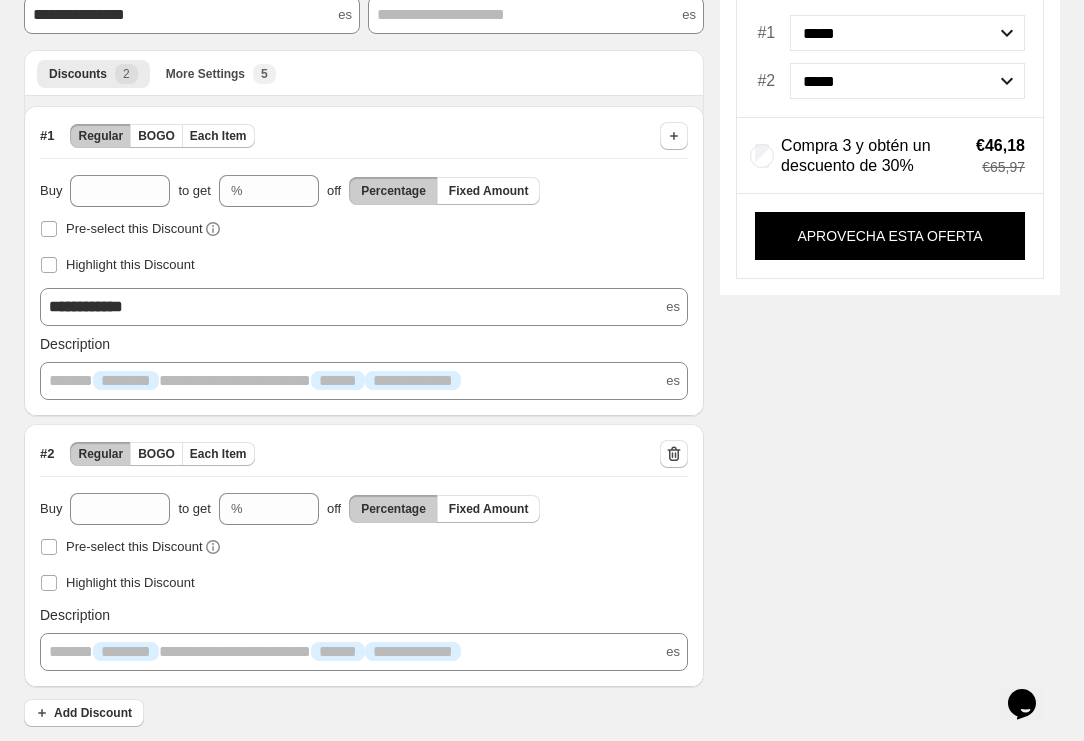 click on "Opens Chat This icon Opens the chat window." 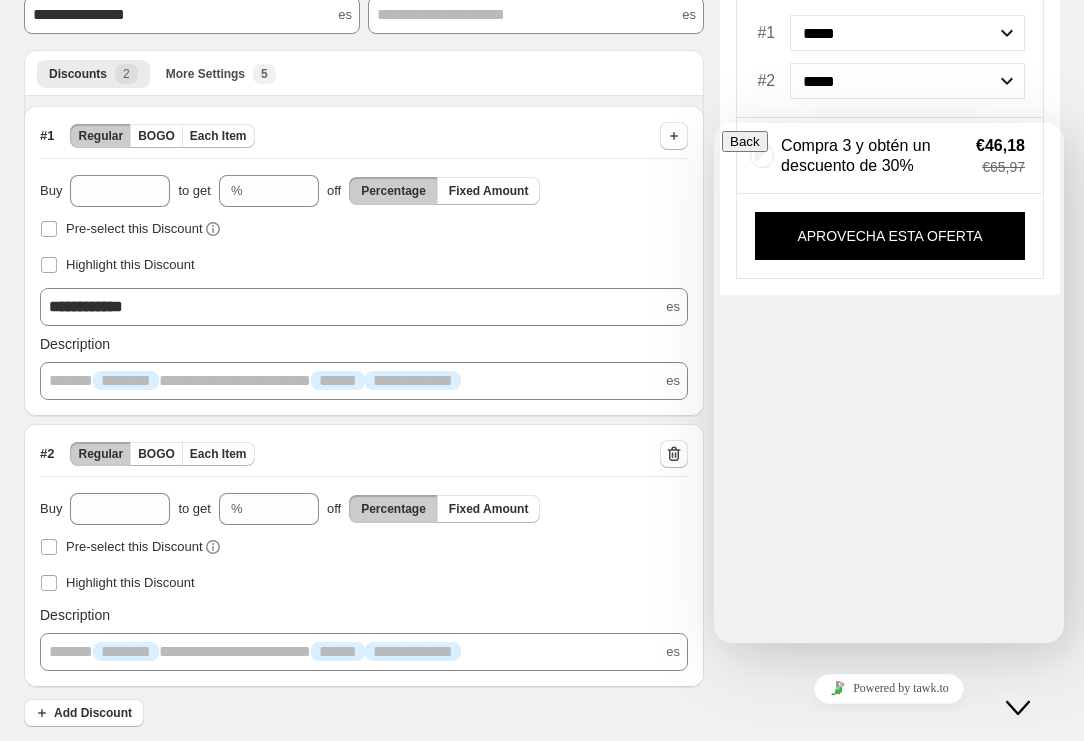 click at bounding box center [722, 892] 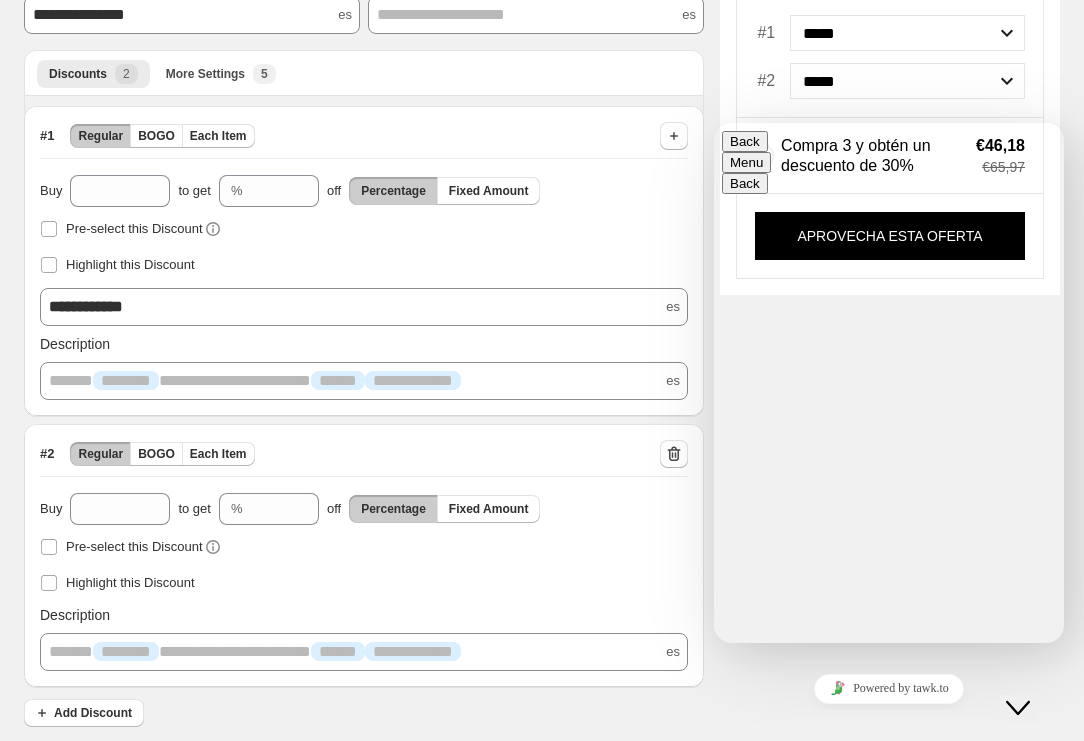 click on "Rate this chat Upload File Insert emoji" at bounding box center [714, 123] 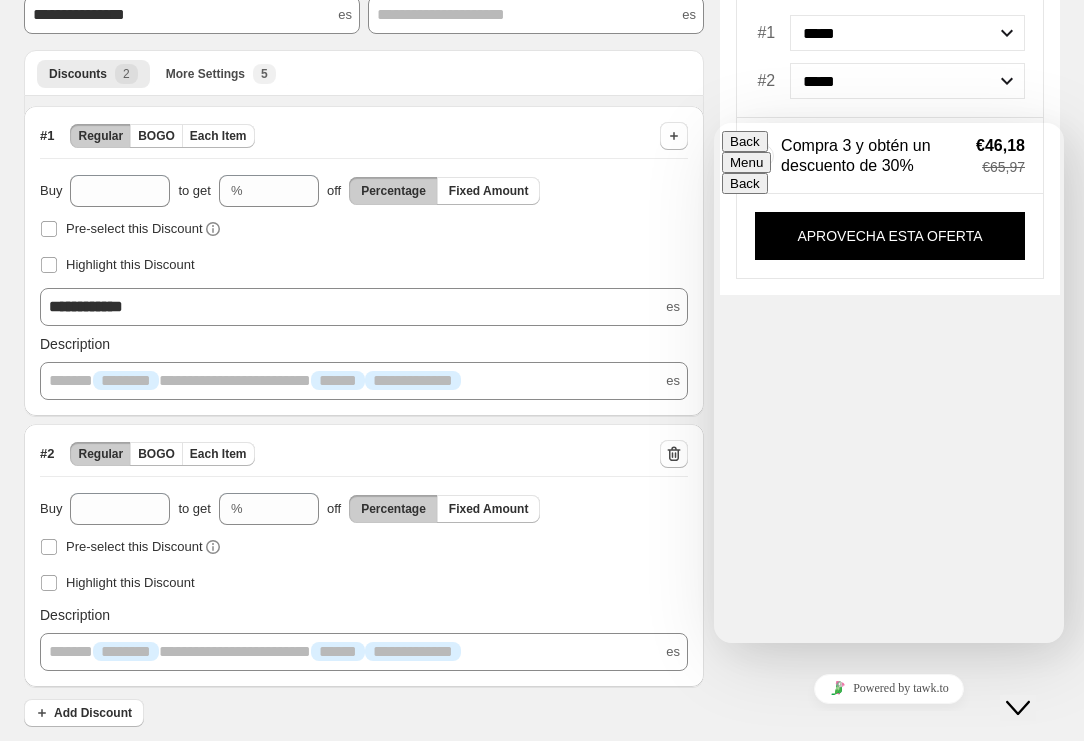 type on "****" 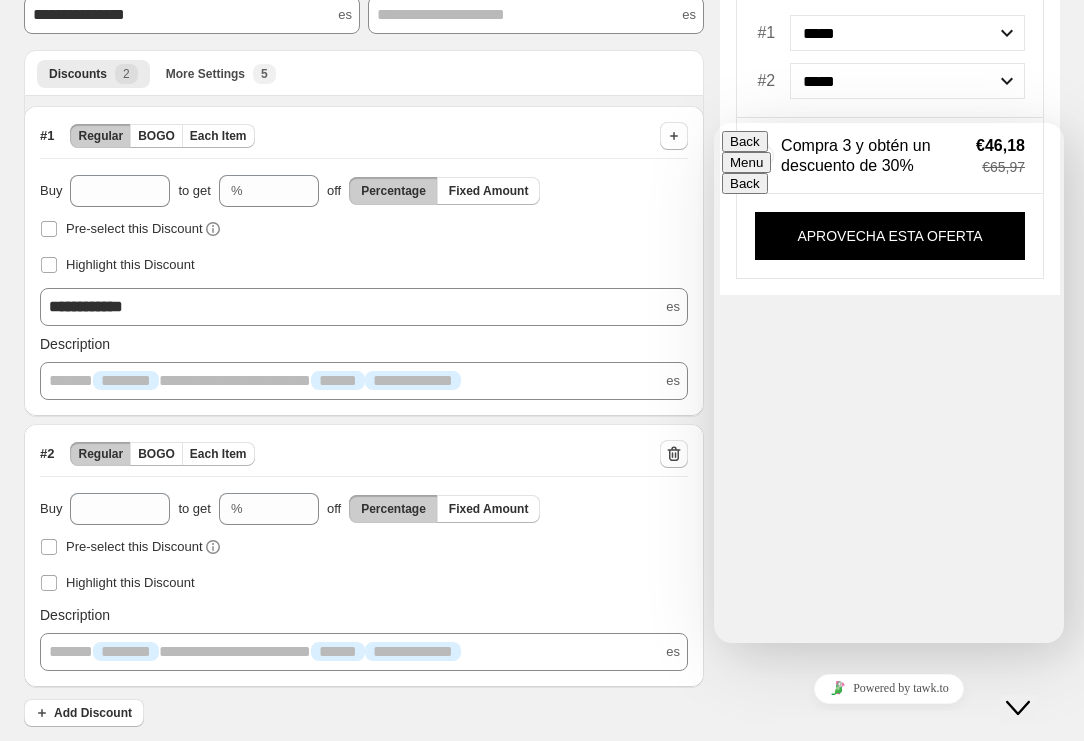 type 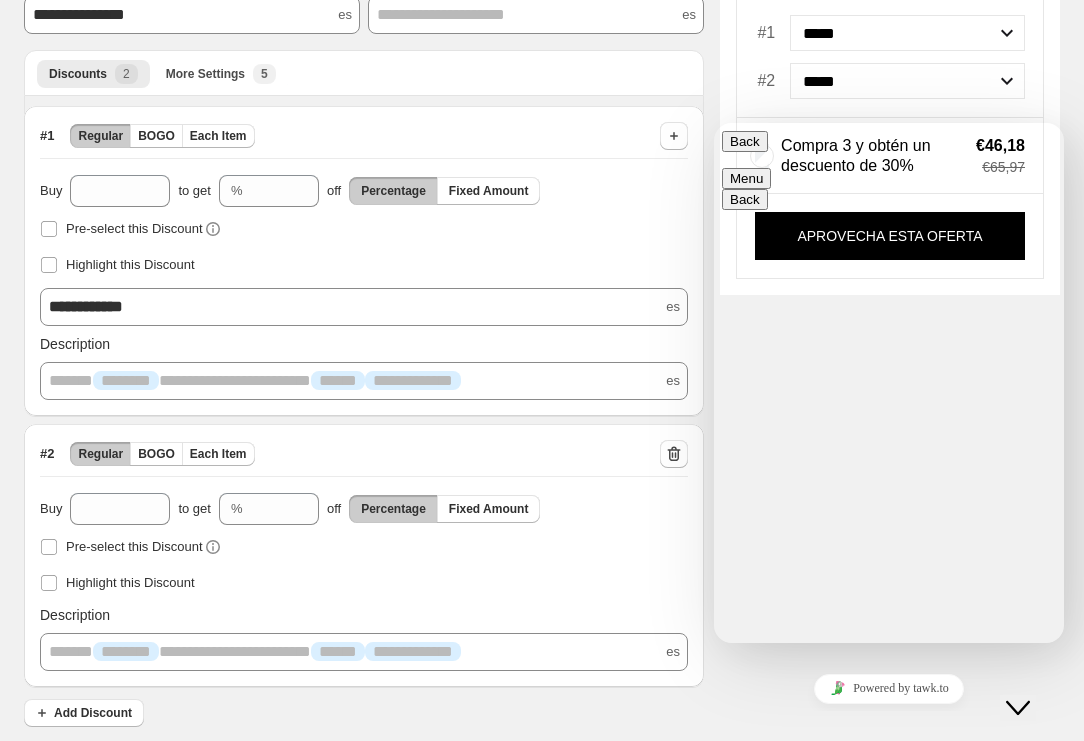 click on "Back" at bounding box center [745, 141] 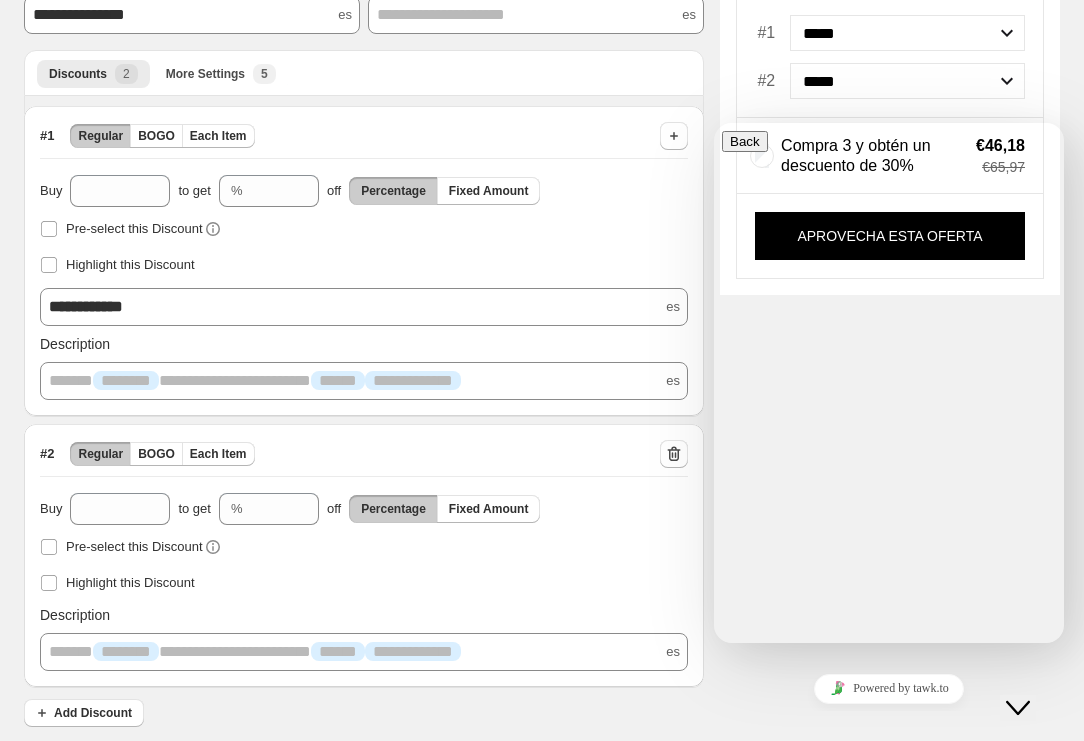 click at bounding box center [730, 954] 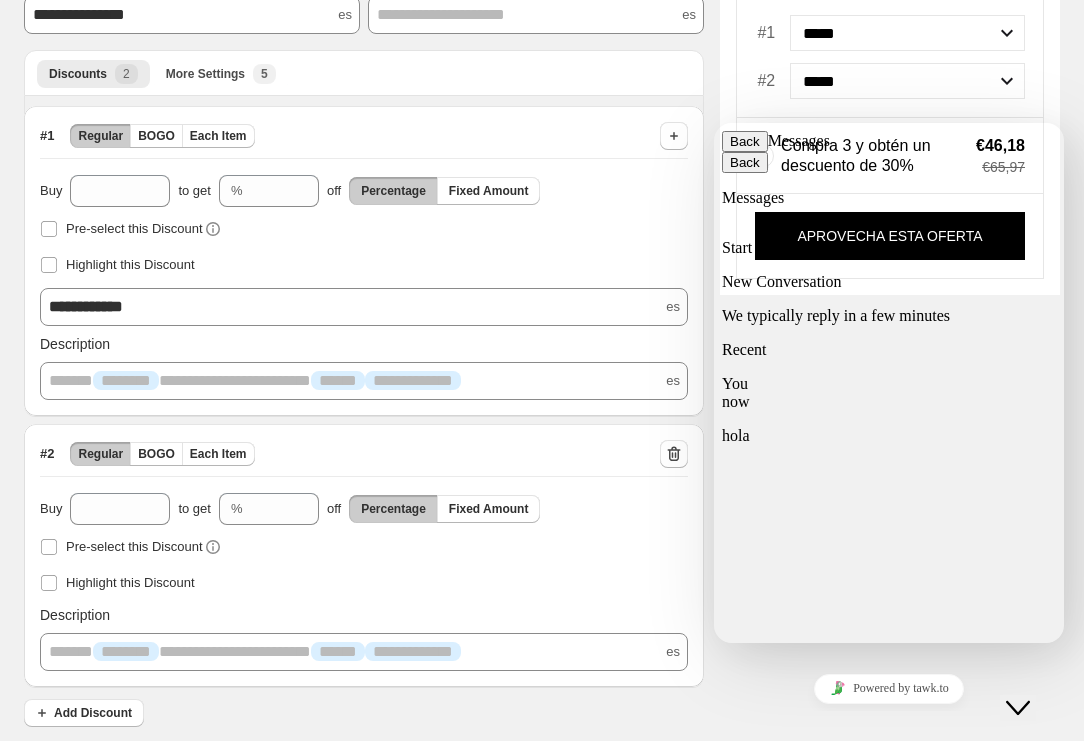 click on "Powered by tawk.to" at bounding box center (889, 688) 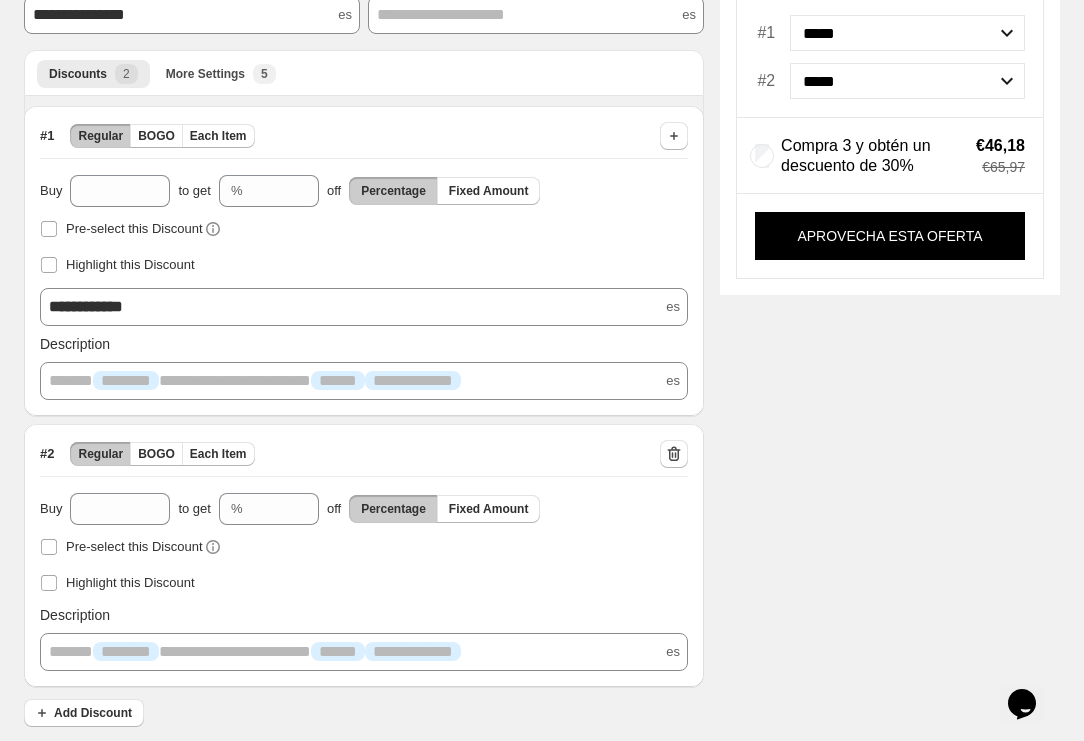 scroll, scrollTop: 316, scrollLeft: 0, axis: vertical 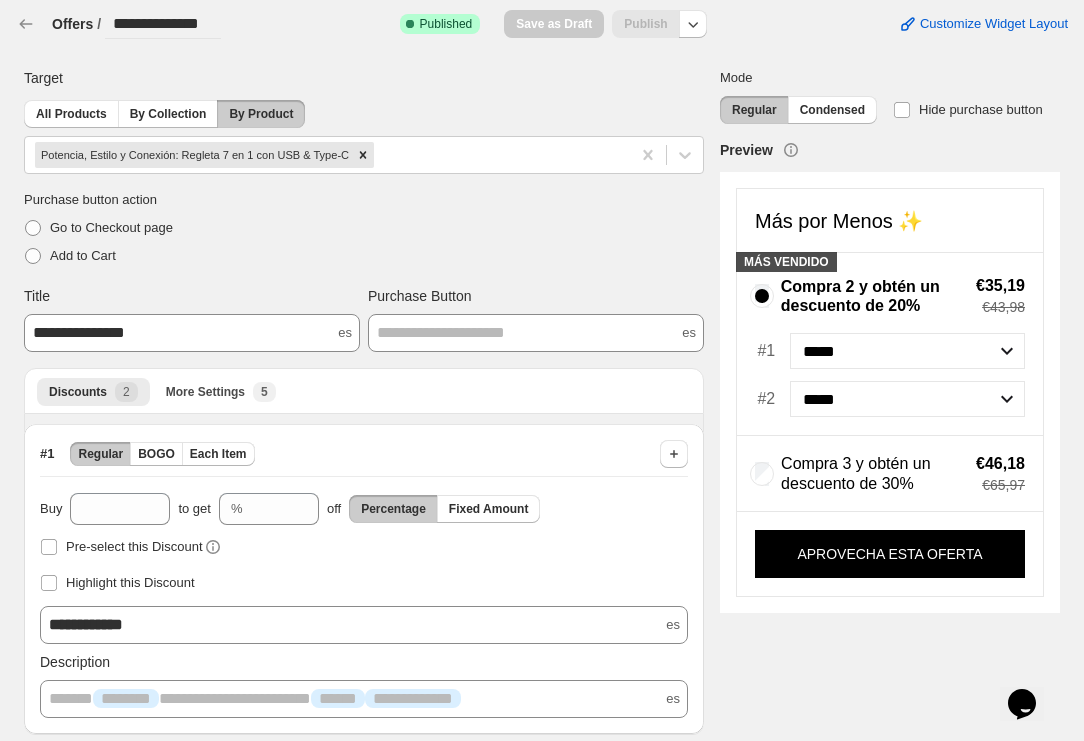 select on "*******" 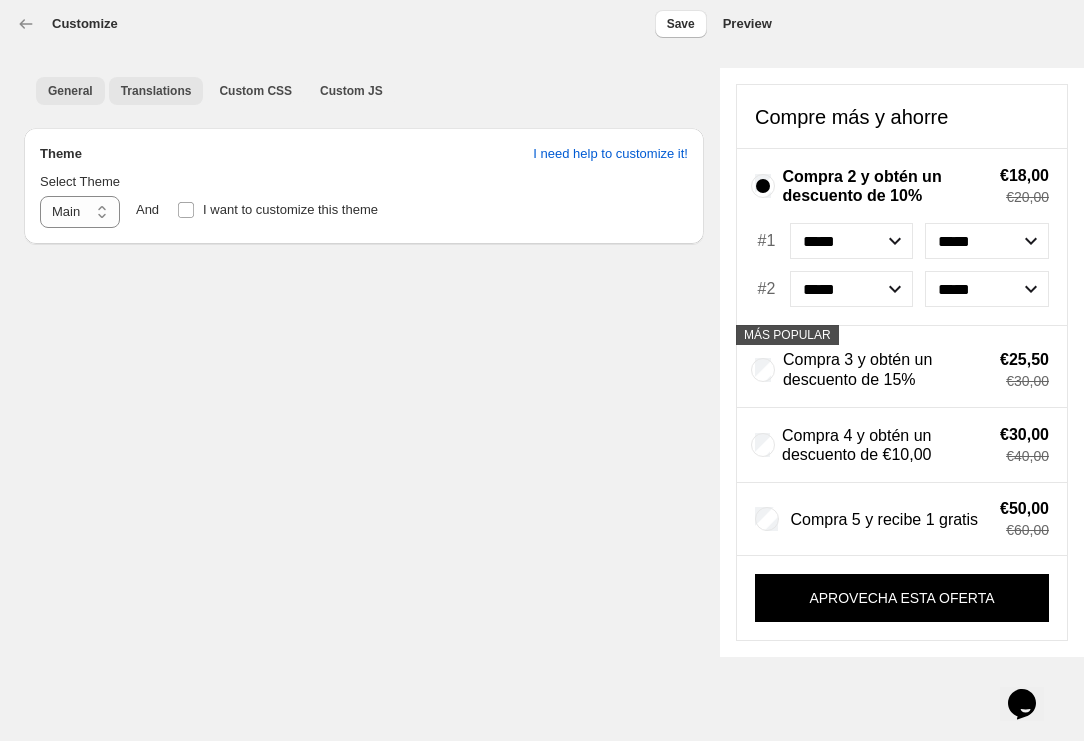 click on "Translations" at bounding box center [156, 91] 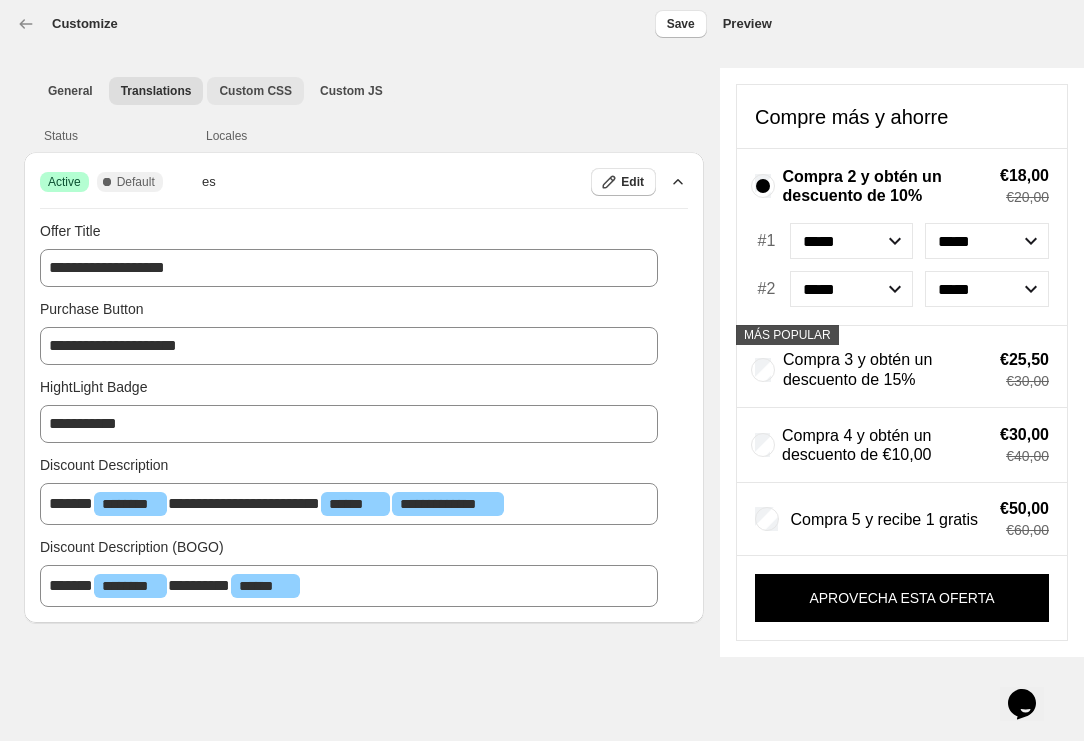 click on "Custom CSS" at bounding box center (255, 91) 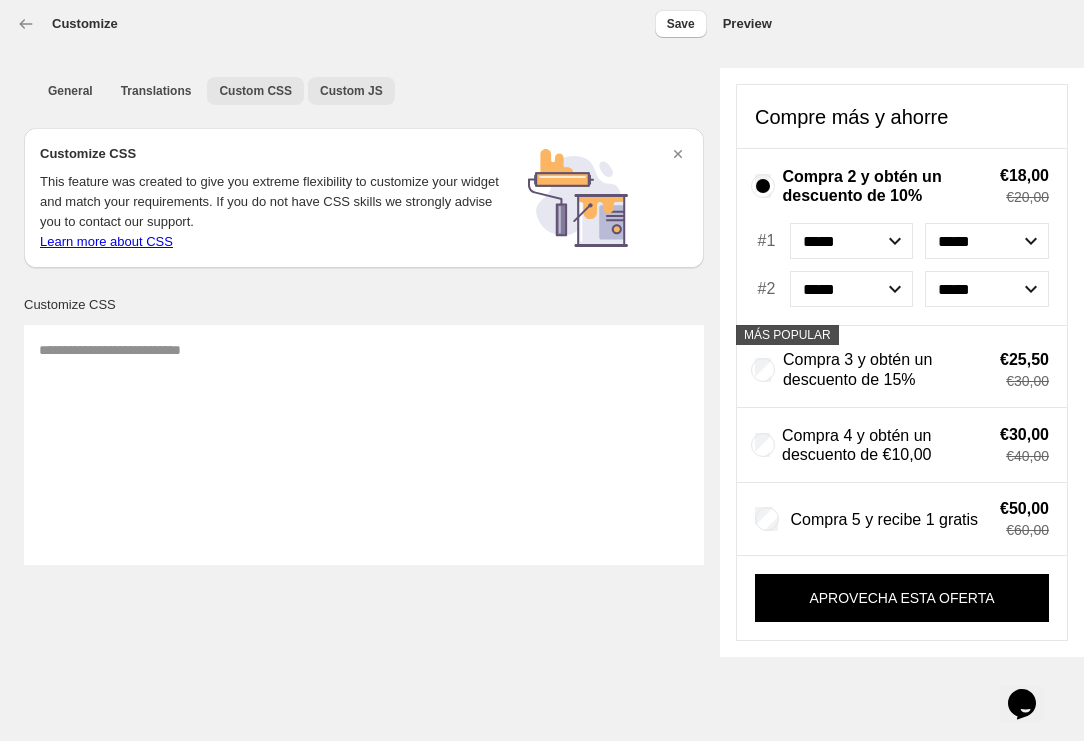click on "Custom JS" at bounding box center (351, 91) 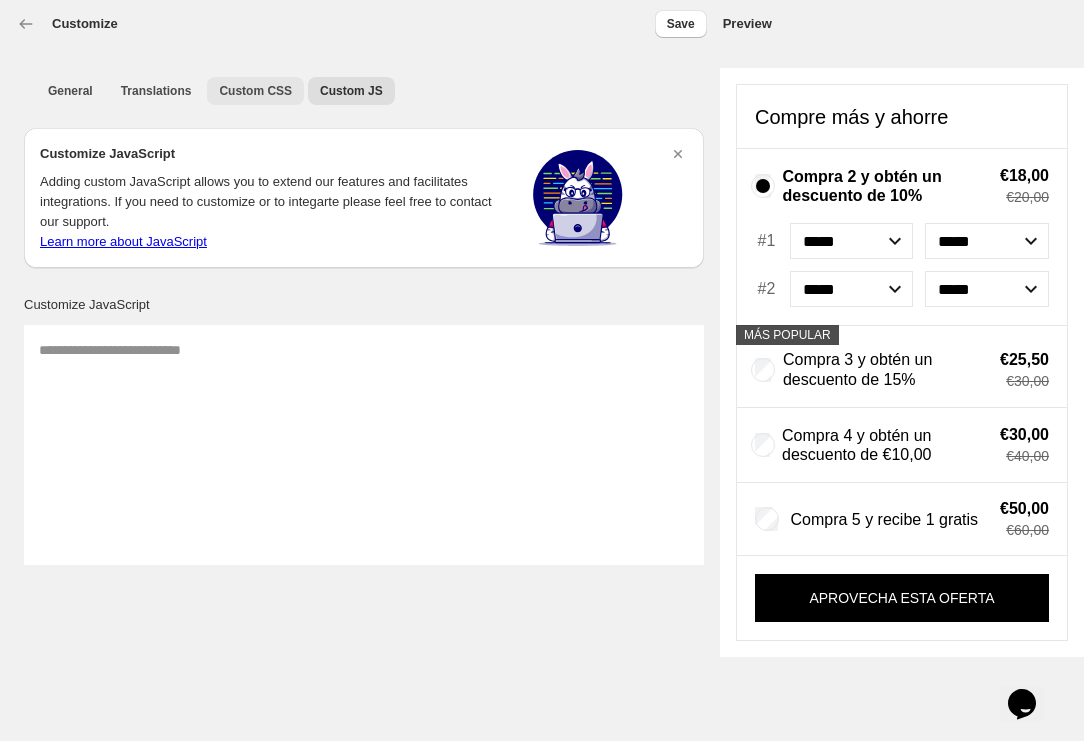 click on "Custom CSS" at bounding box center (255, 91) 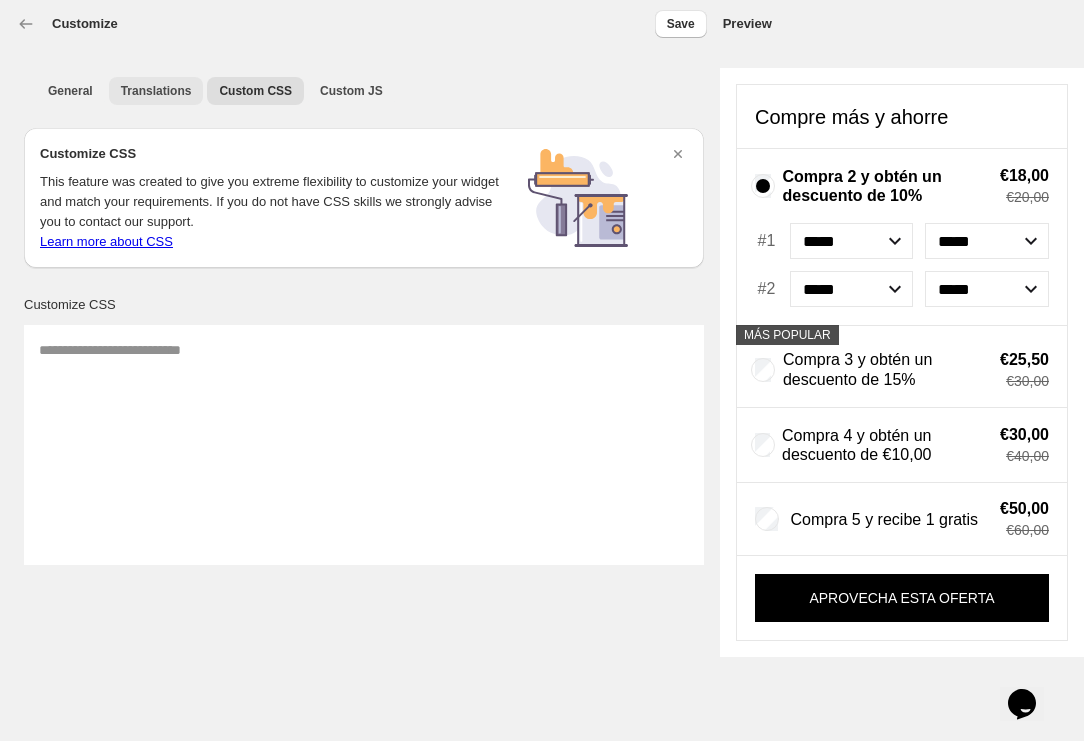 click on "Translations" at bounding box center (156, 91) 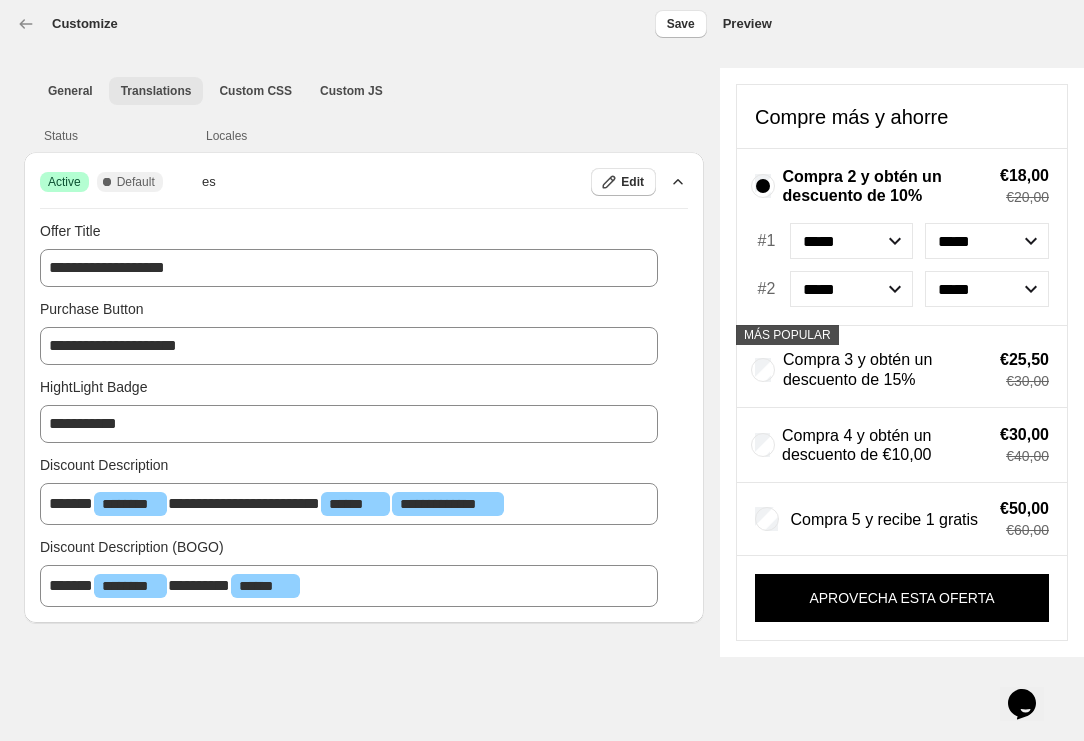 click on "Translations" at bounding box center [156, 91] 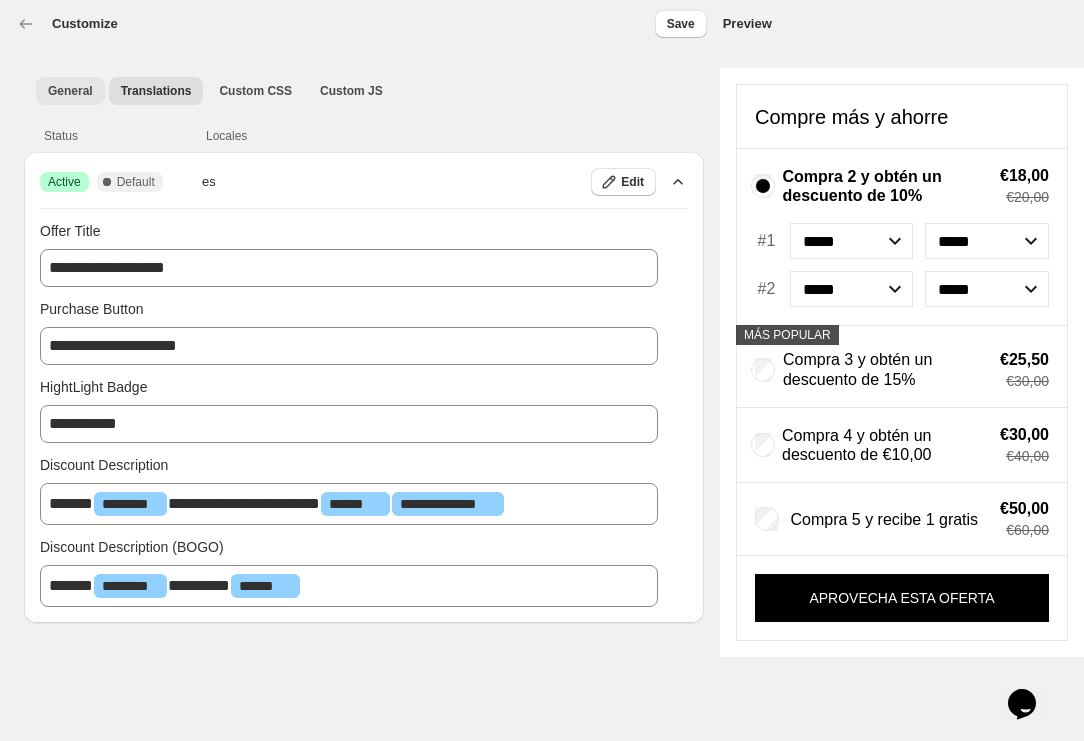 click on "General" at bounding box center [70, 91] 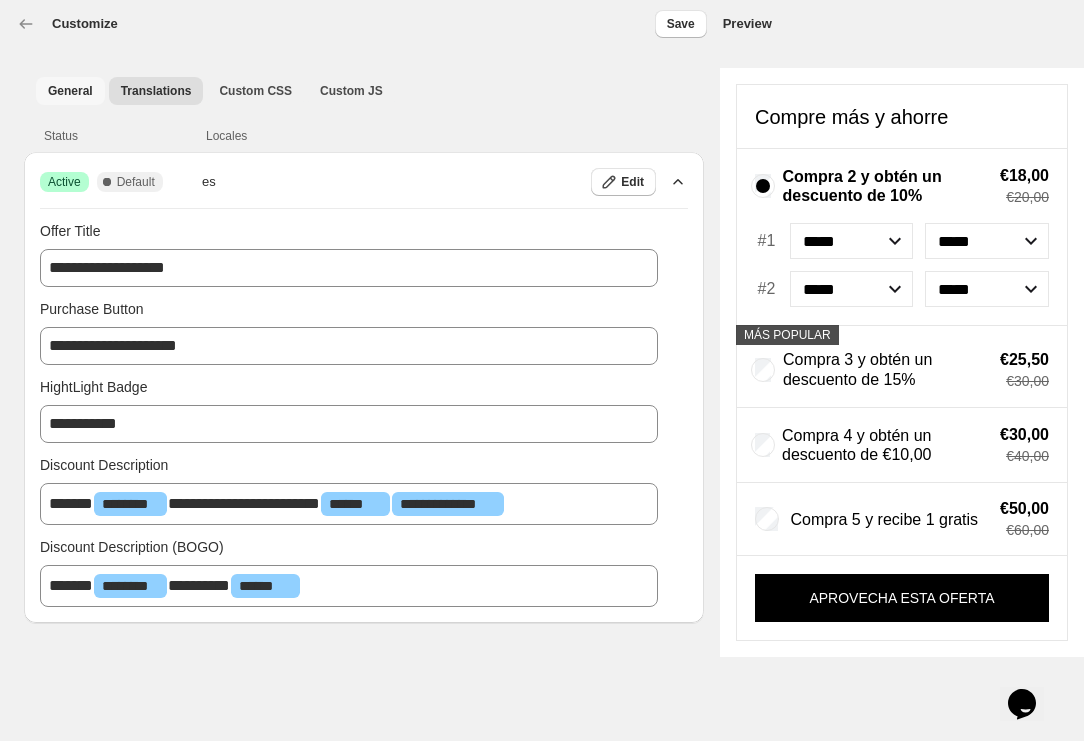 select on "*******" 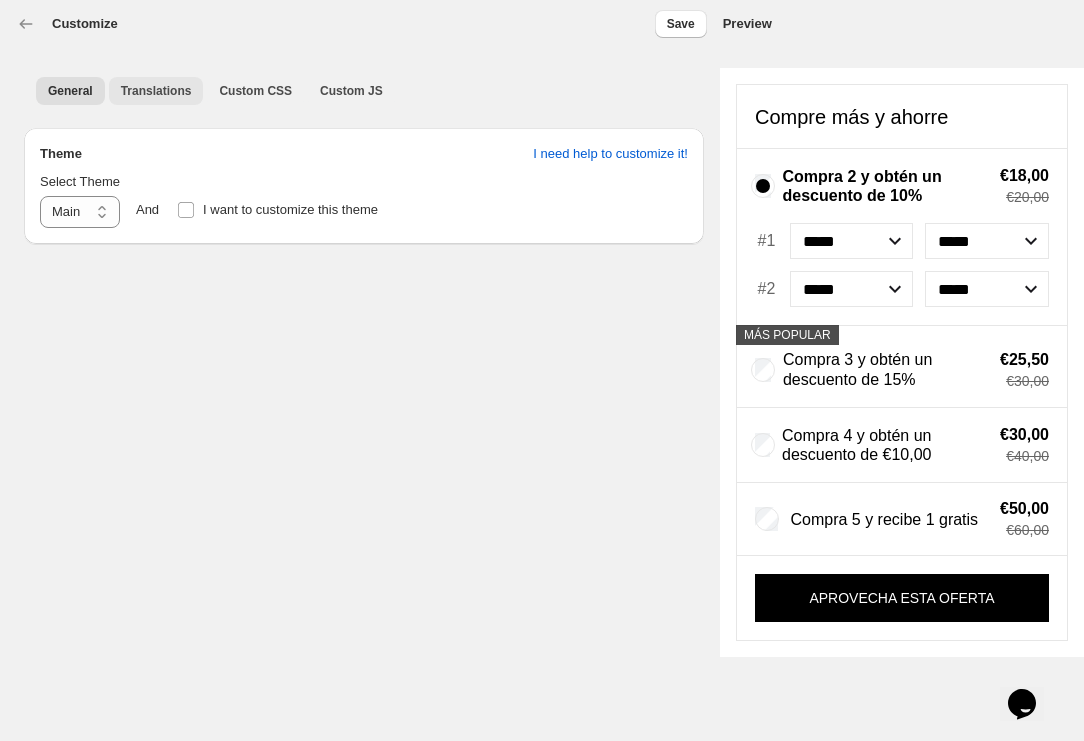 click on "Translations" at bounding box center [156, 91] 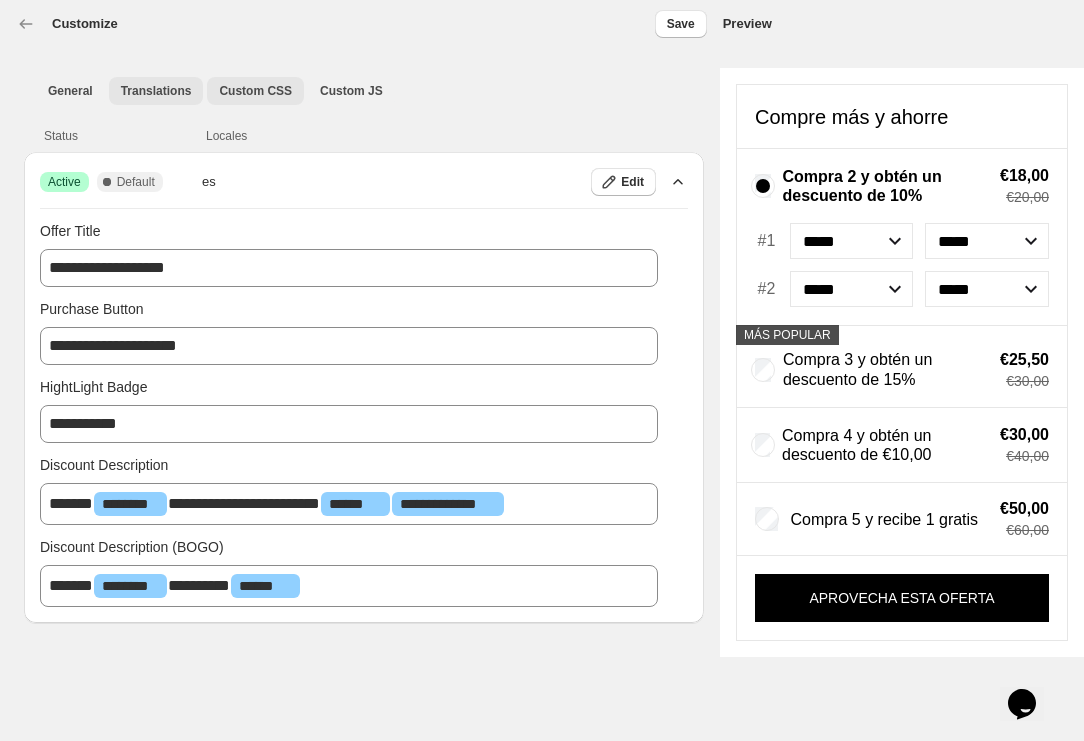 click on "Custom CSS" at bounding box center (255, 91) 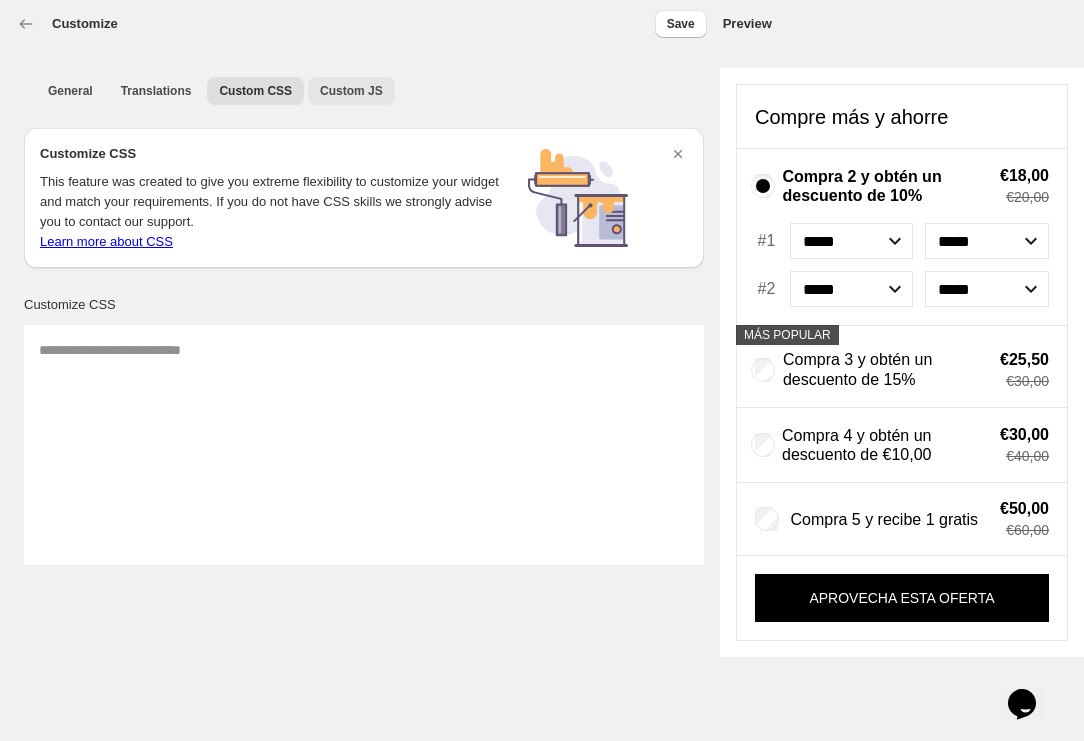 click on "Custom JS" at bounding box center [351, 91] 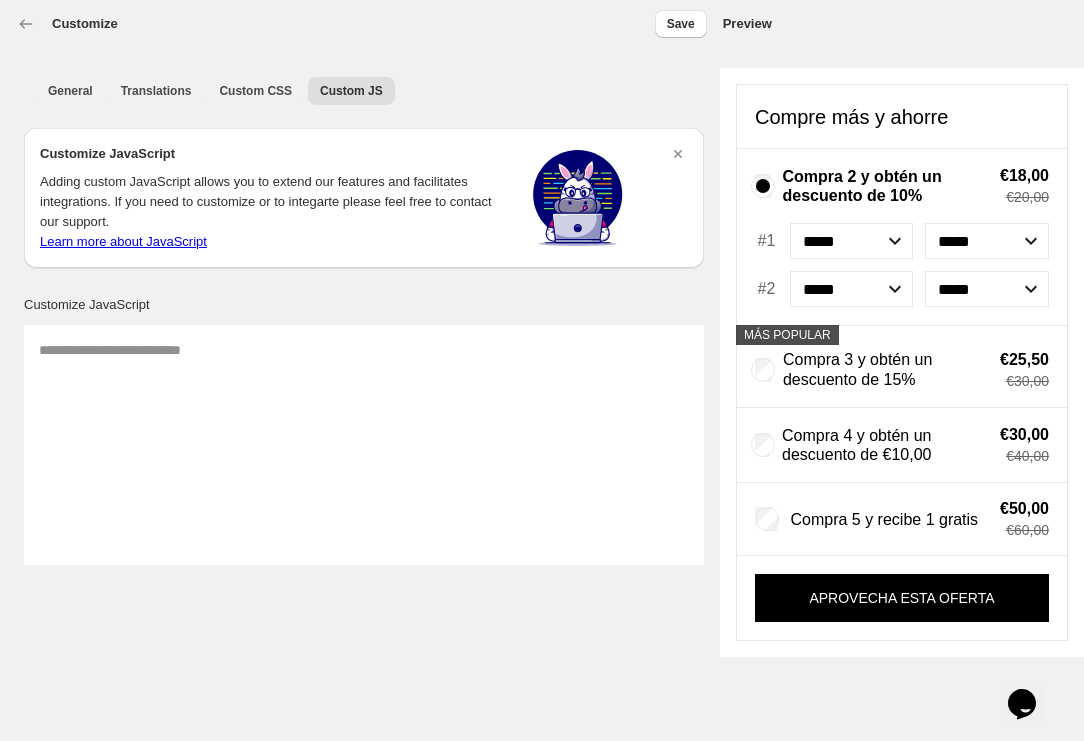 click on "Preview" at bounding box center (747, 24) 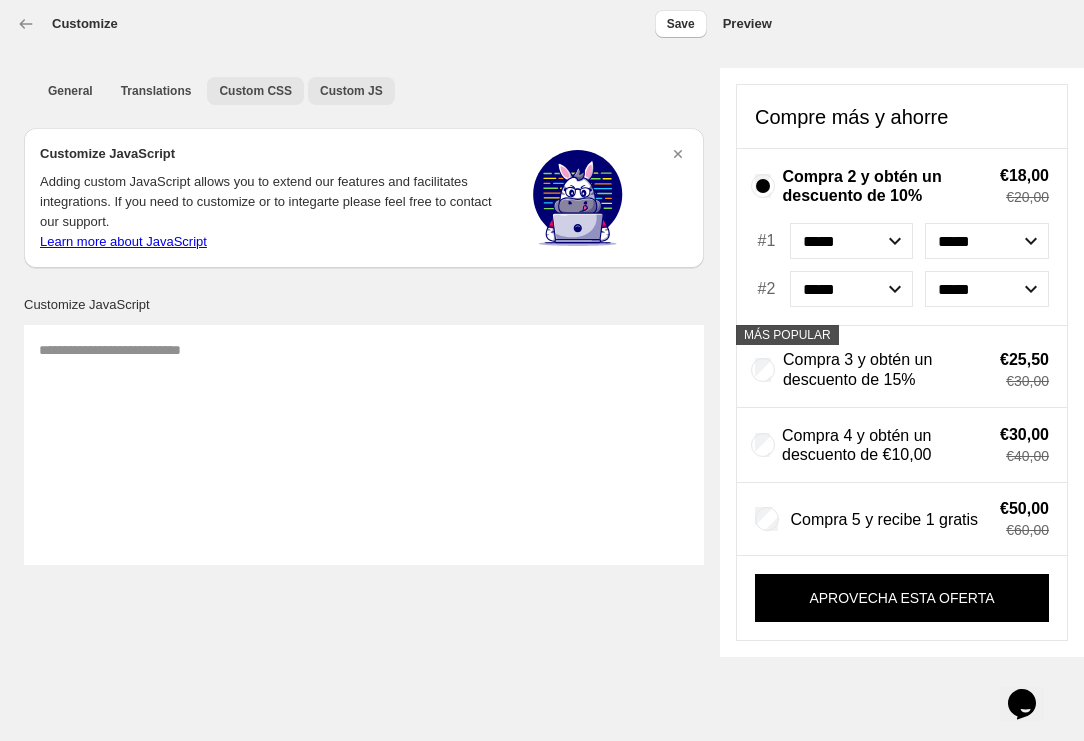 click on "Custom CSS" at bounding box center (255, 91) 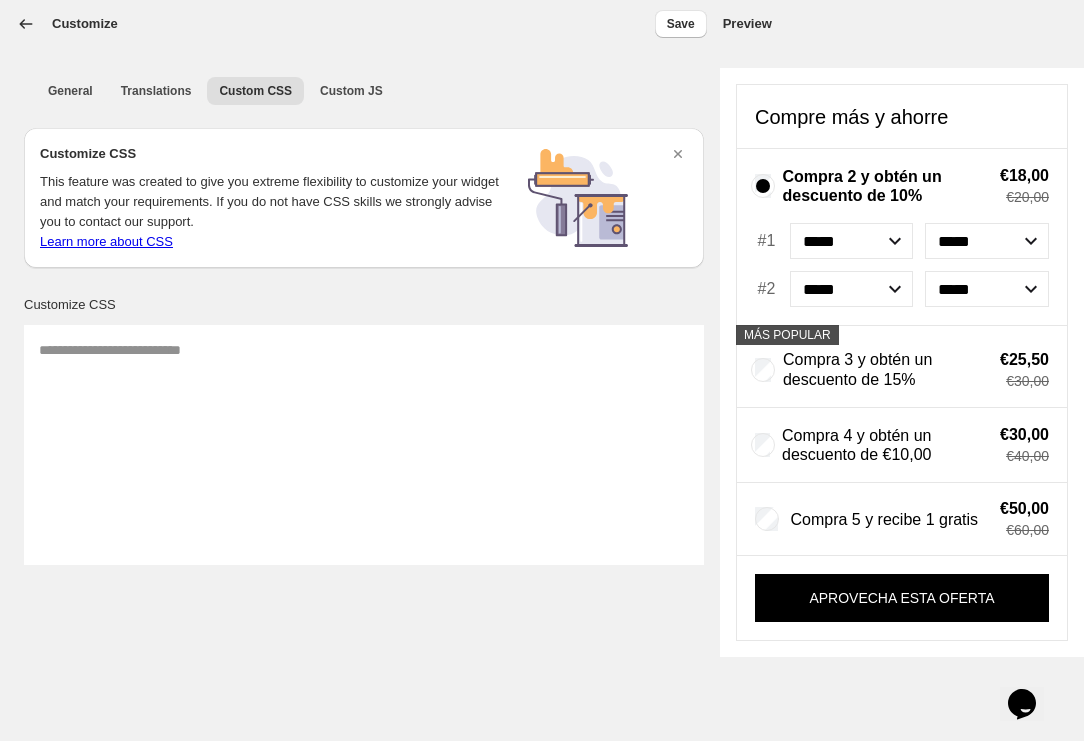 click 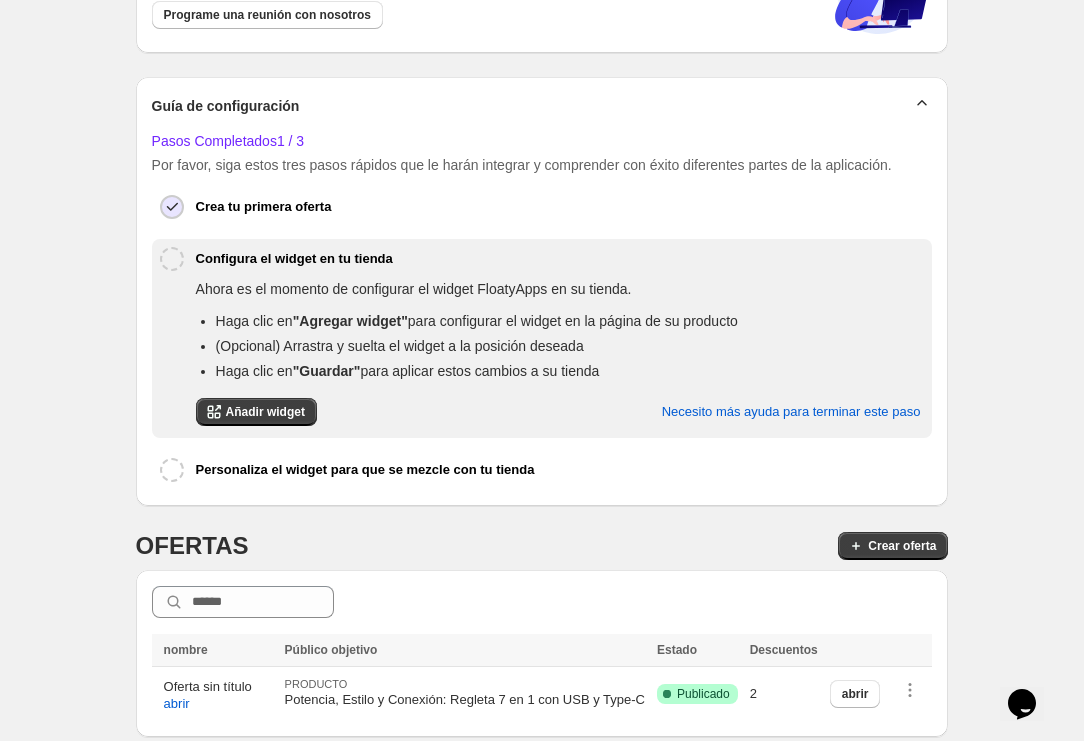scroll, scrollTop: 232, scrollLeft: 0, axis: vertical 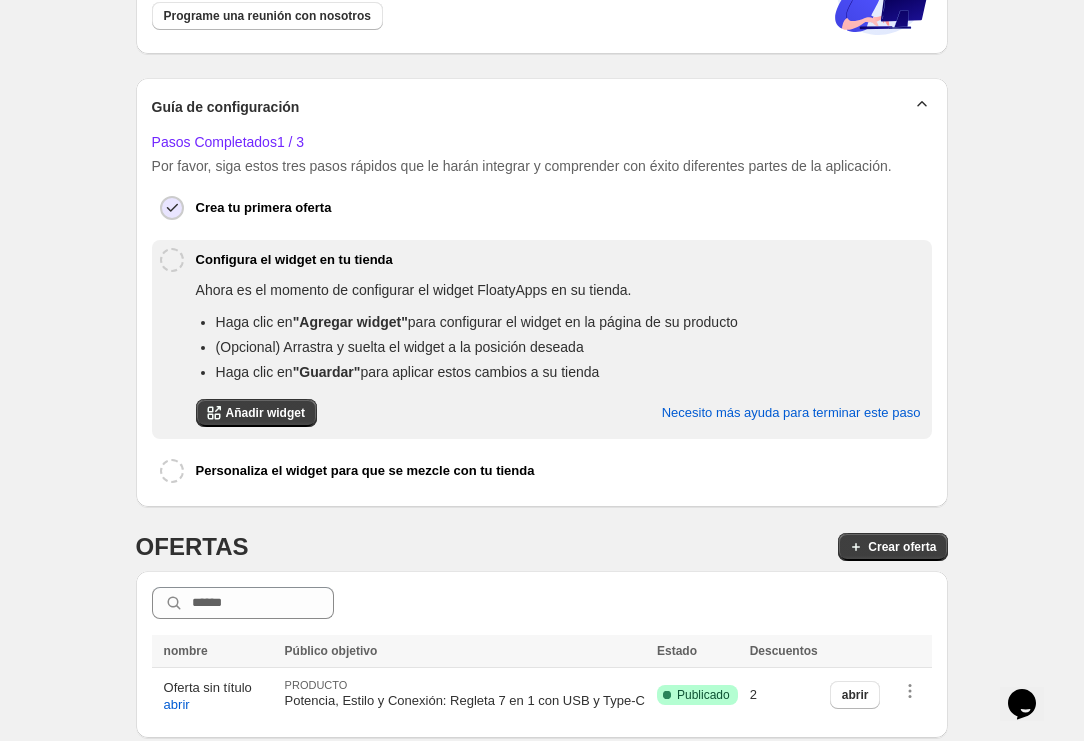 click on "Close Help this amazing app grow 🚀! Share it with your network and let others benefit, too. As a thank-you, we’ll remove our branding from your app! Tap below to share on your favorite social media 📢 OR Not comfortable sharing on social media? No problem! You can support us by buying a coffee (or two ☕) to help our team keep improving this amazing app. x 1 2 3 4 Support ($[PRICE]) ¡Ayúdanos a crecer y eliminaremos la marca de tu tienda como agradecimiento! 💖 Desbloquear sin marca Asistencia gratuita Programe una reunión para obtener ayuda con el proceso de configuración, la creación de descuentos, la personalización de widgets o cualquier otra consulta. Programe una reunión con nosotros Guía de configuración Pasos Completados1 / 3 Por favor, siga estos tres pasos rápidos que le harán integrar y comprender con éxito diferentes partes de la aplicación. Crea tu primera oferta Configura el widget en tu tienda Close Confirm. I have installed it You have clicked "Add Widget" 1 - 2 - ." at bounding box center [542, 286] 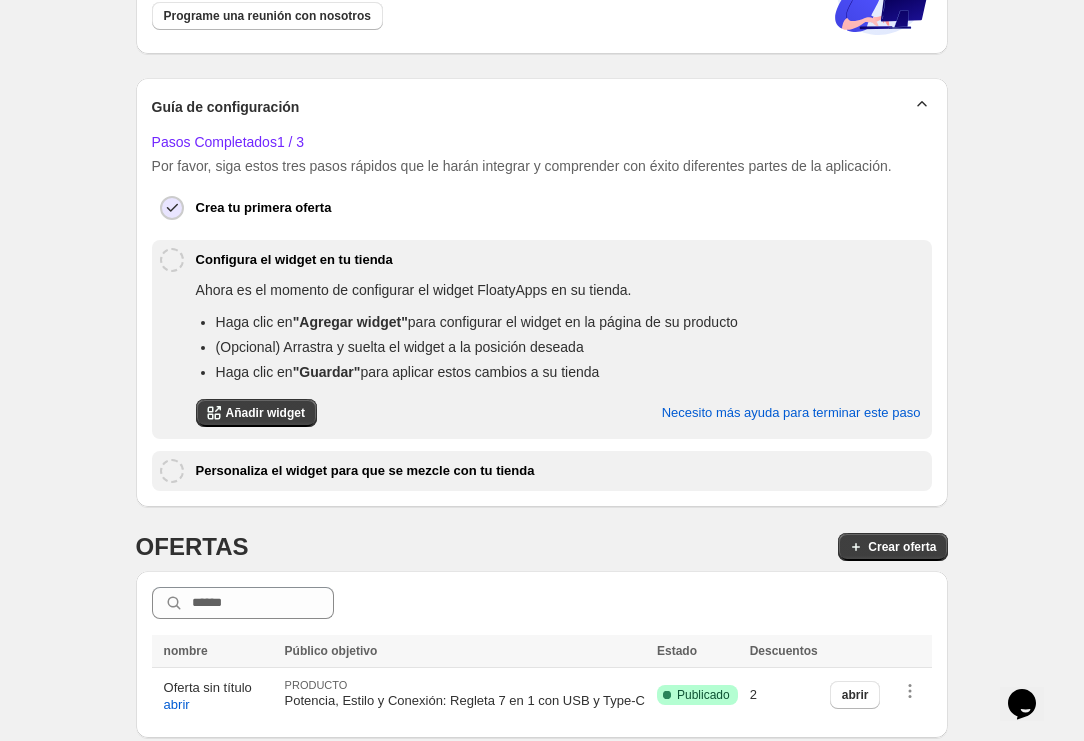click on "Personaliza el widget para que se mezcle con tu tienda" at bounding box center (365, 471) 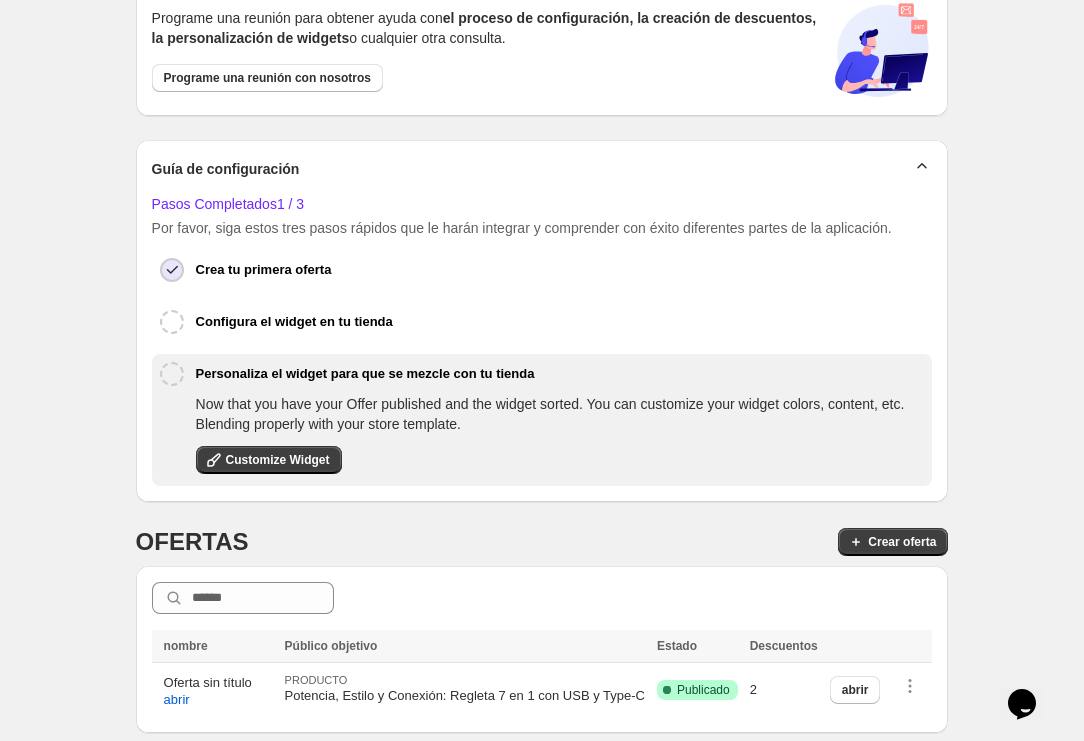 scroll, scrollTop: 168, scrollLeft: 0, axis: vertical 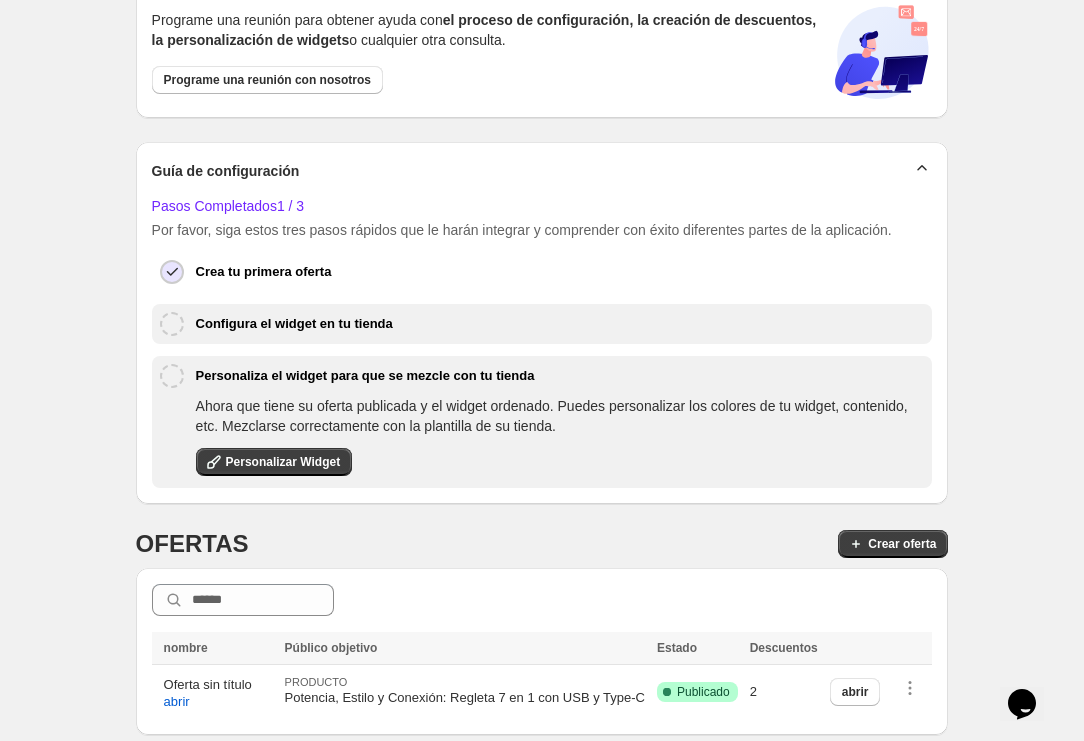 click on "Configura el widget en tu tienda" at bounding box center [294, 324] 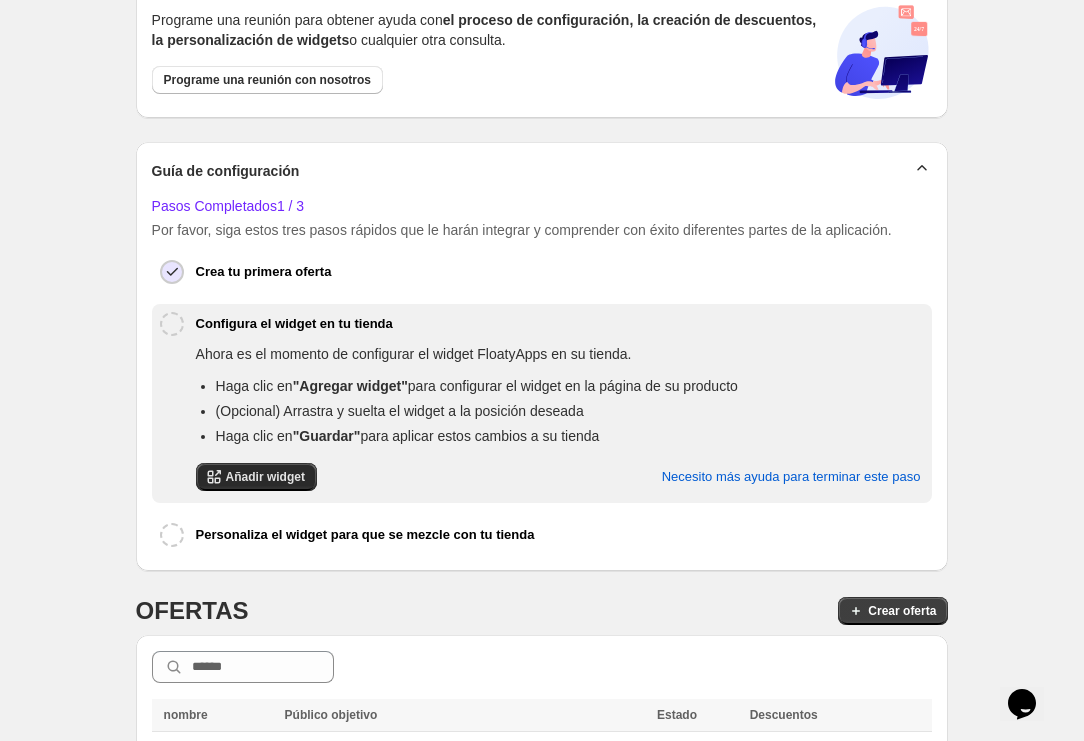 click on "Añadir widget" at bounding box center (265, 477) 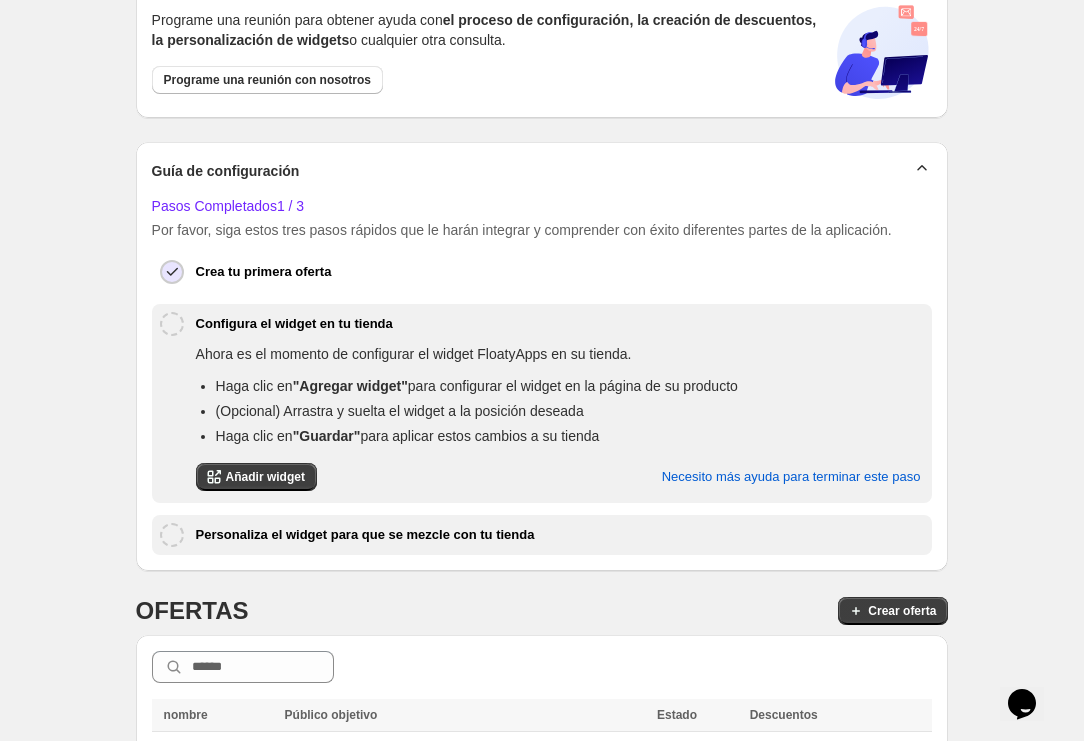 click on "Personaliza el widget para que se mezcle con tu tienda" at bounding box center [365, 535] 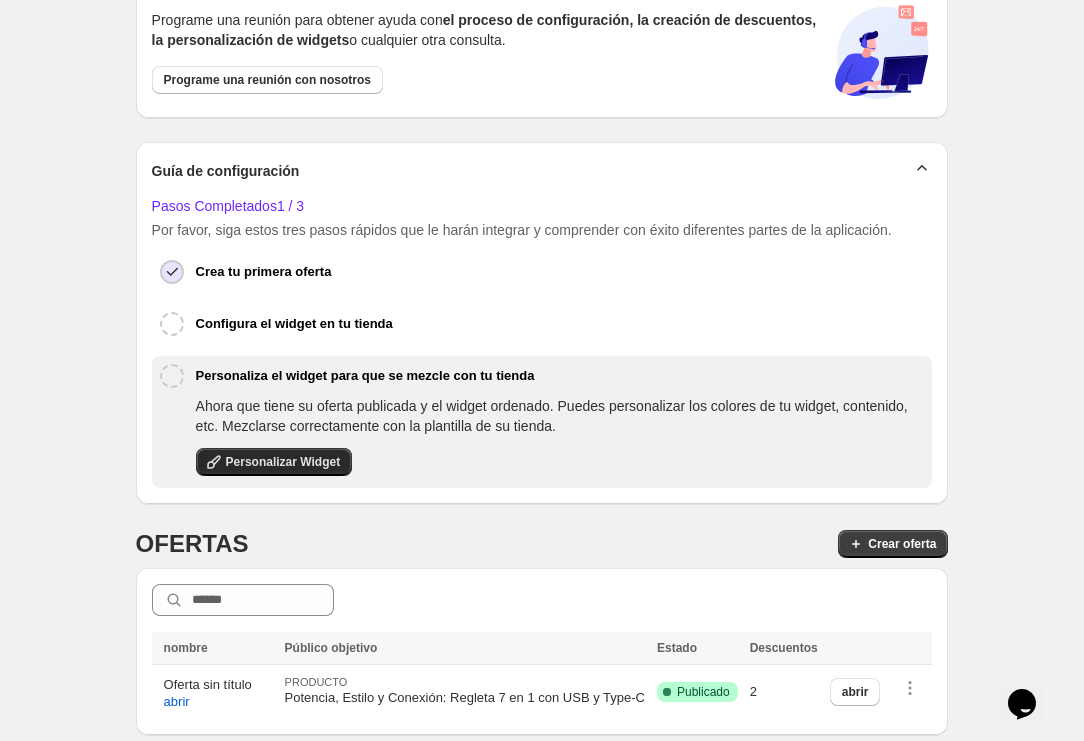 click on "Personalizar Widget" at bounding box center (274, 462) 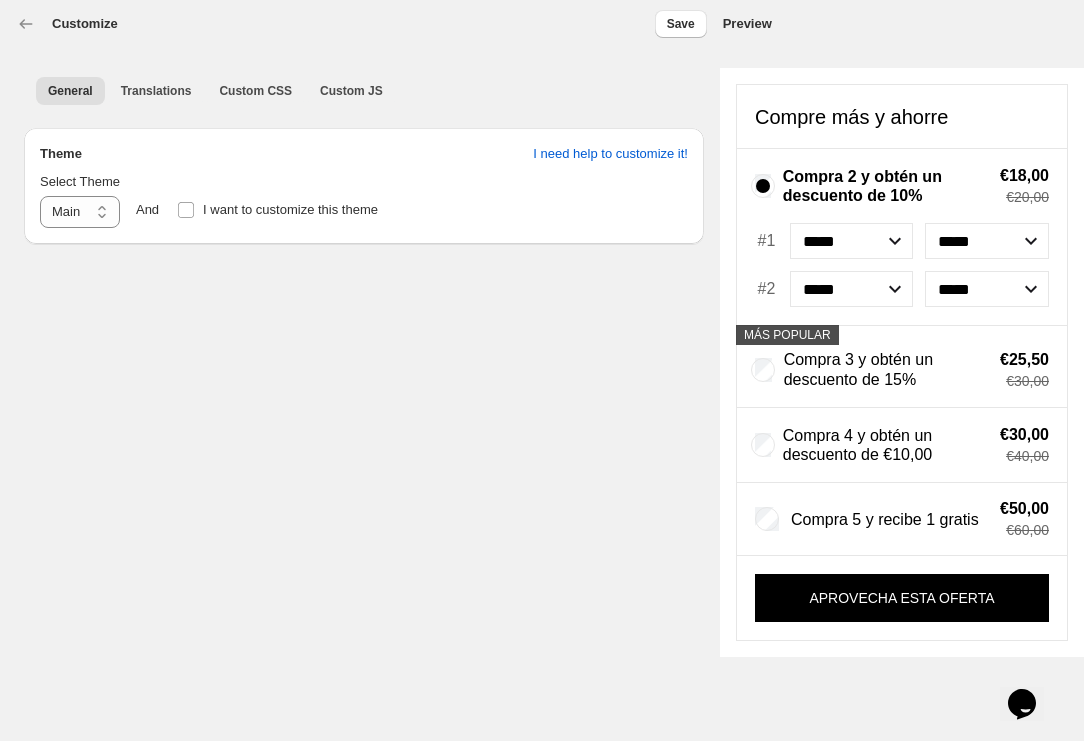 scroll, scrollTop: 0, scrollLeft: 0, axis: both 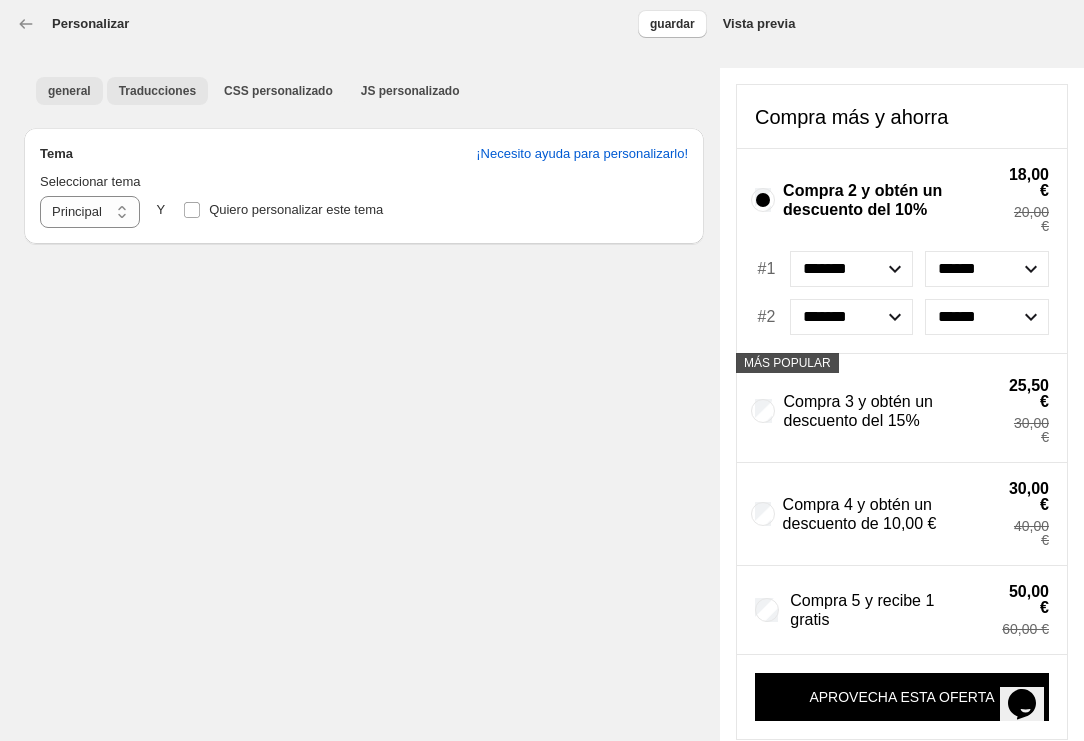 click on "Traducciones" at bounding box center [157, 91] 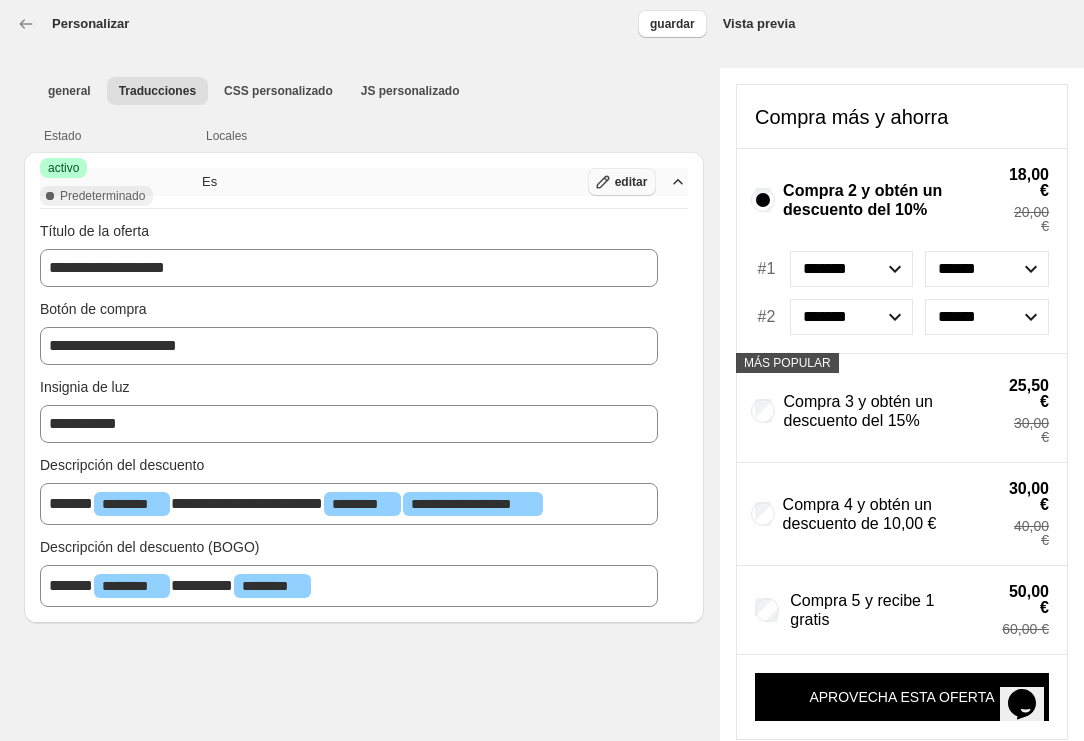 click on "editar" at bounding box center (631, 182) 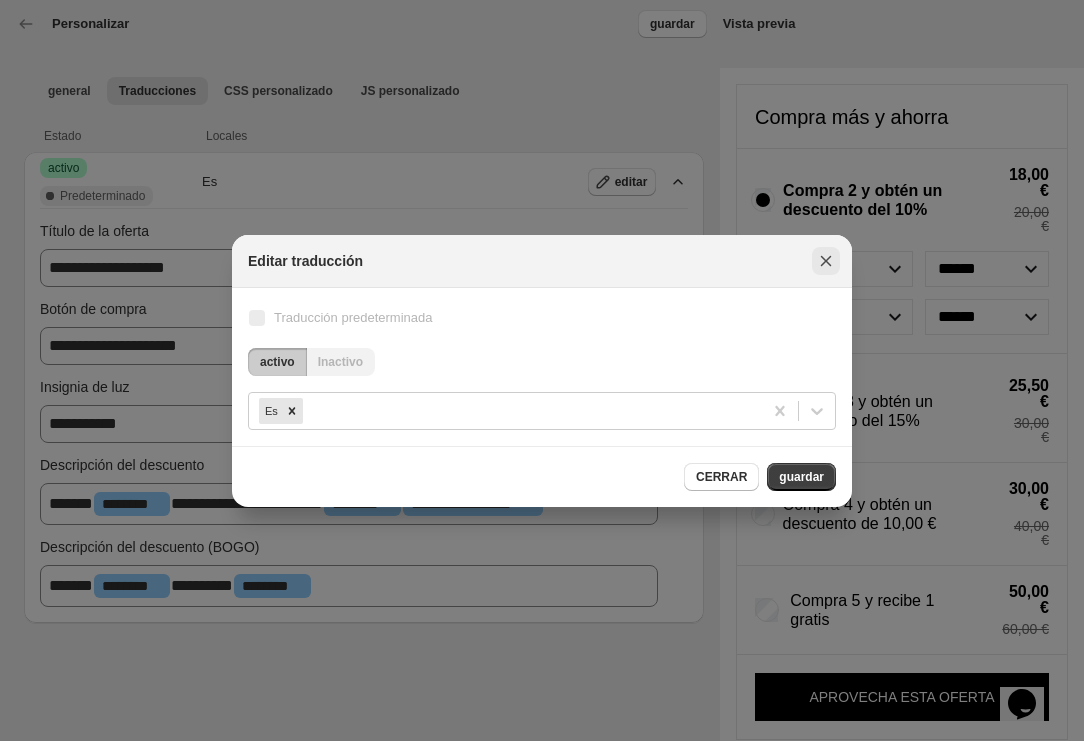 click 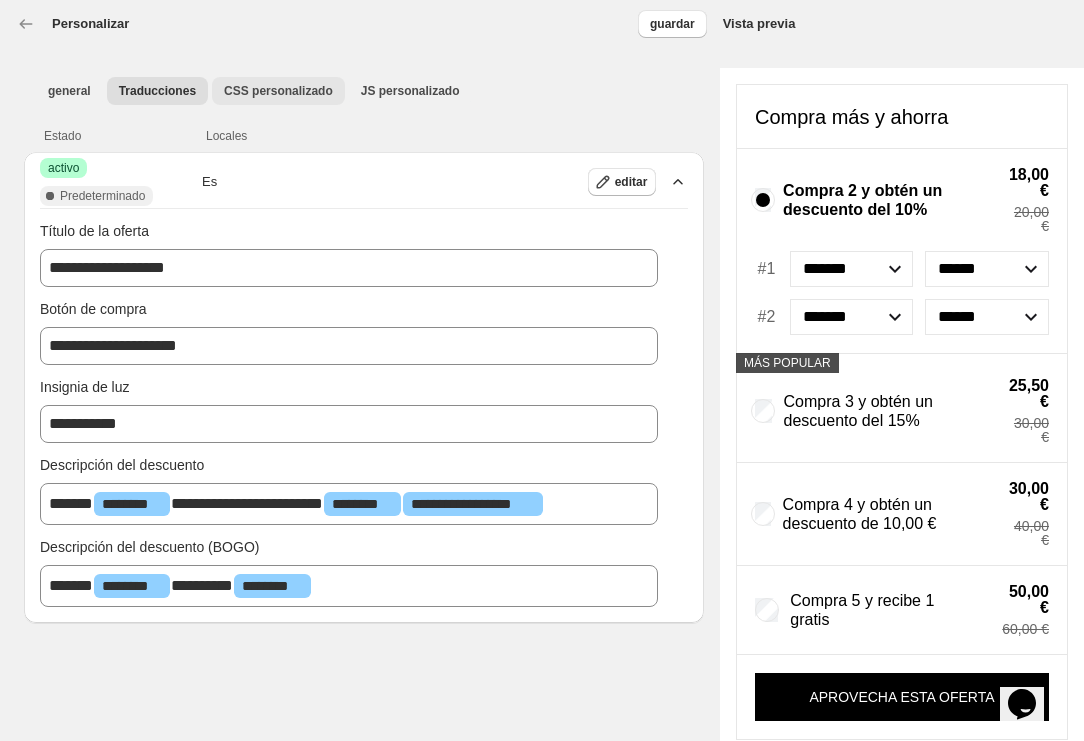 click on "CSS personalizado" at bounding box center (278, 91) 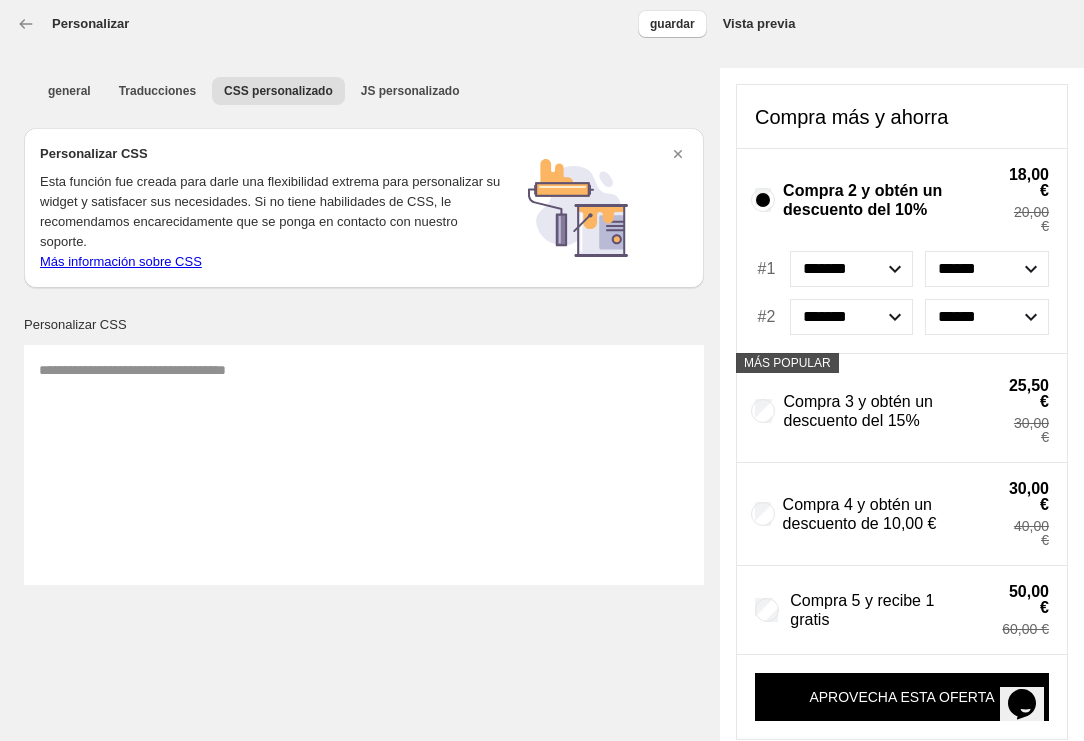click at bounding box center [364, 465] 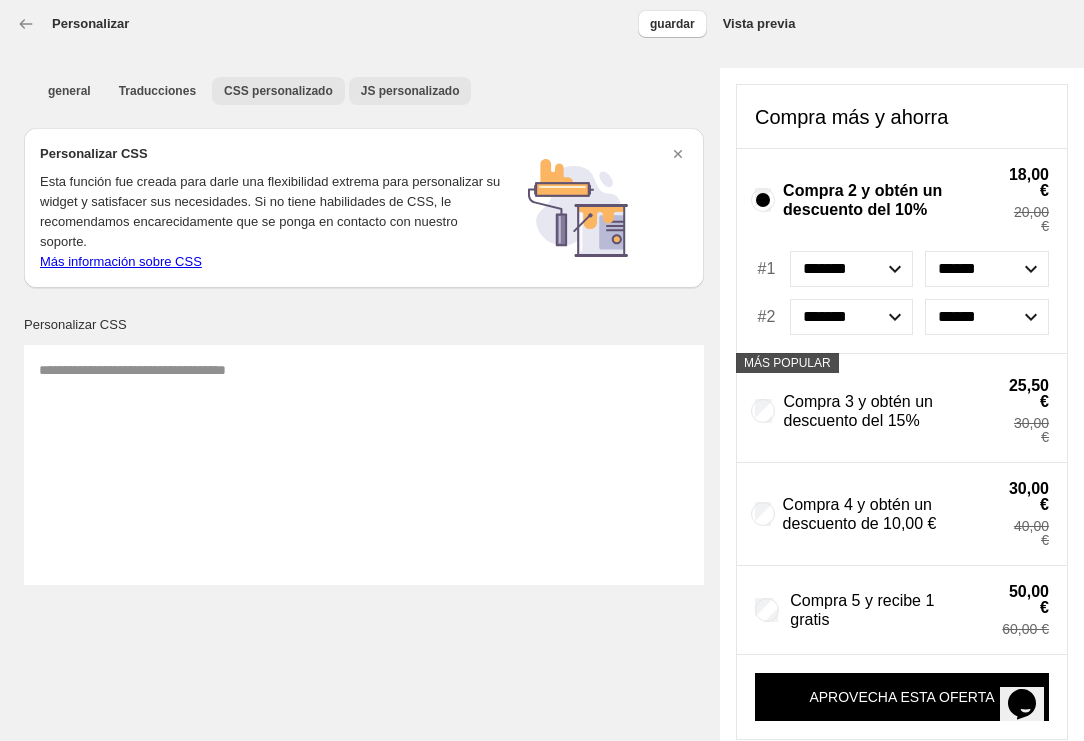 click on "JS personalizado" at bounding box center (410, 91) 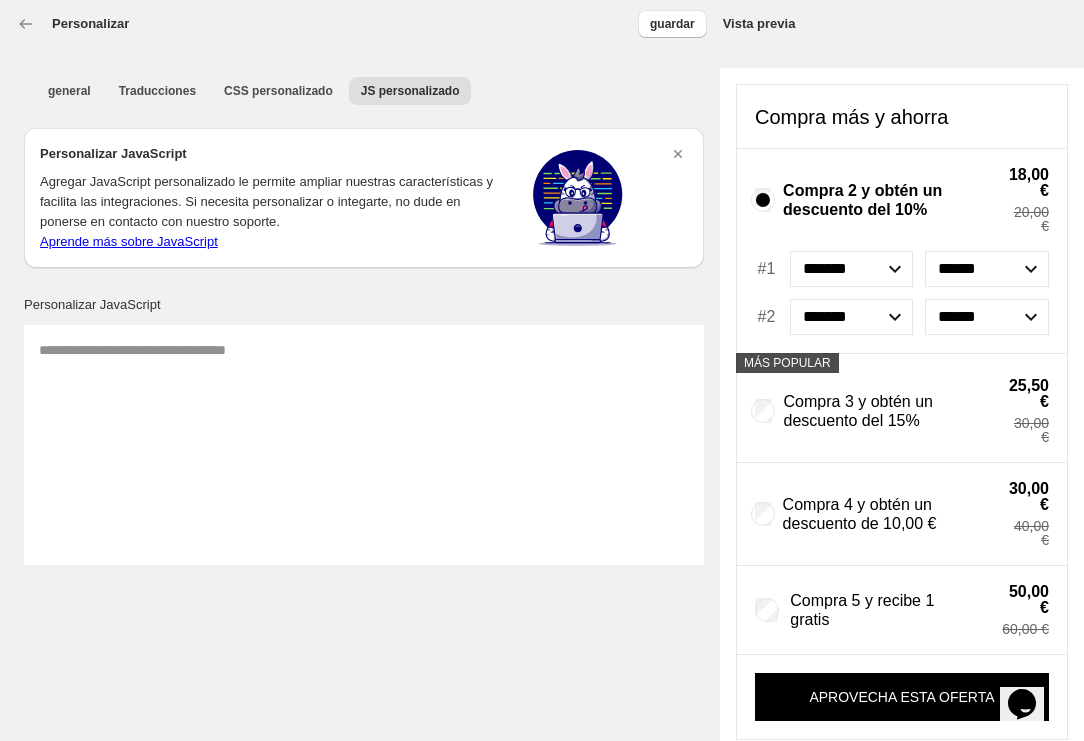 click on "Vista previa" at bounding box center [759, 24] 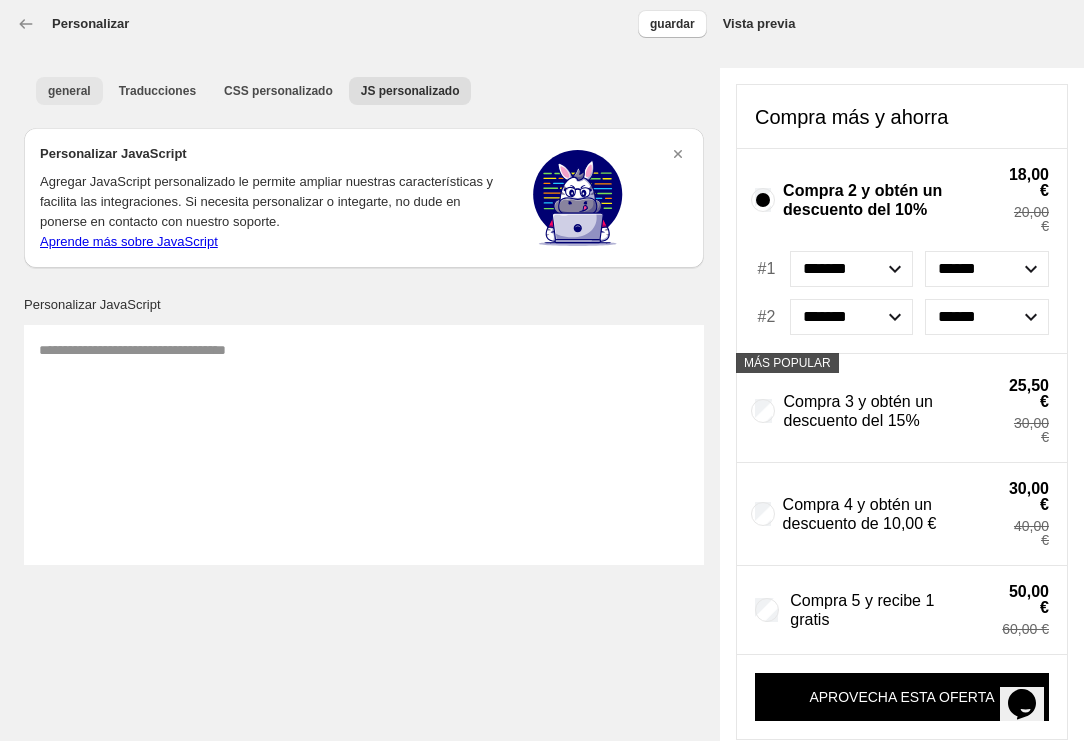 click on "general" at bounding box center (69, 91) 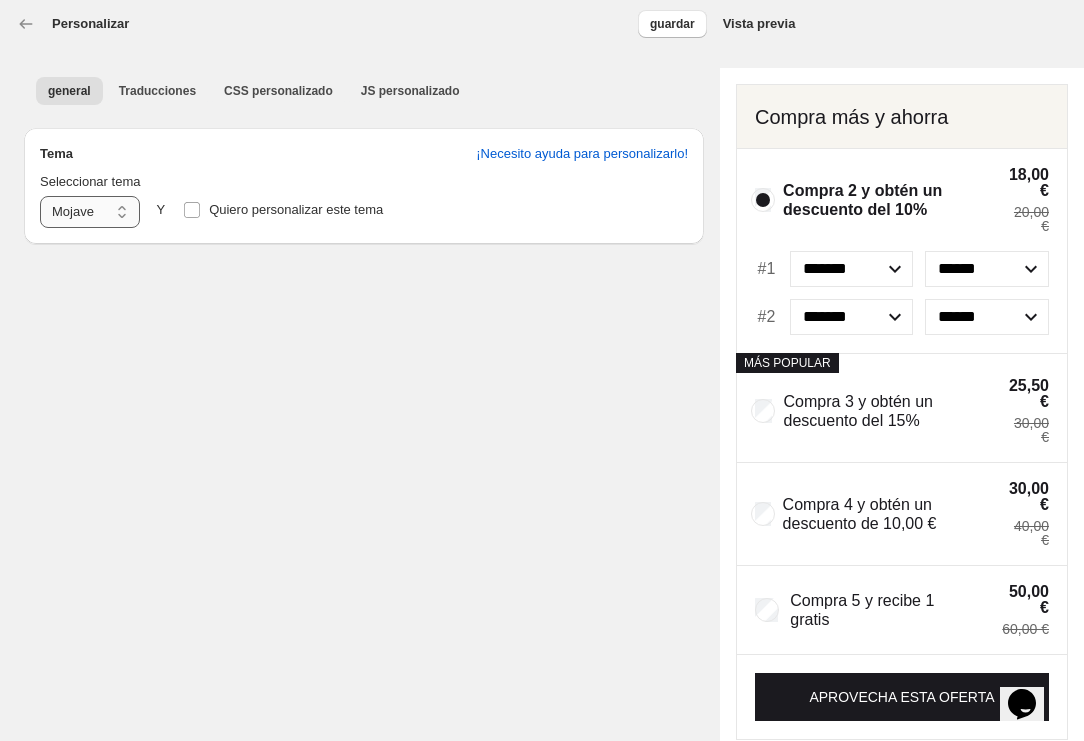 select on "**********" 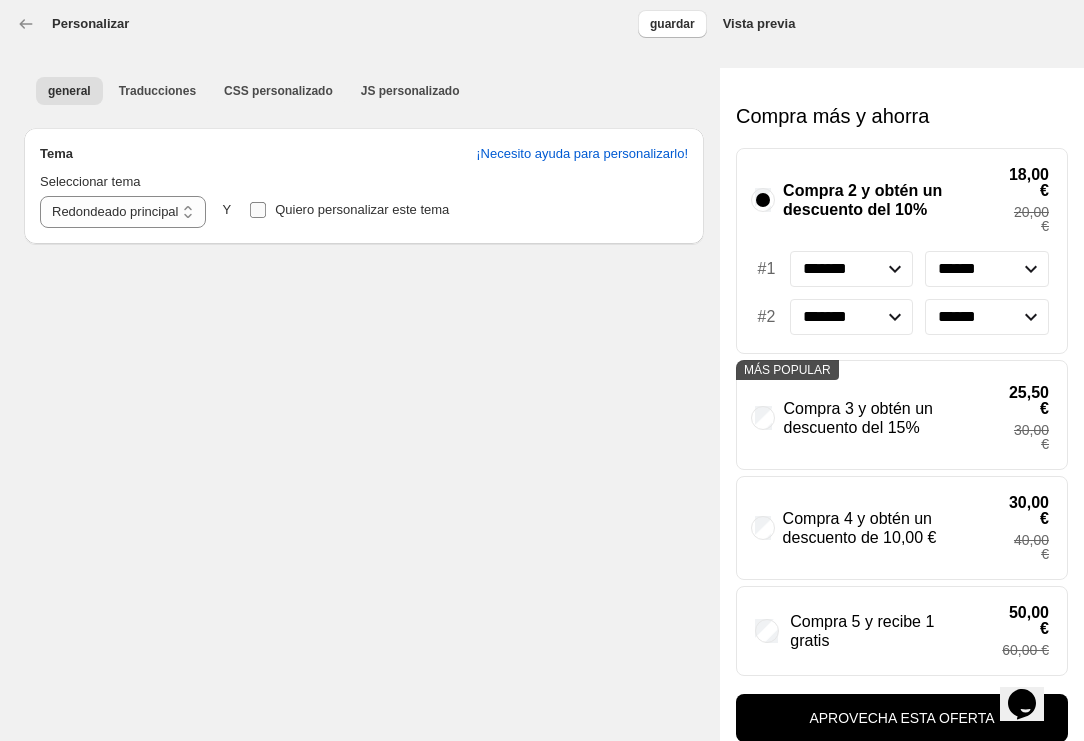 click on "Quiero personalizar este tema" at bounding box center (349, 210) 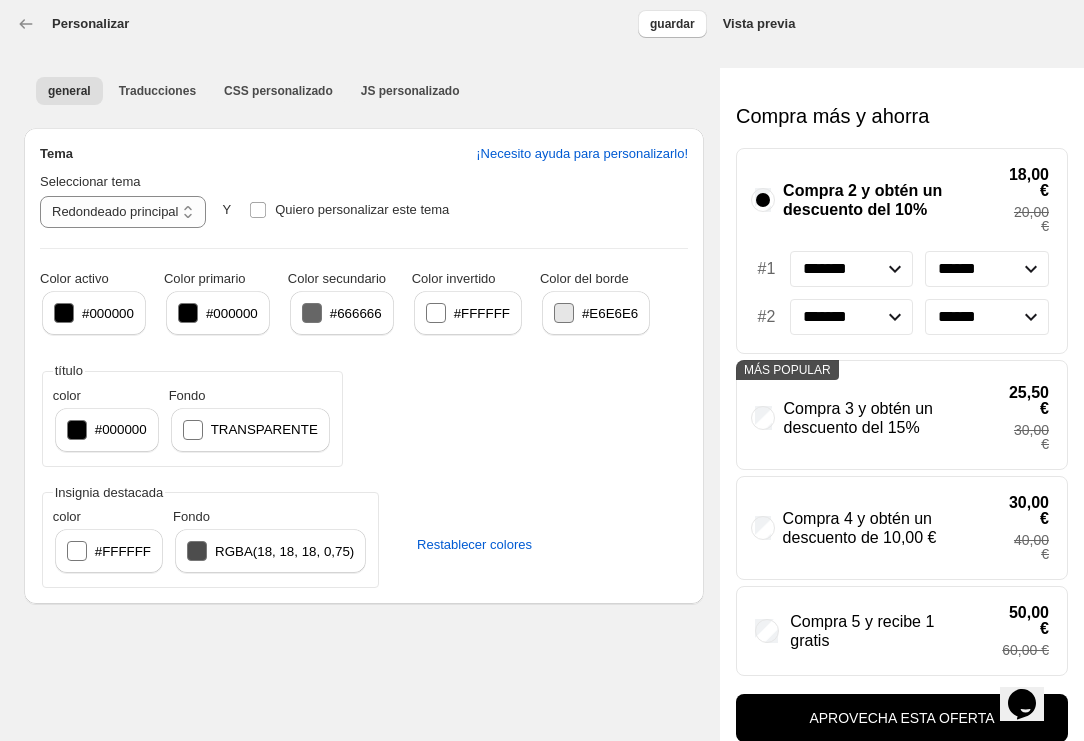 click on "#000000" at bounding box center [94, 313] 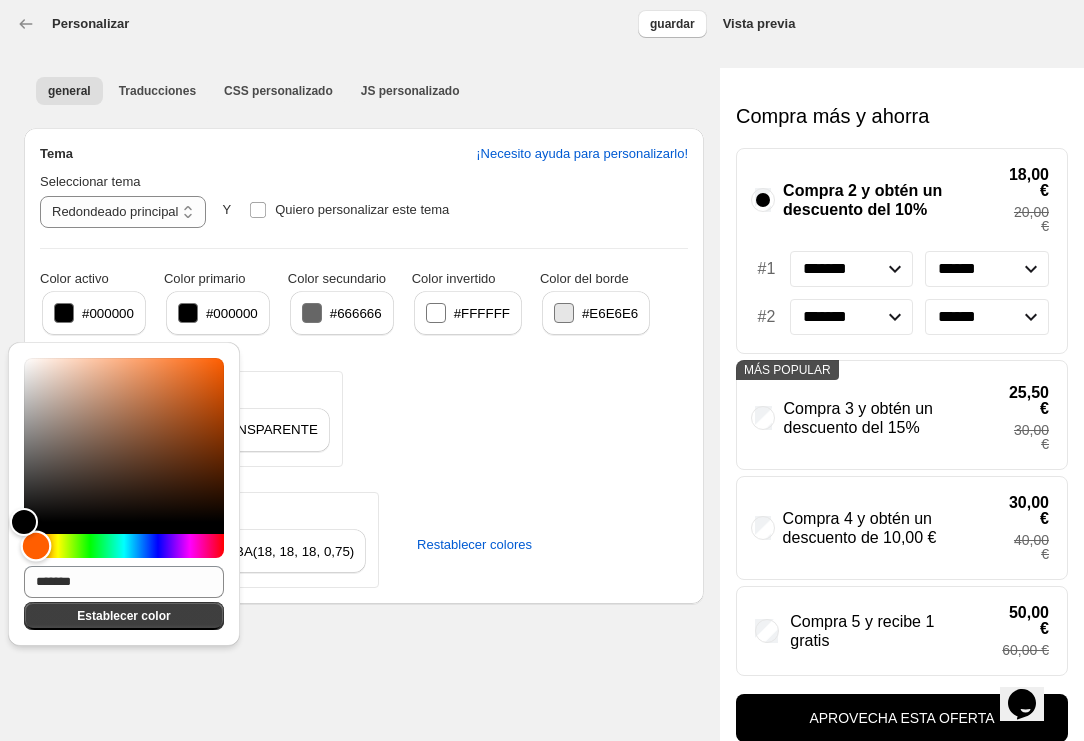 drag, startPoint x: 23, startPoint y: 552, endPoint x: 36, endPoint y: 552, distance: 13 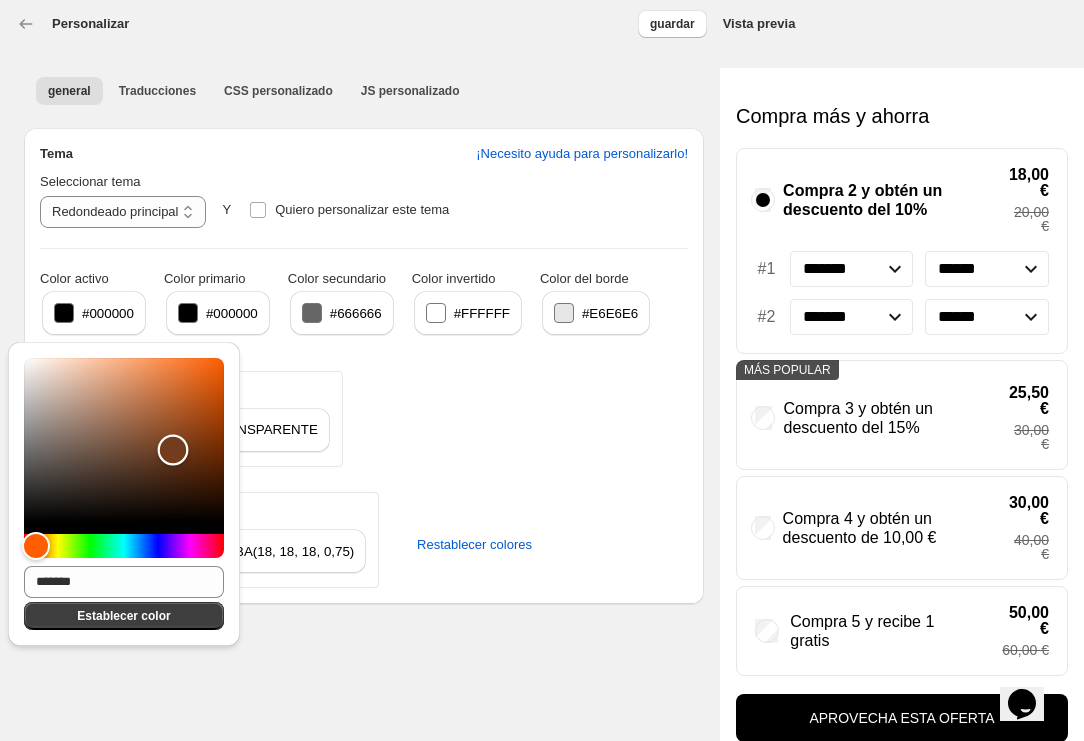 type on "*******" 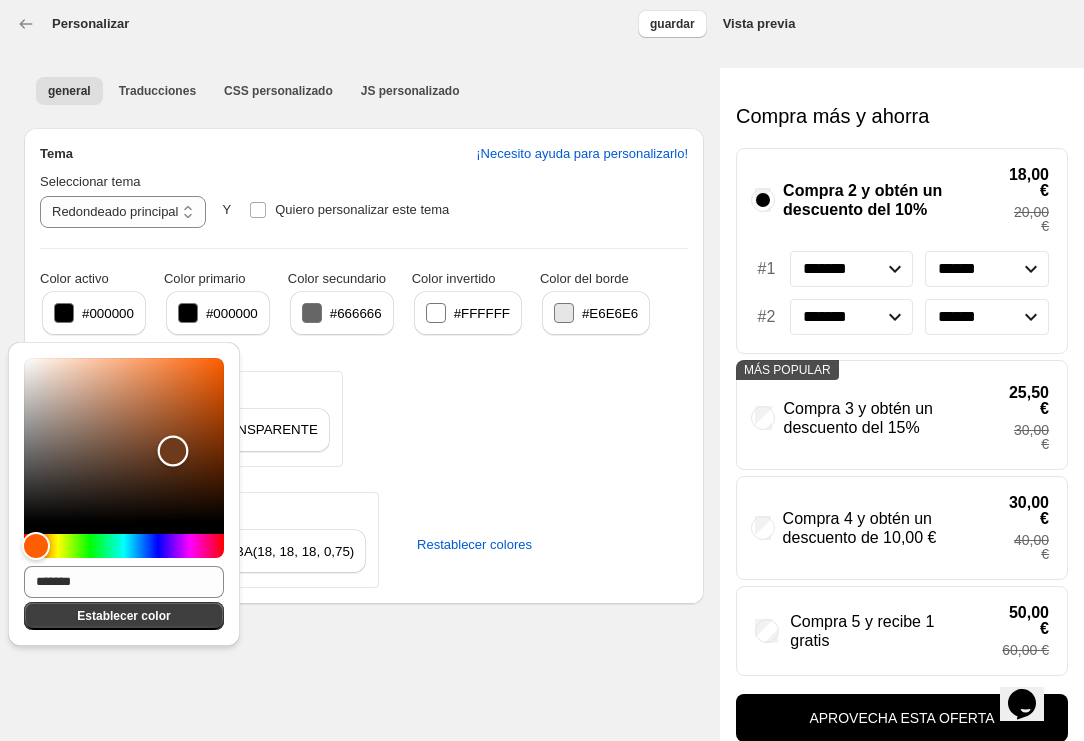 drag, startPoint x: 23, startPoint y: 520, endPoint x: 173, endPoint y: 451, distance: 165.10905 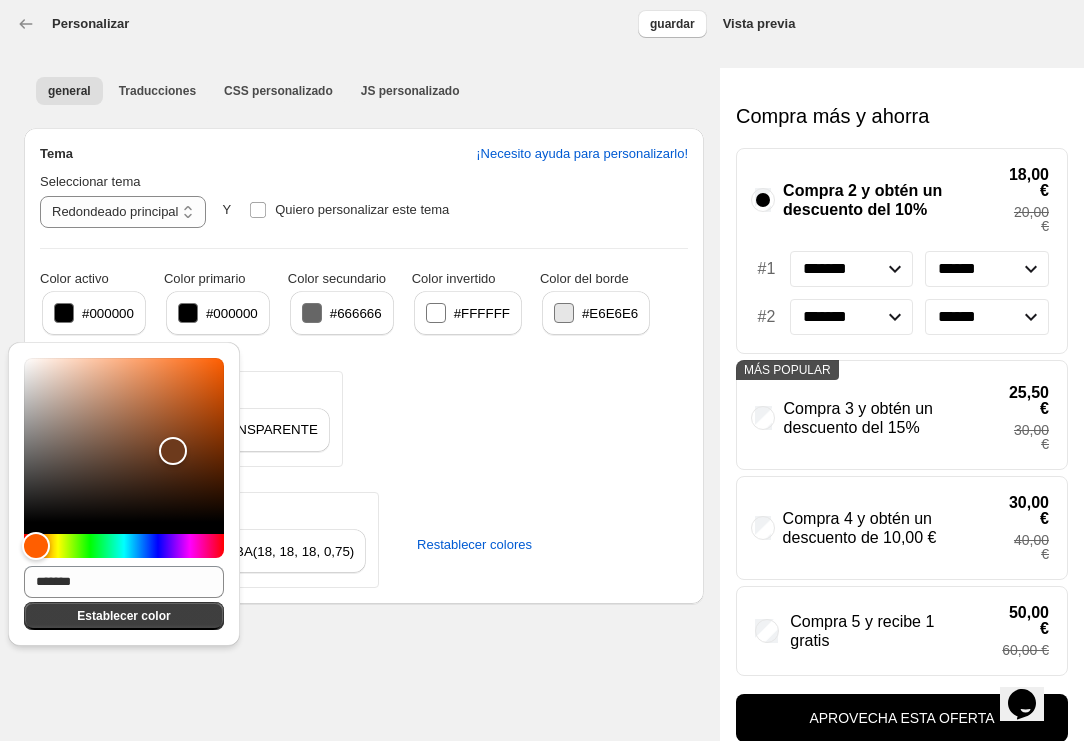 click on "**********" at bounding box center (542, 370) 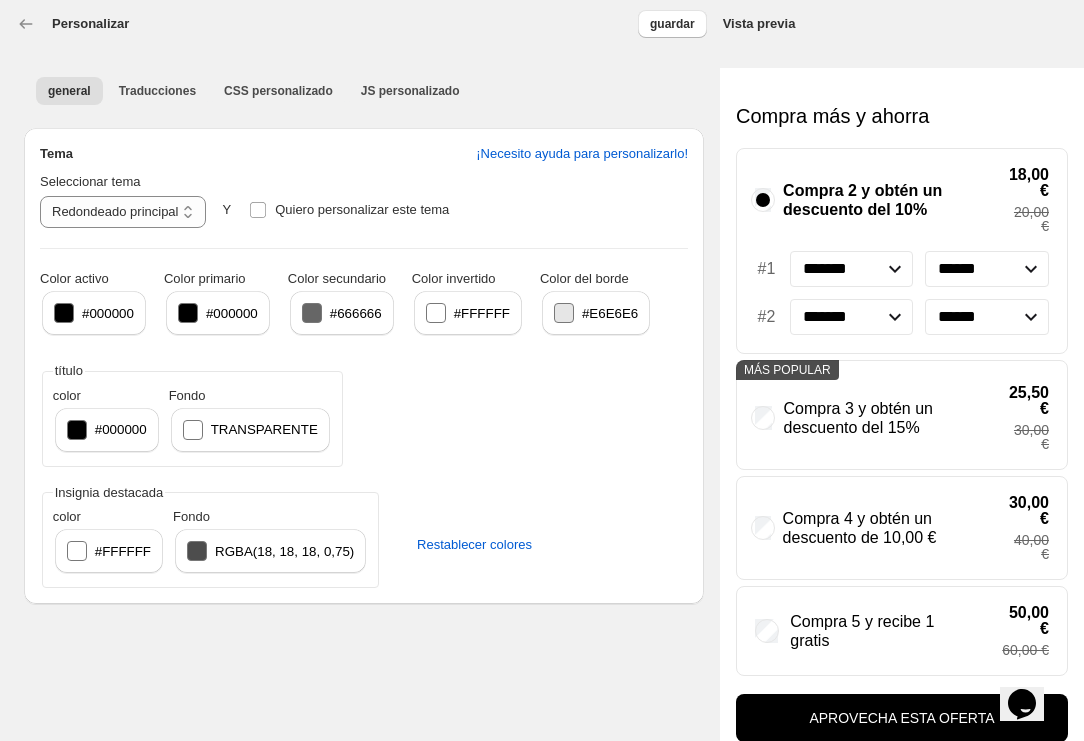 click at bounding box center [188, 313] 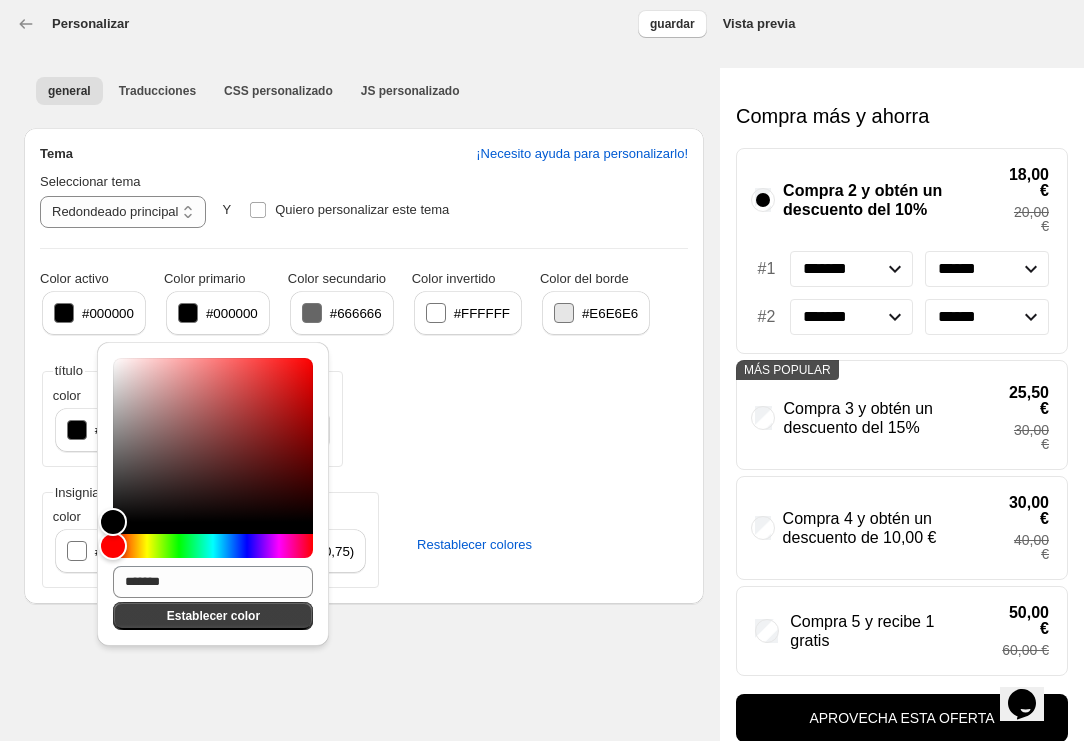 click on "**********" at bounding box center [542, 370] 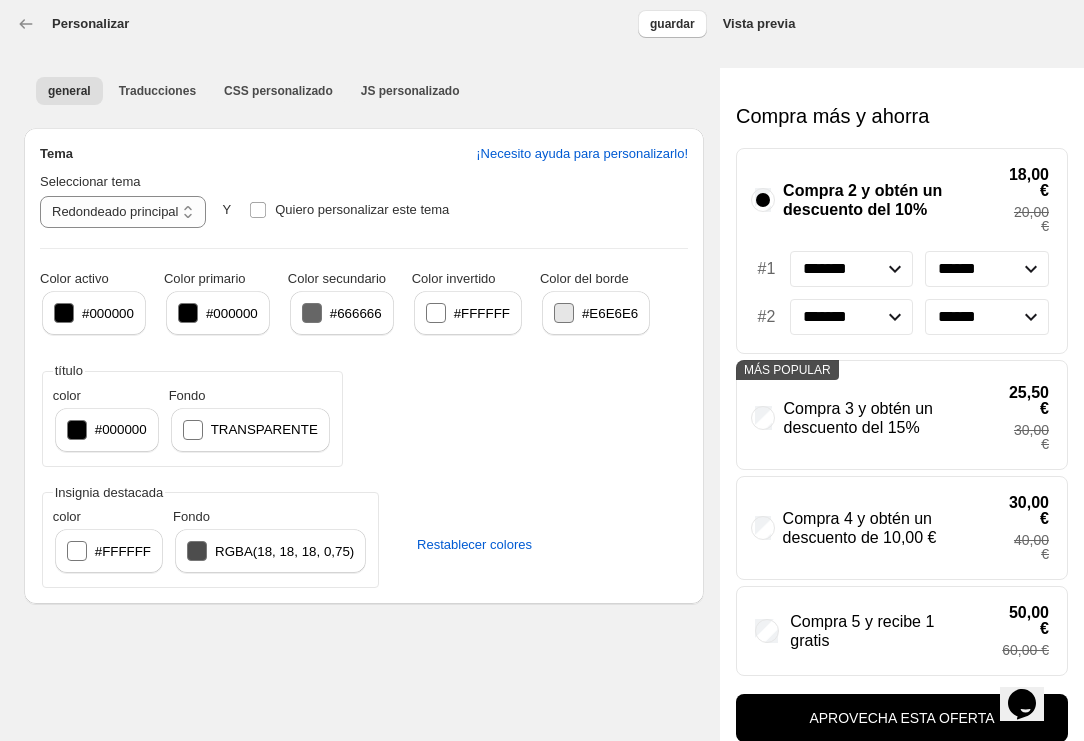 click on "MÁS POPULAR" at bounding box center (787, 370) 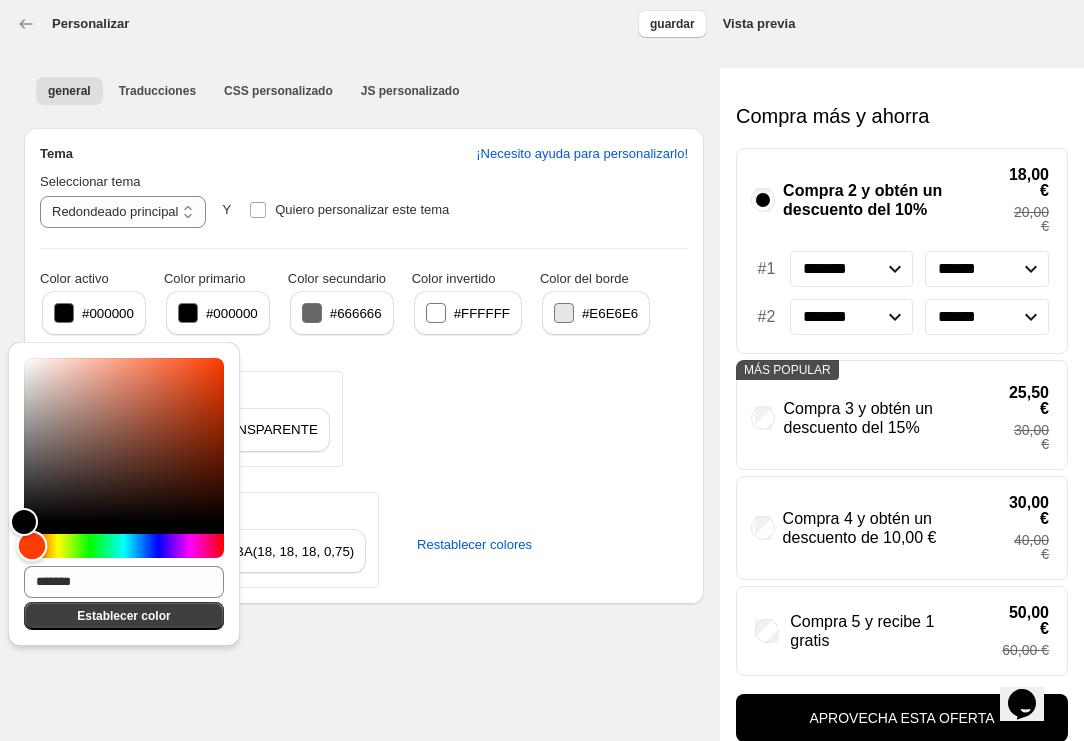 click at bounding box center (32, 546) 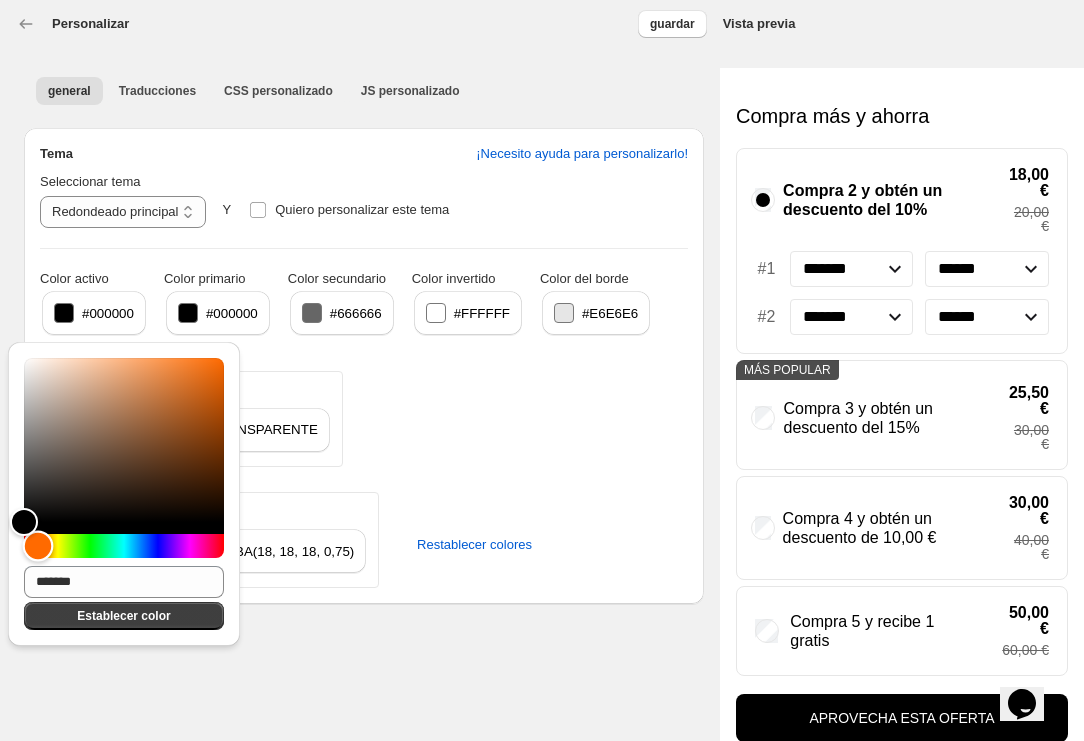 click at bounding box center [38, 546] 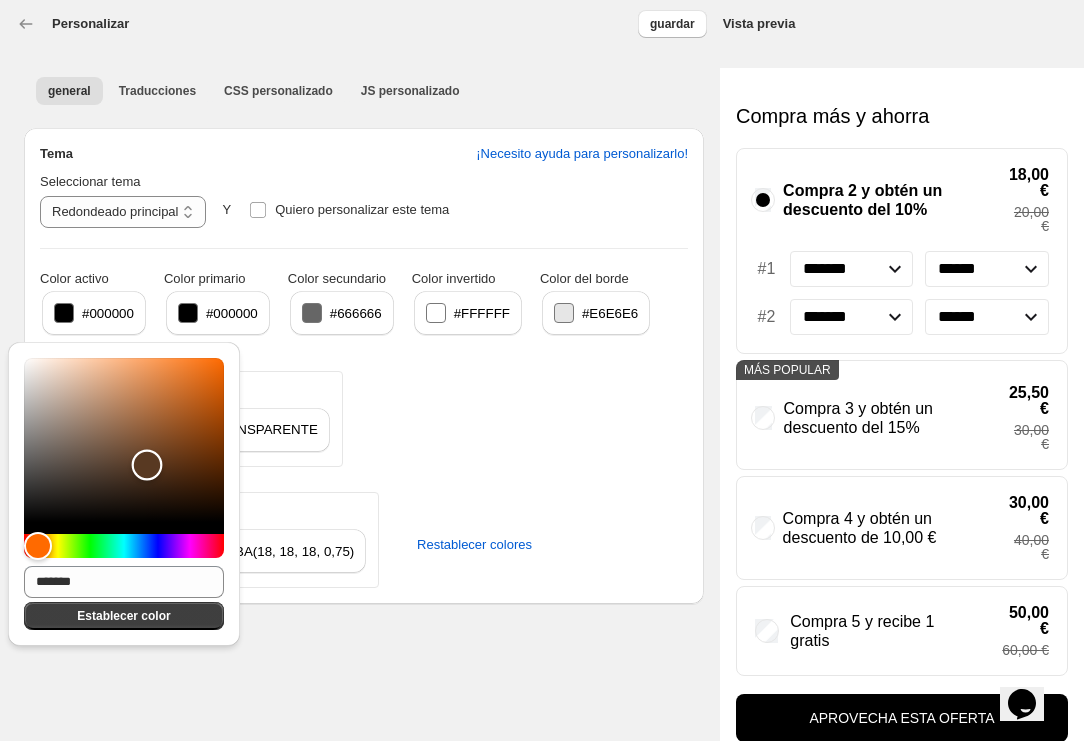 type on "*******" 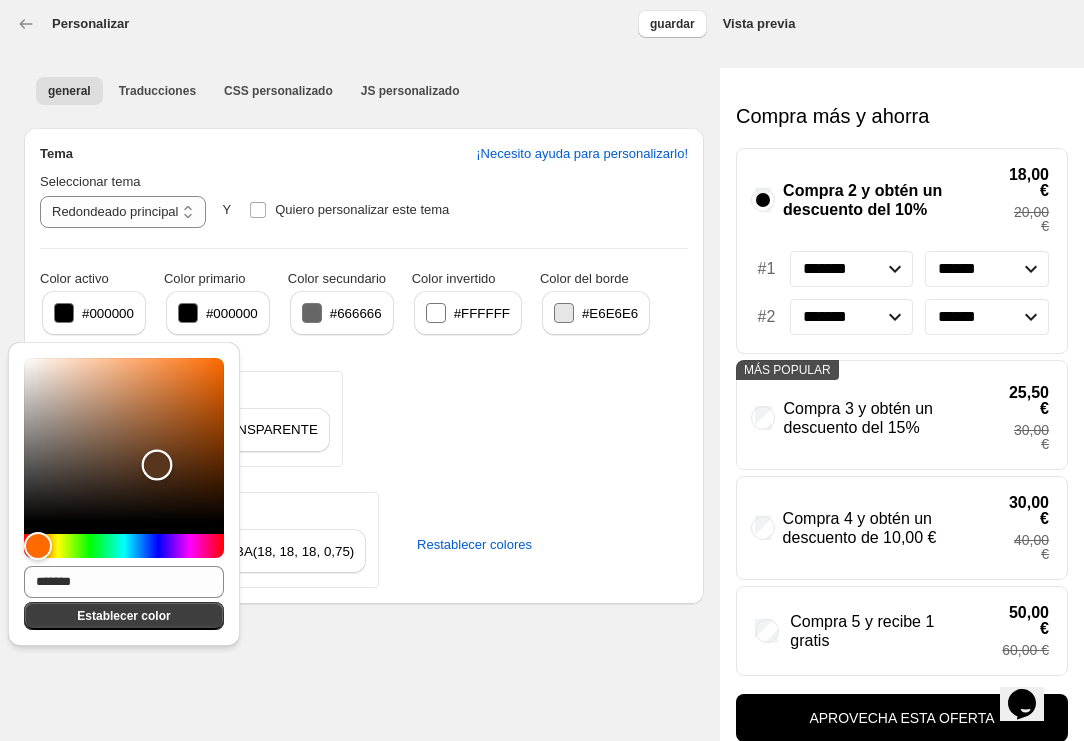 drag, startPoint x: 25, startPoint y: 519, endPoint x: 157, endPoint y: 465, distance: 142.61838 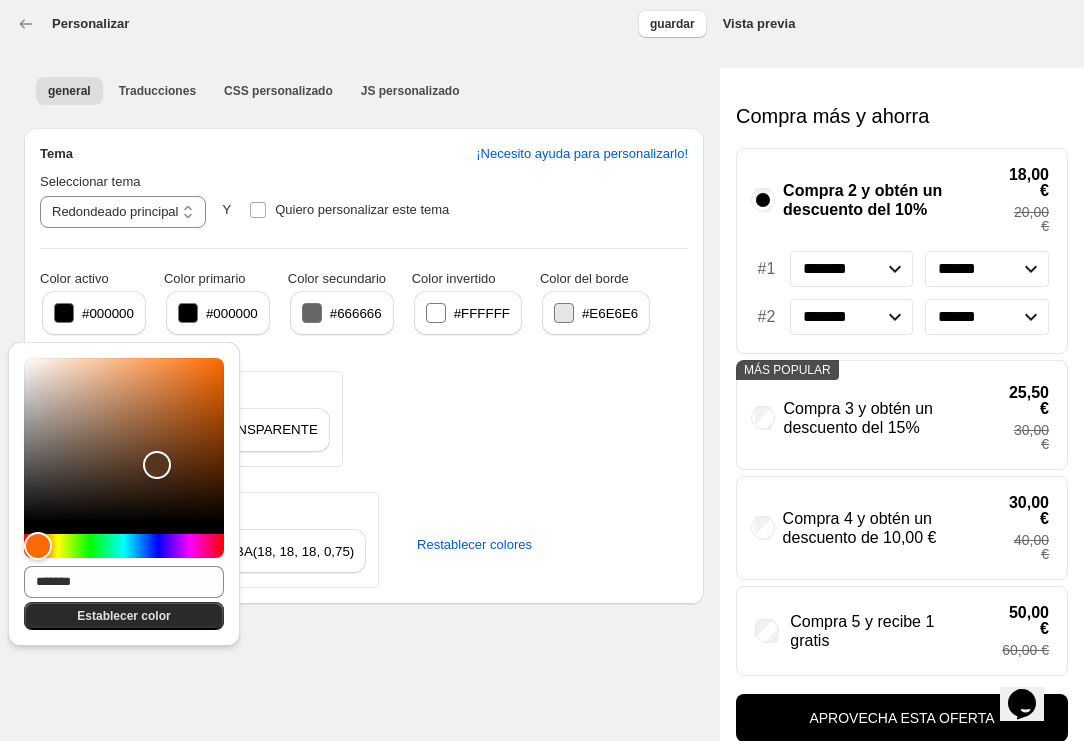 click on "Establecer color" at bounding box center [123, 616] 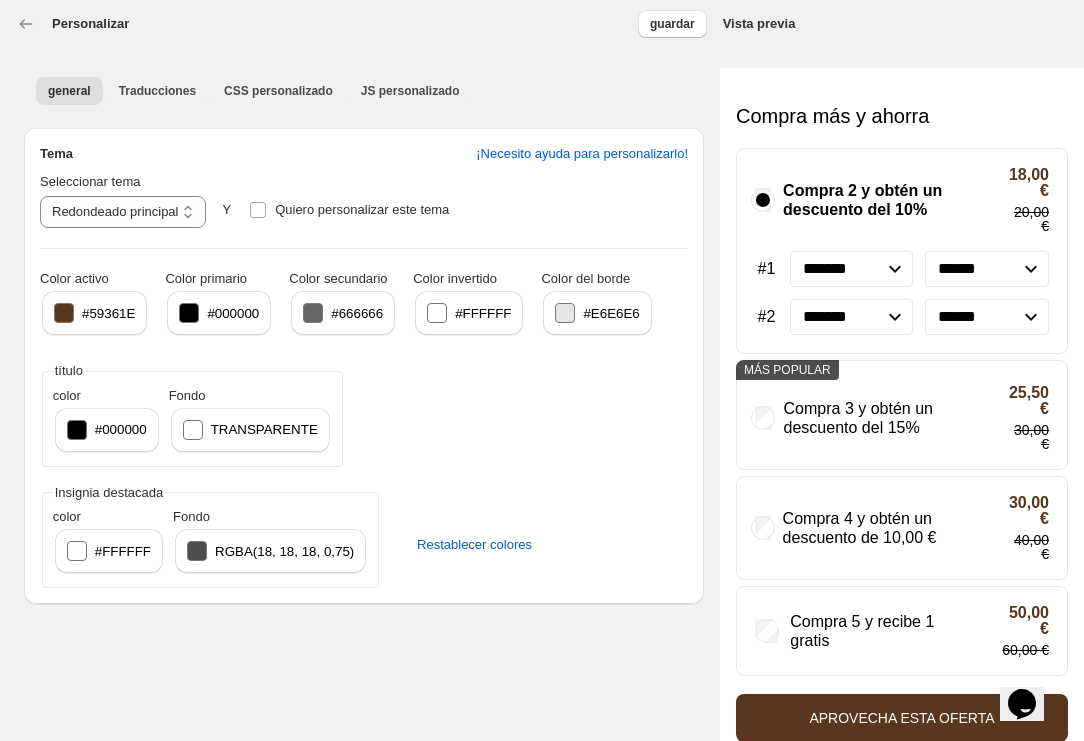 click on "#000000" at bounding box center [233, 313] 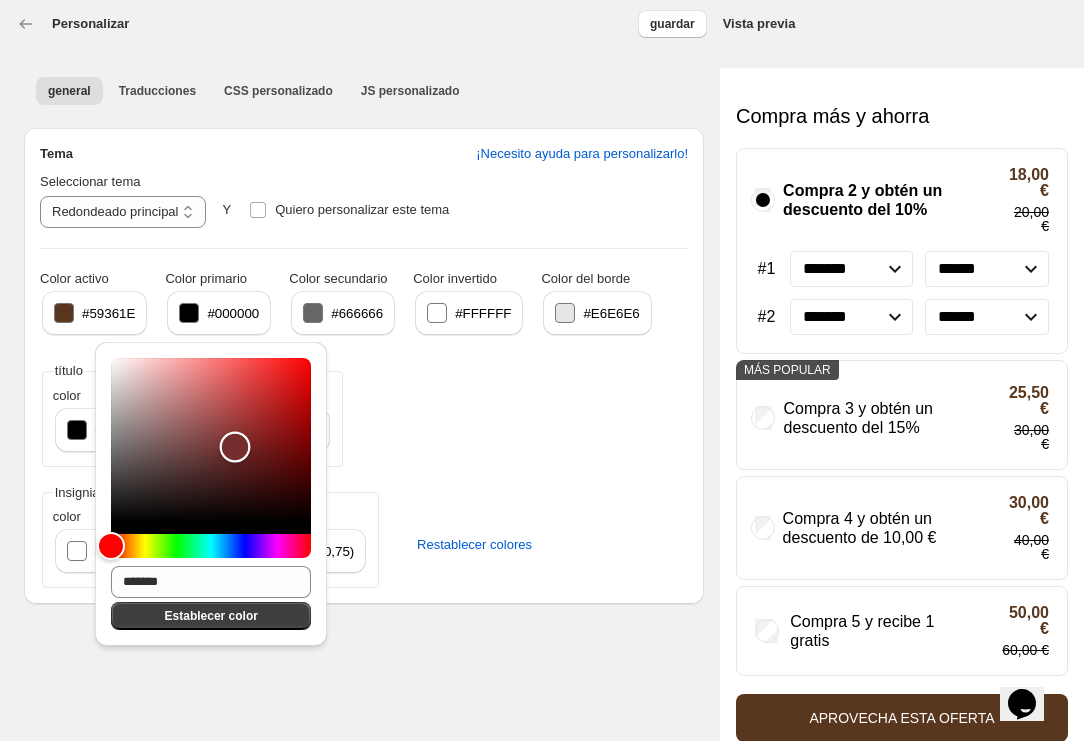 type on "*******" 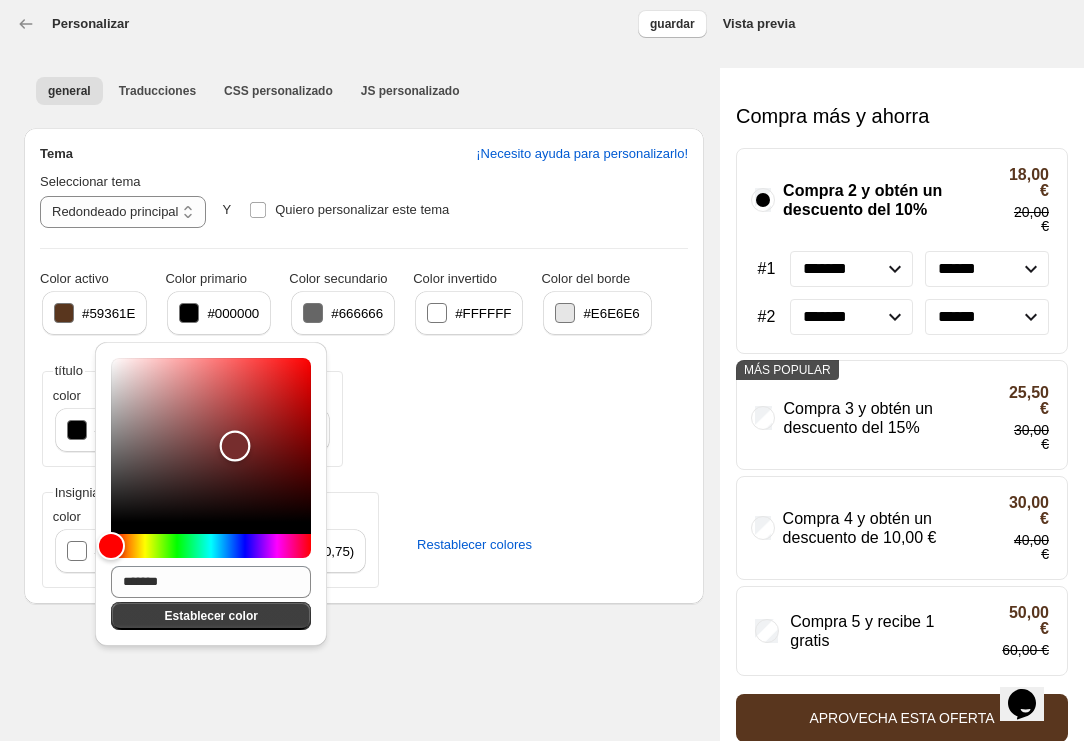 drag, startPoint x: 115, startPoint y: 517, endPoint x: 235, endPoint y: 446, distance: 139.43098 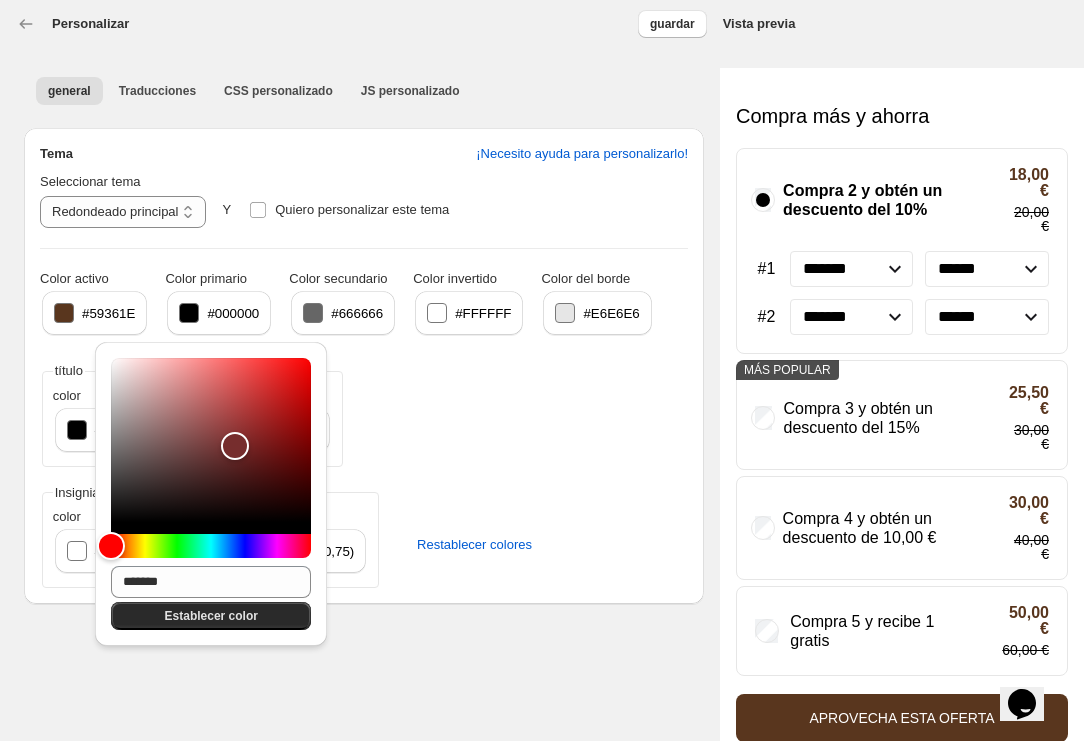 click on "Establecer color" at bounding box center [211, 616] 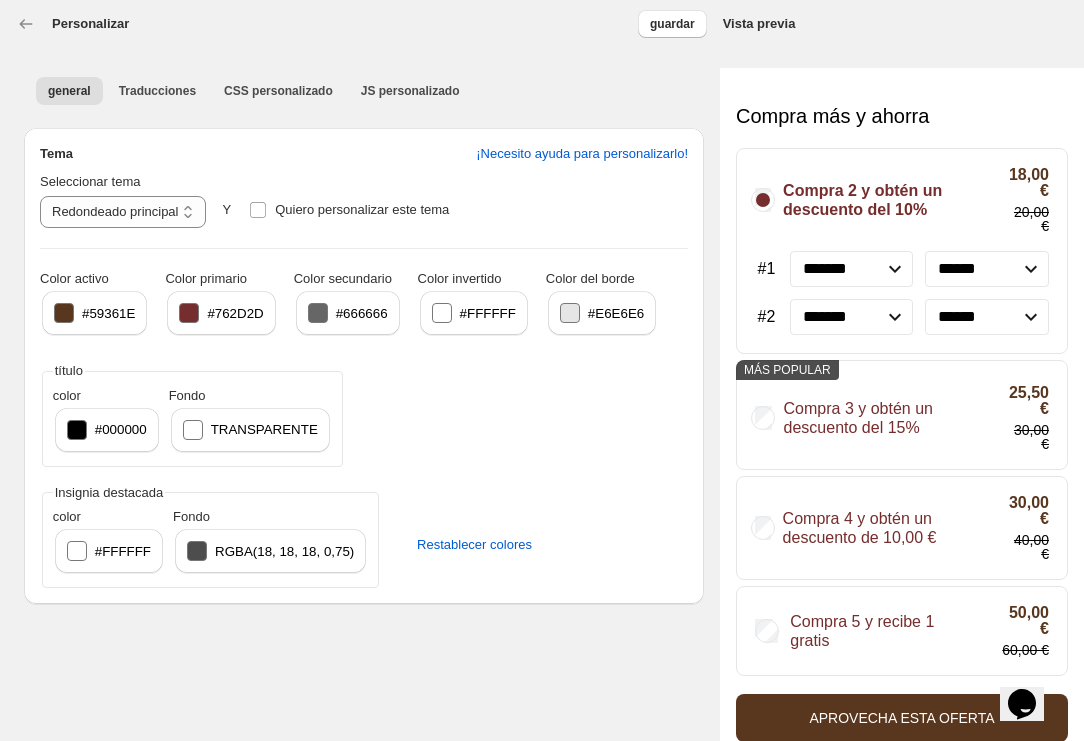 click on "#762D2D" at bounding box center [221, 313] 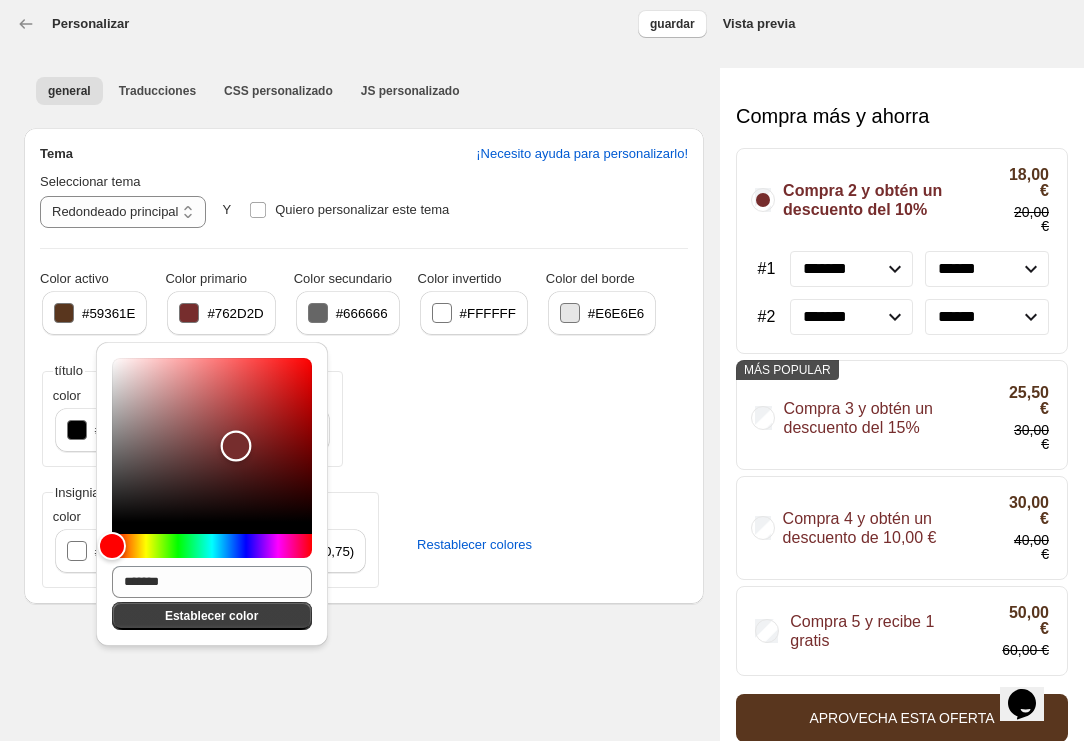 type on "*******" 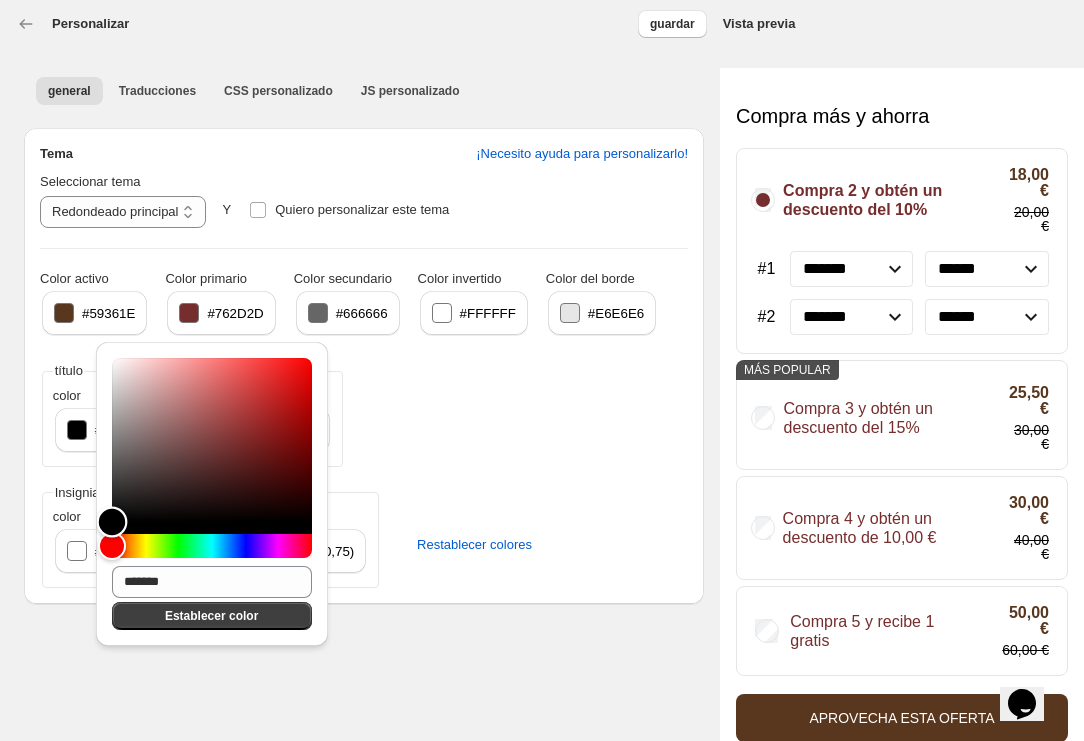 drag, startPoint x: 236, startPoint y: 446, endPoint x: 100, endPoint y: 554, distance: 173.66635 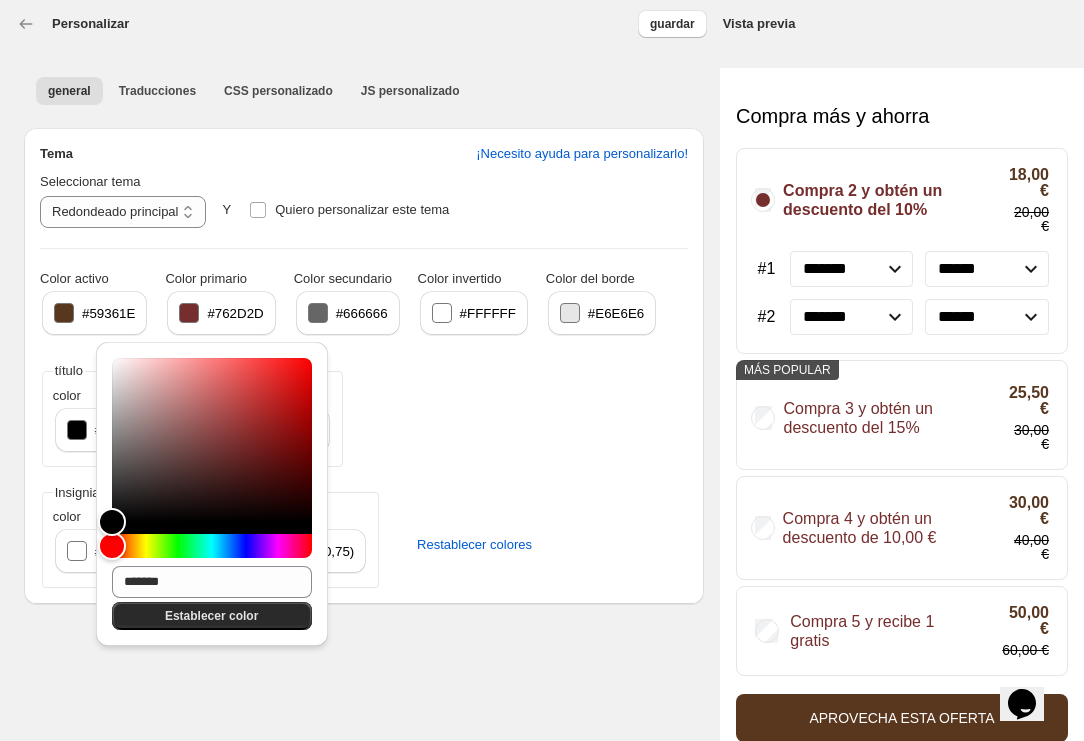 click on "Establecer color" at bounding box center (212, 616) 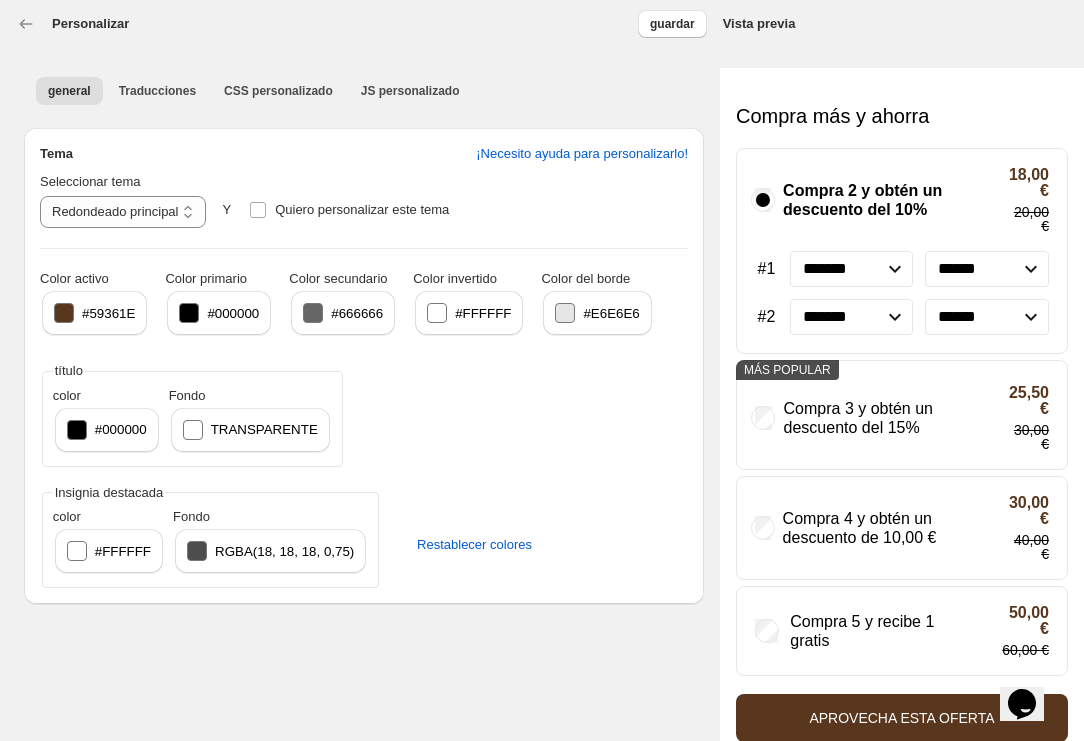 click on "#666666" at bounding box center [357, 313] 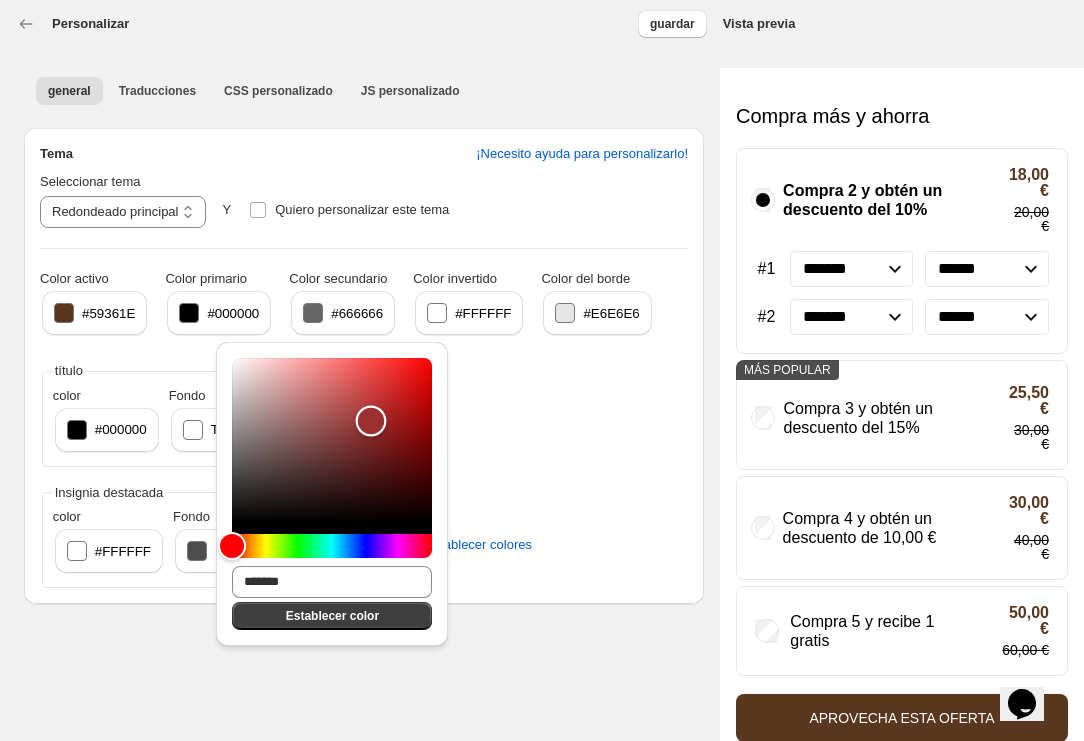 type on "*******" 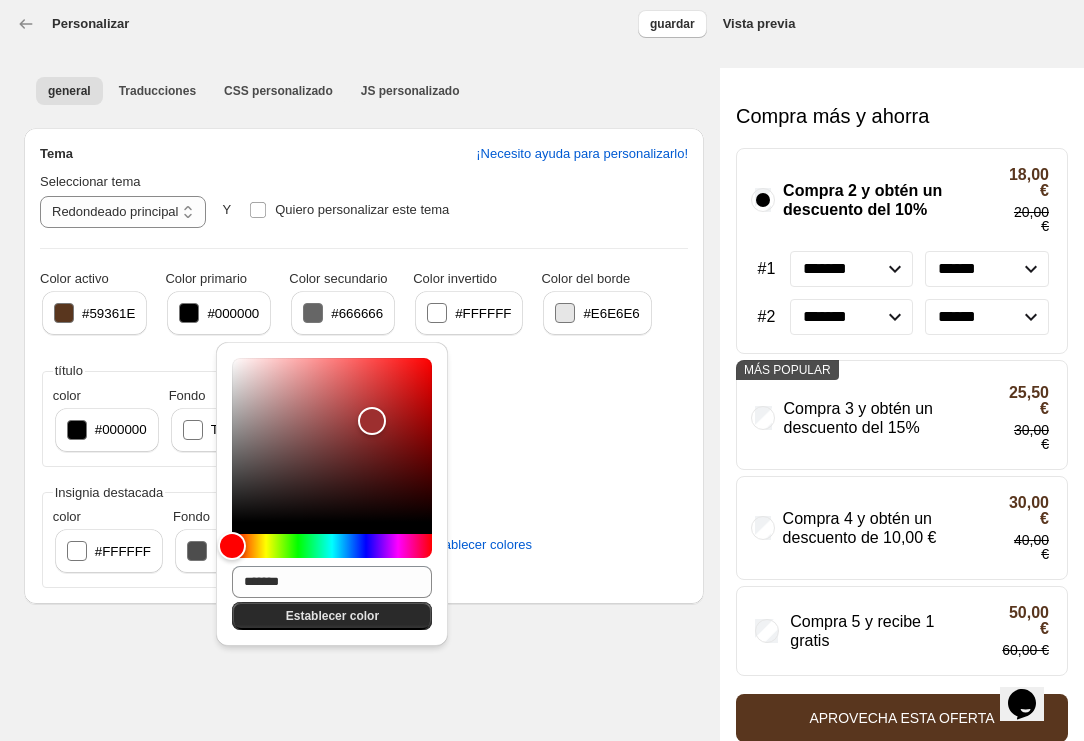 click on "Establecer color" at bounding box center (332, 616) 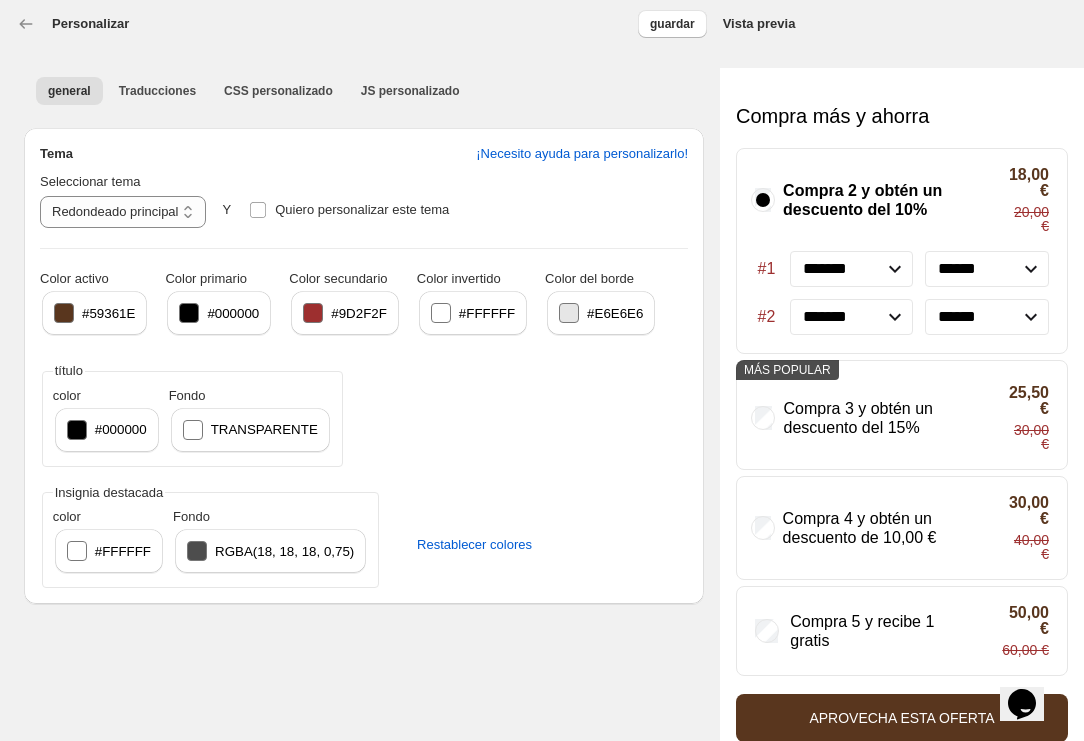click on "#9D2F2F" at bounding box center [359, 313] 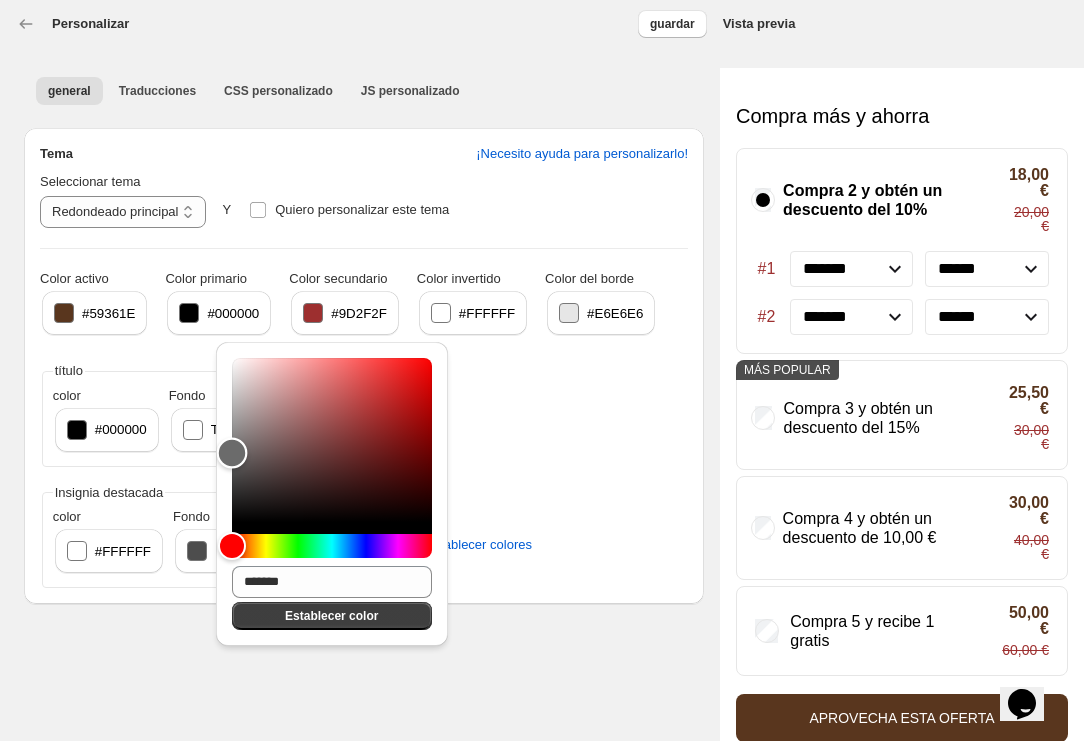 type on "*******" 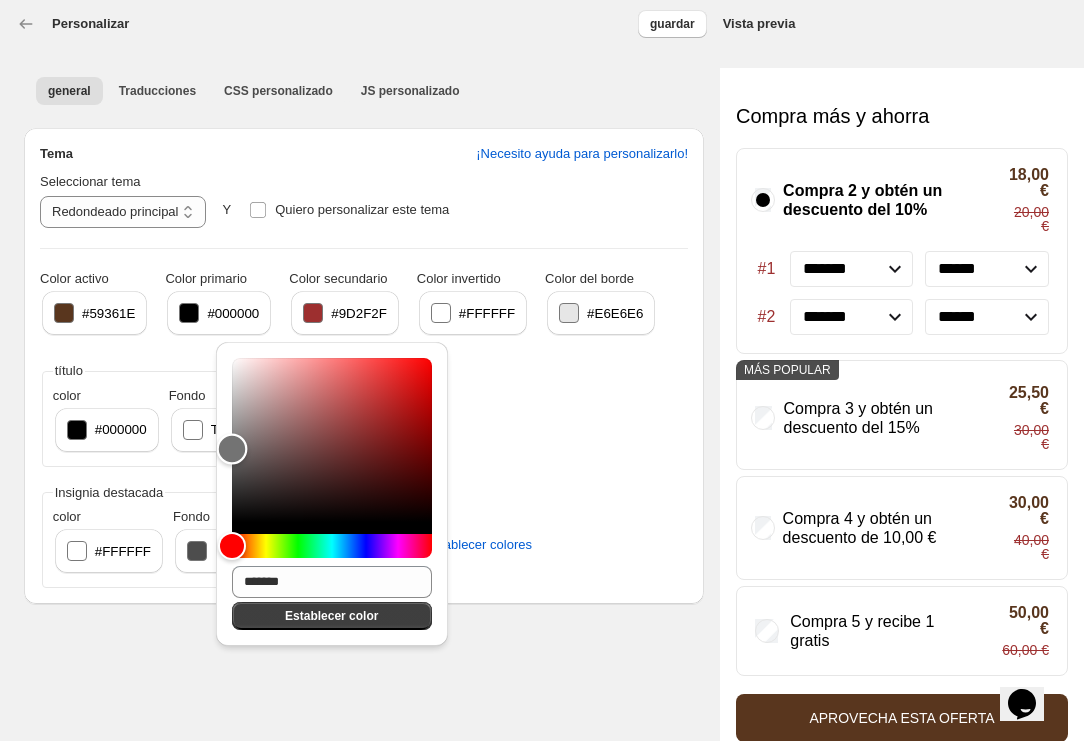 drag, startPoint x: 378, startPoint y: 425, endPoint x: 225, endPoint y: 449, distance: 154.87091 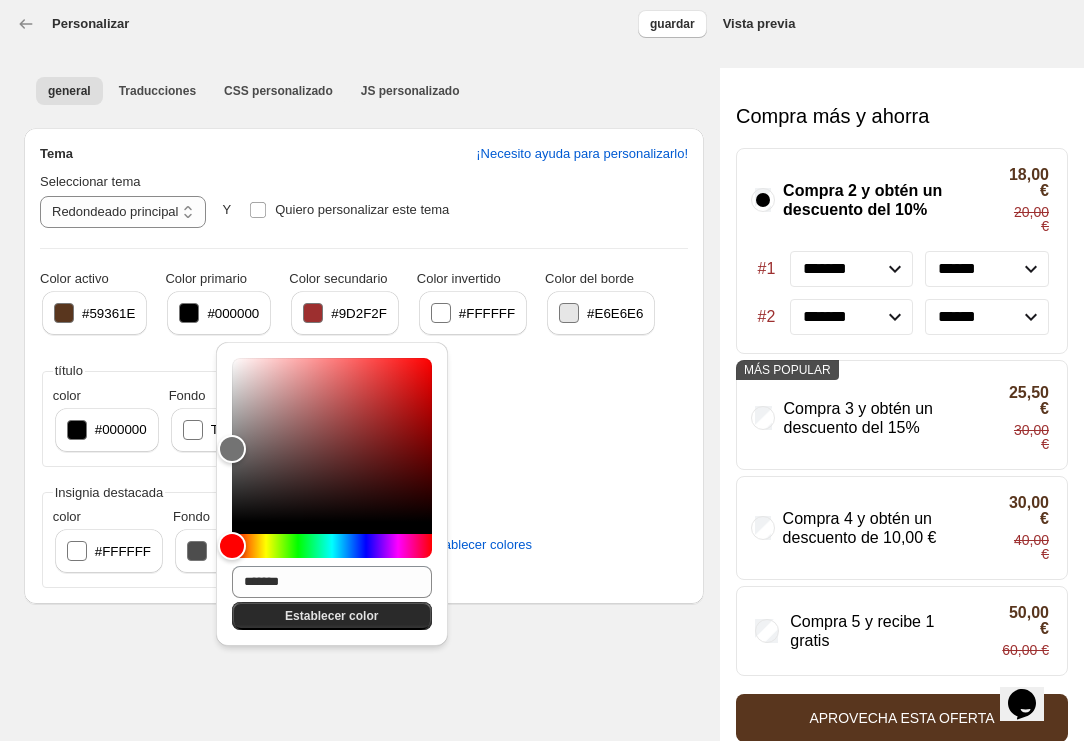 click on "Establecer color" at bounding box center [331, 616] 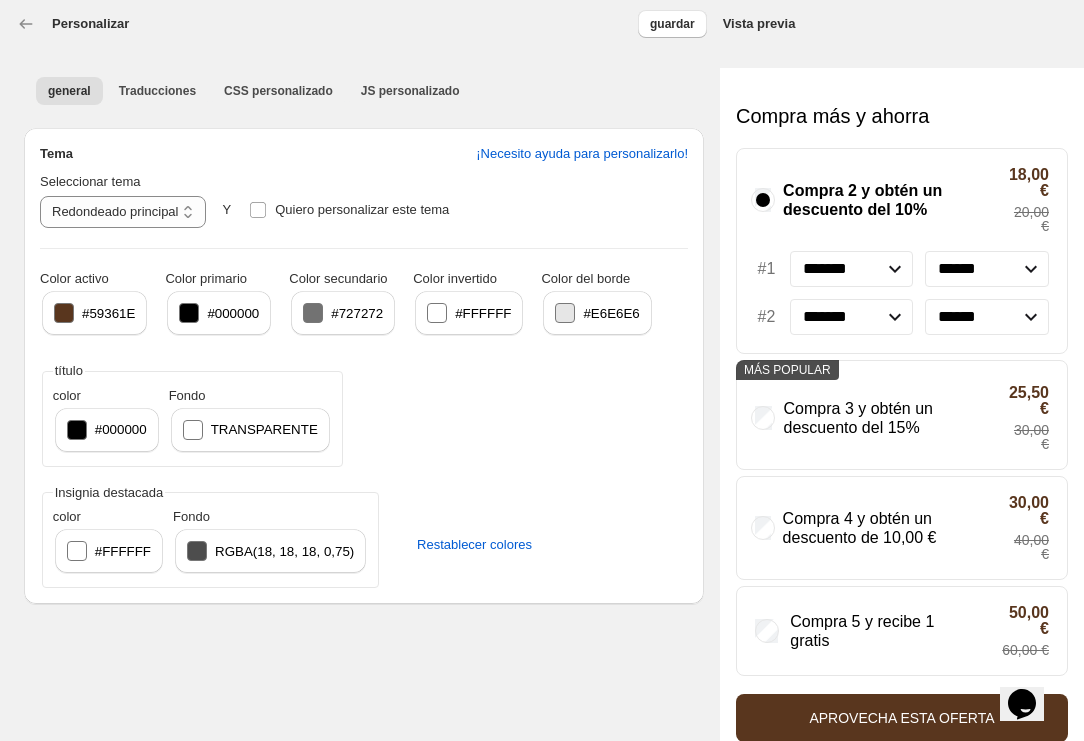 click on "#FFFFFF" at bounding box center (469, 313) 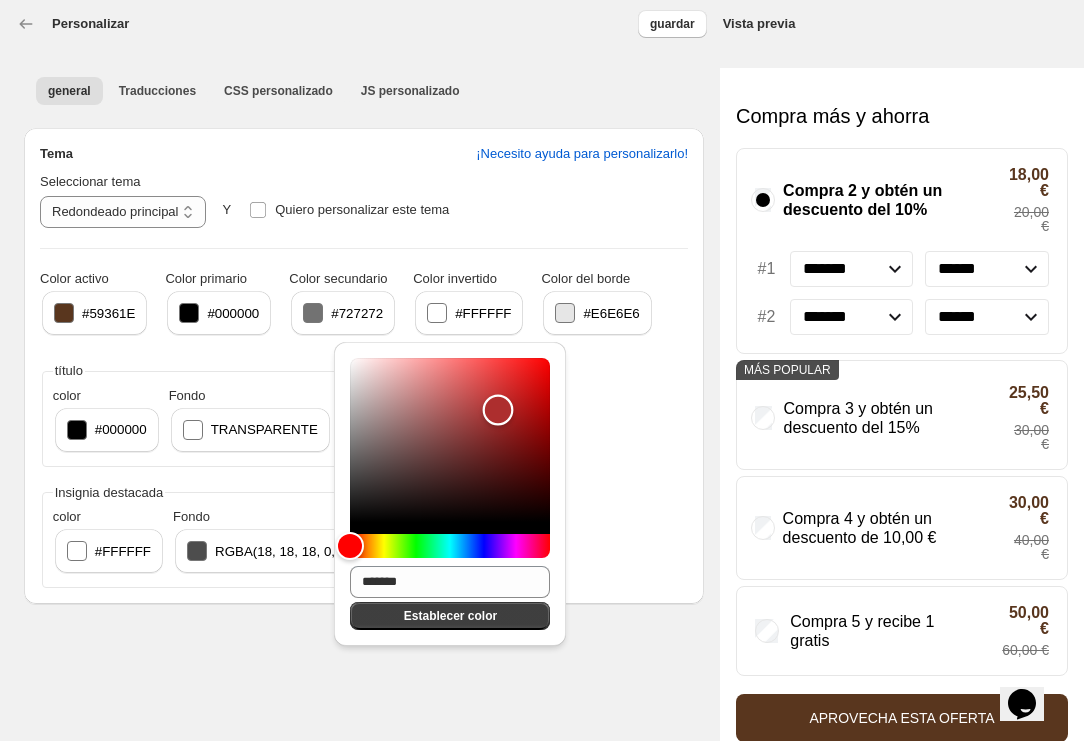 type on "*******" 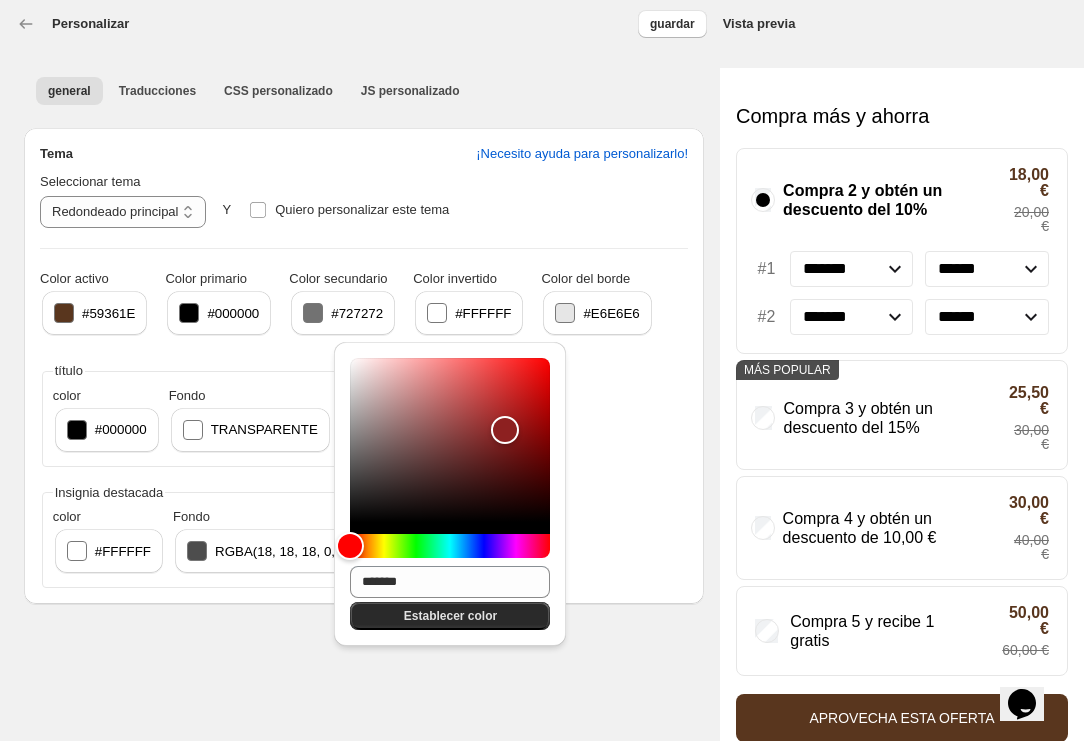 click on "Establecer color" at bounding box center [450, 616] 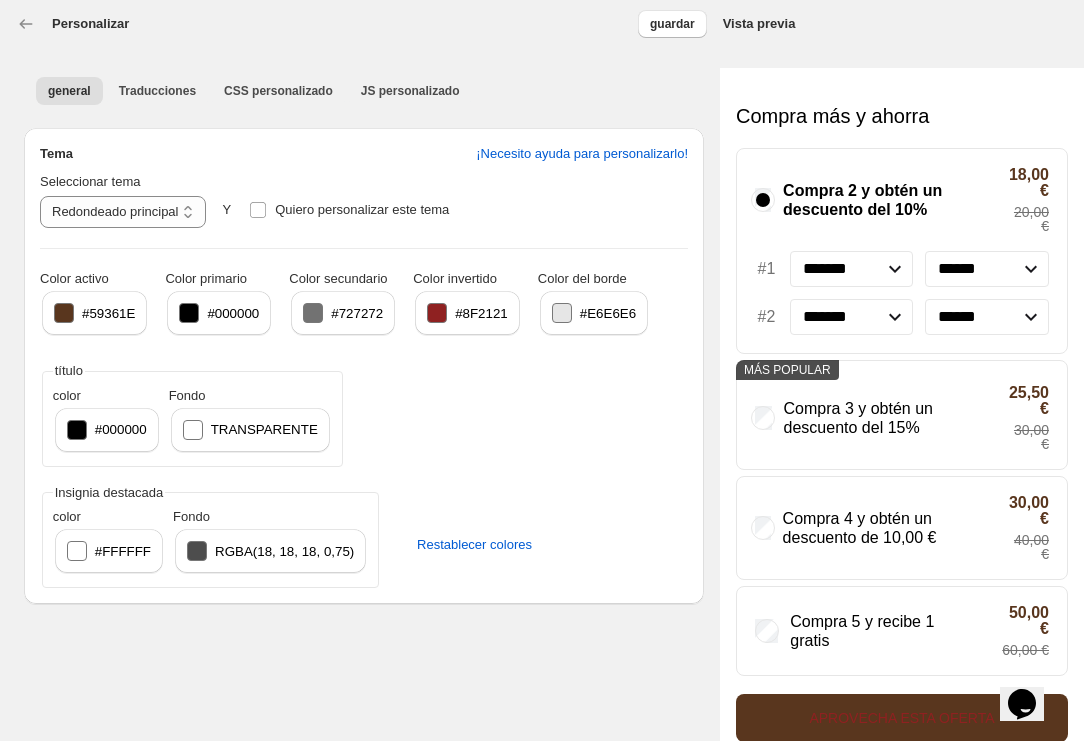 click on "#8F2121" at bounding box center [481, 313] 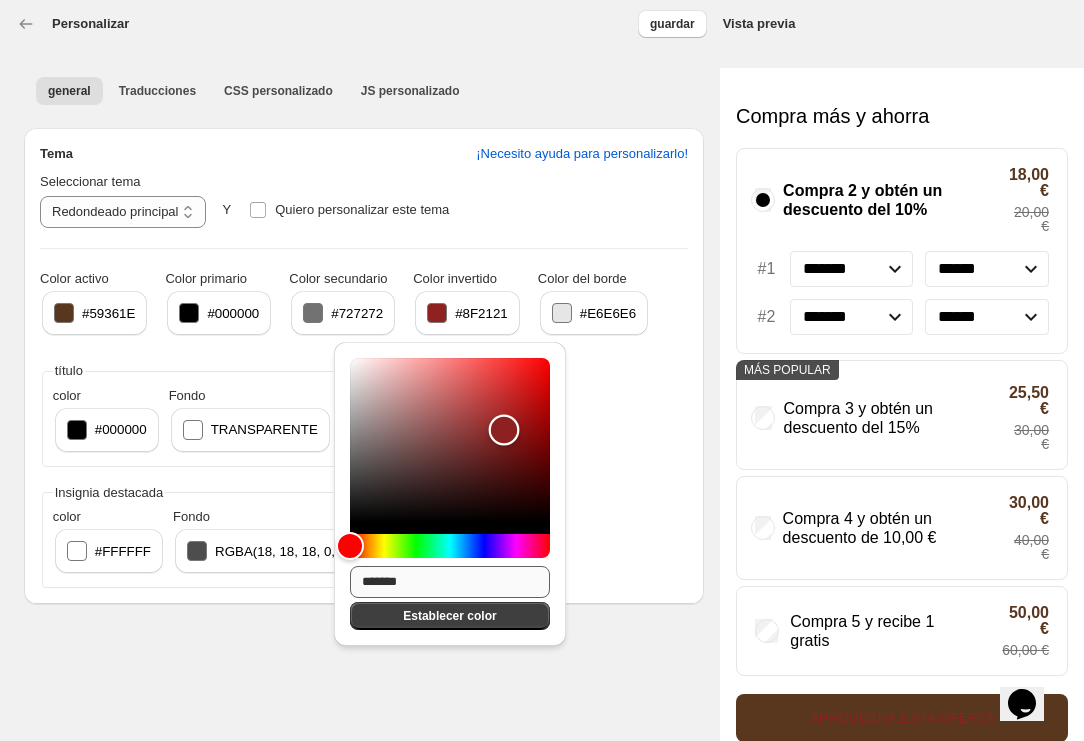 type on "*******" 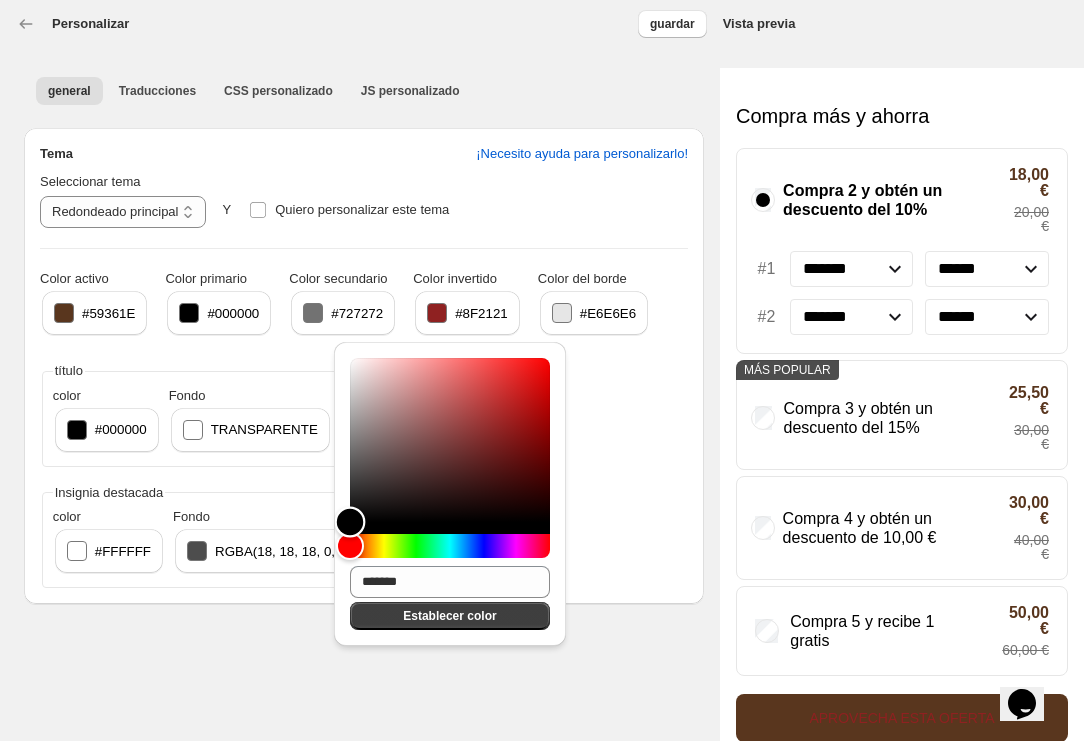 drag, startPoint x: 501, startPoint y: 430, endPoint x: 296, endPoint y: 649, distance: 299.97665 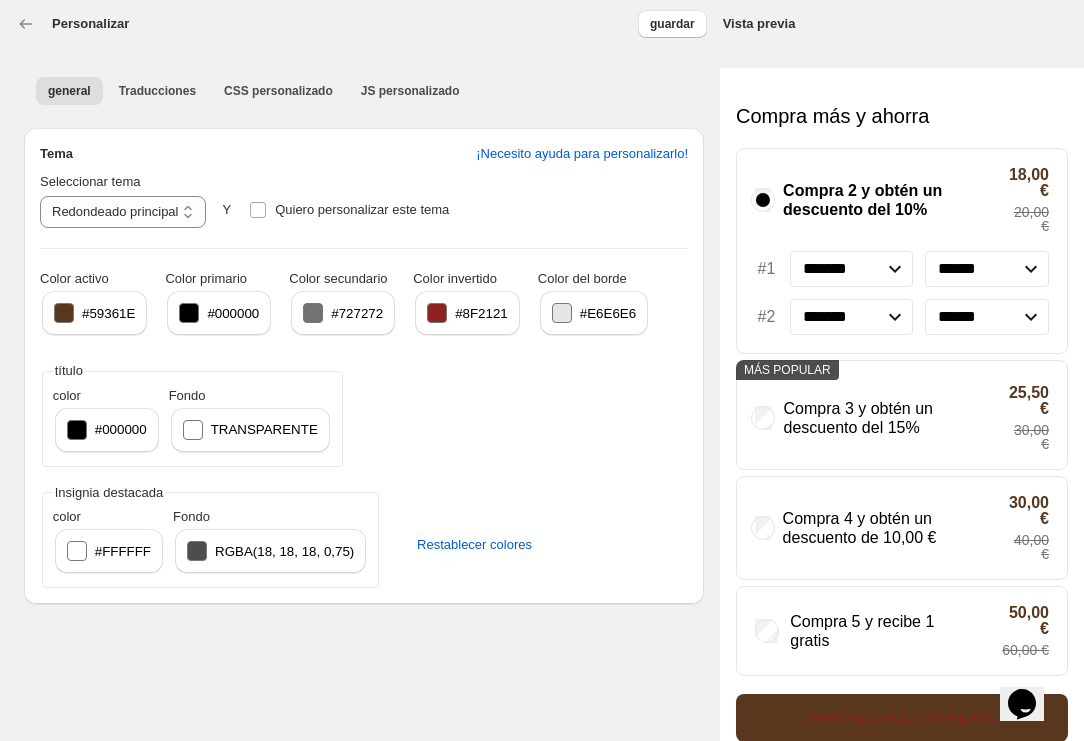 click on "#8F2121" at bounding box center [467, 313] 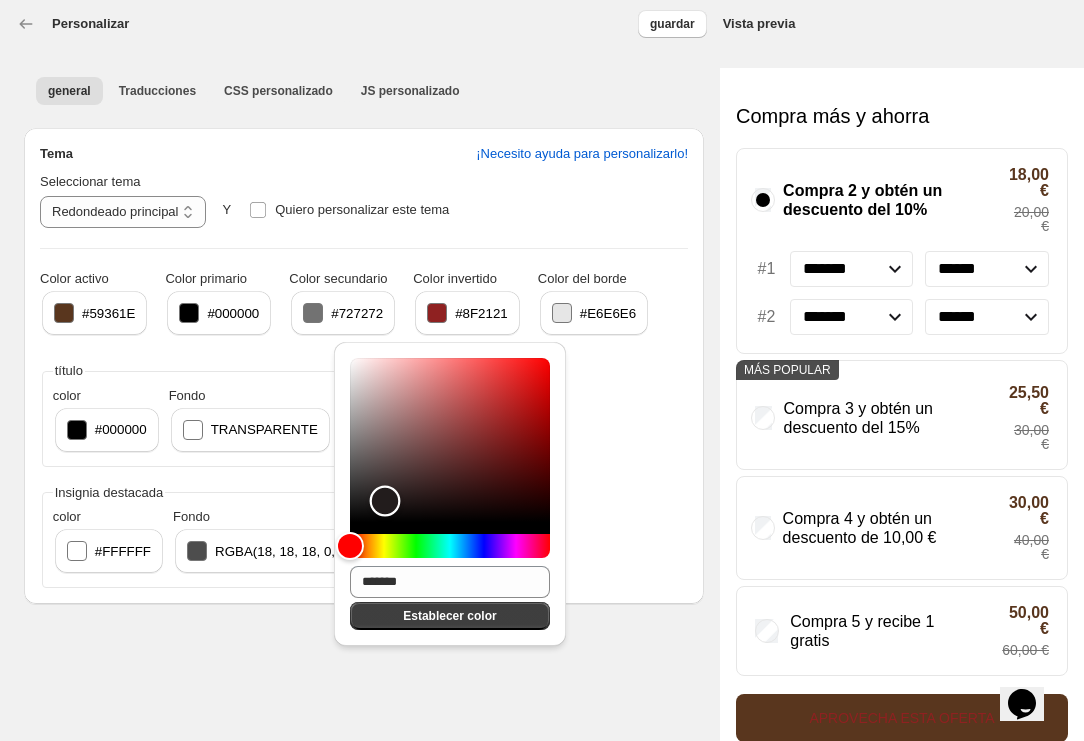 type on "*******" 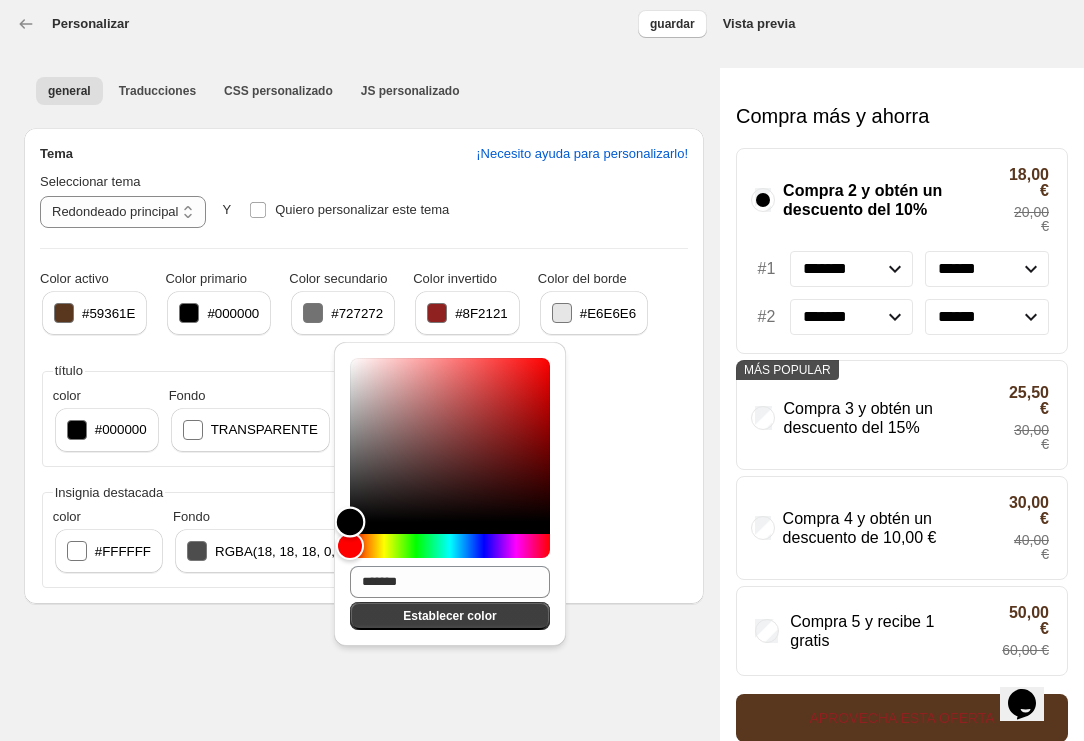 drag, startPoint x: 503, startPoint y: 424, endPoint x: 320, endPoint y: 561, distance: 228.60008 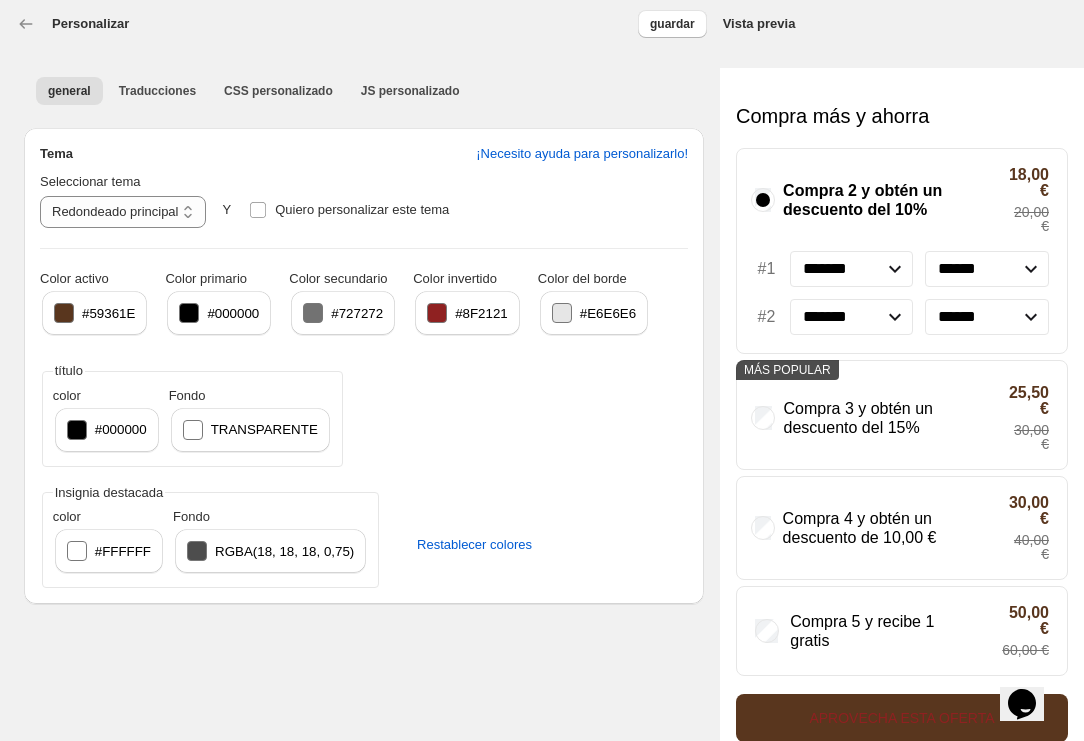 click on "#8F2121" at bounding box center (467, 313) 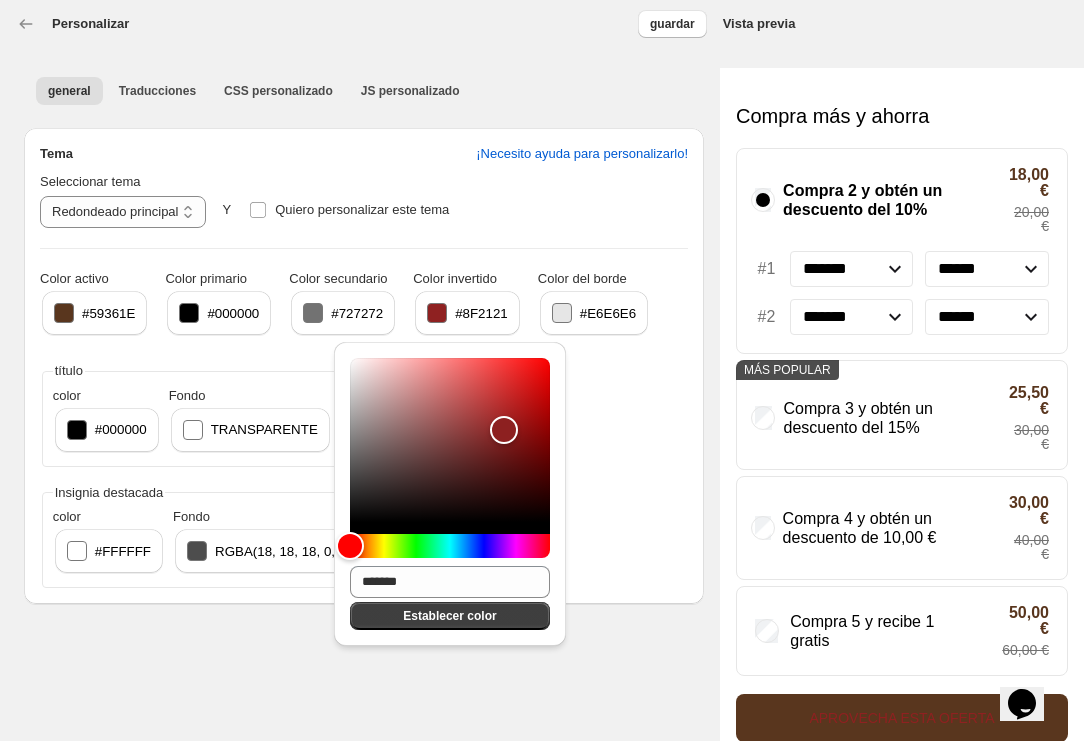 click at bounding box center [450, 446] 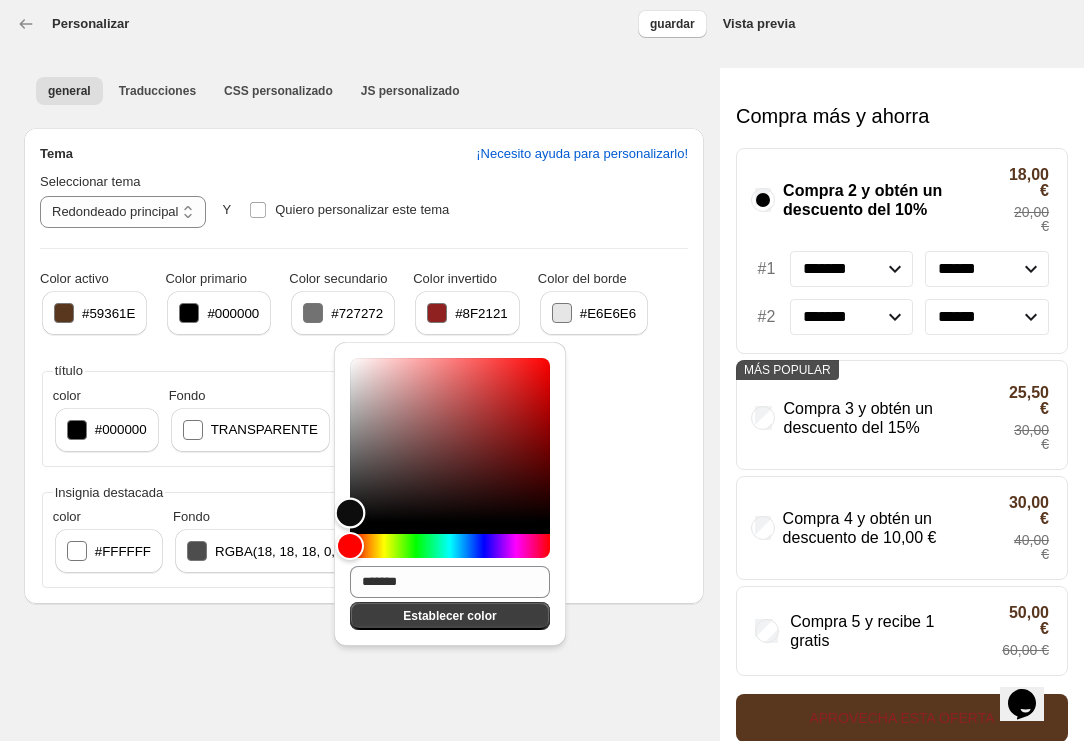 type on "*******" 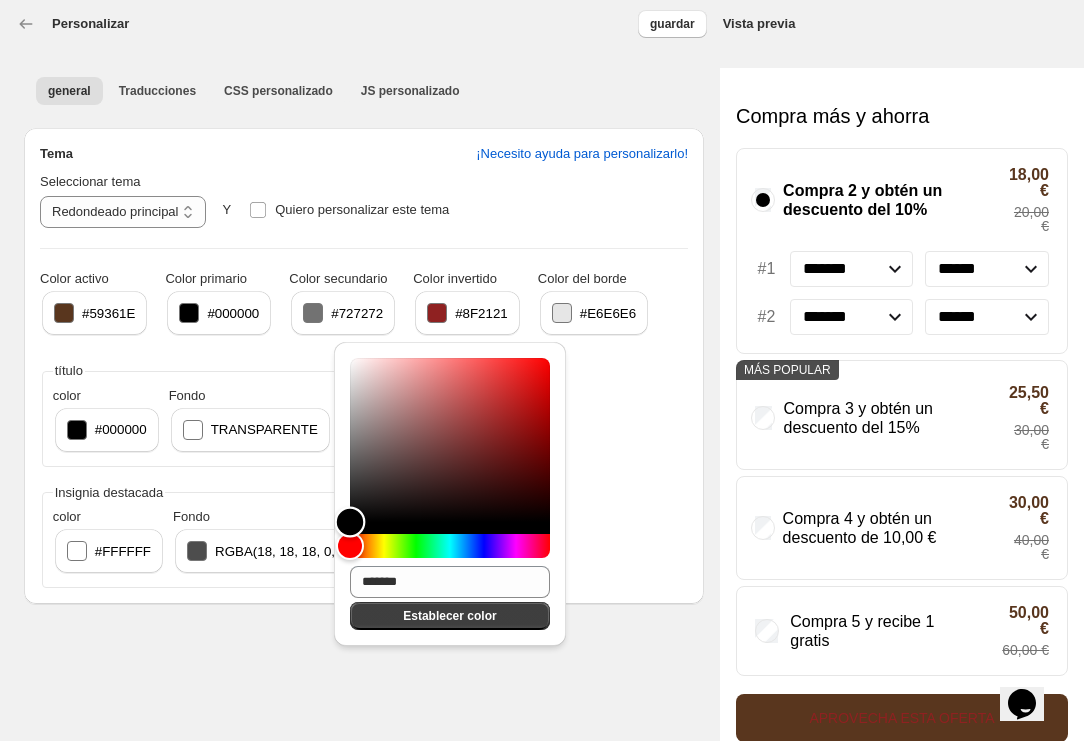 drag, startPoint x: 501, startPoint y: 427, endPoint x: 345, endPoint y: 526, distance: 184.76201 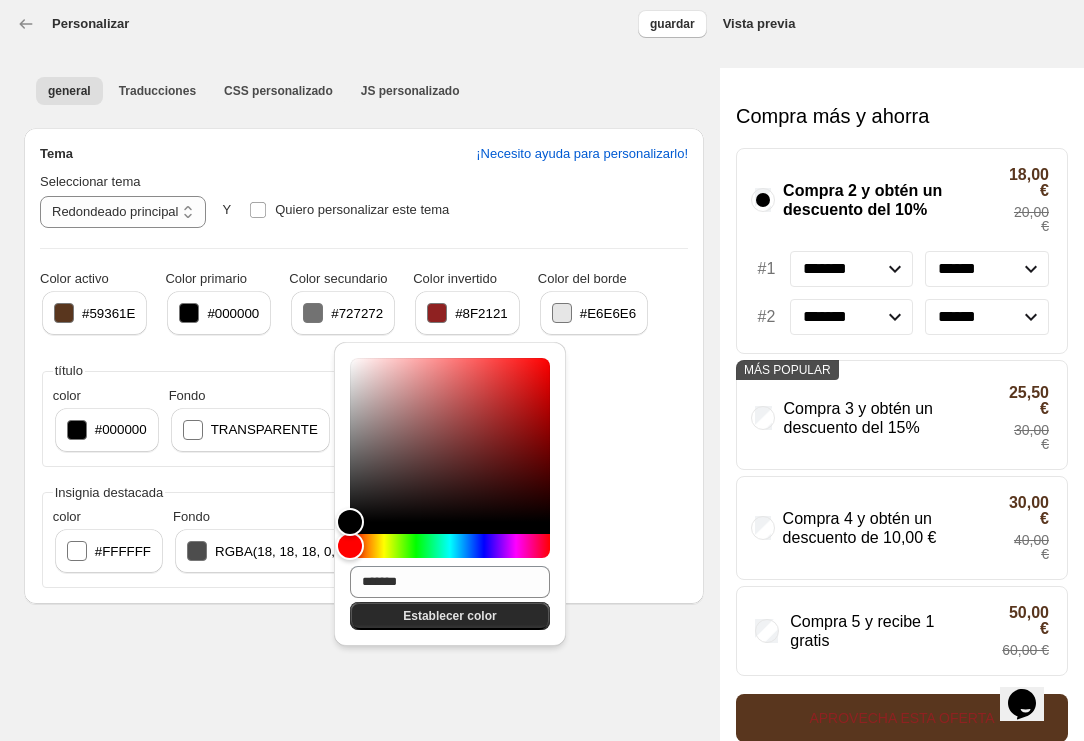 click on "Establecer color" at bounding box center [449, 616] 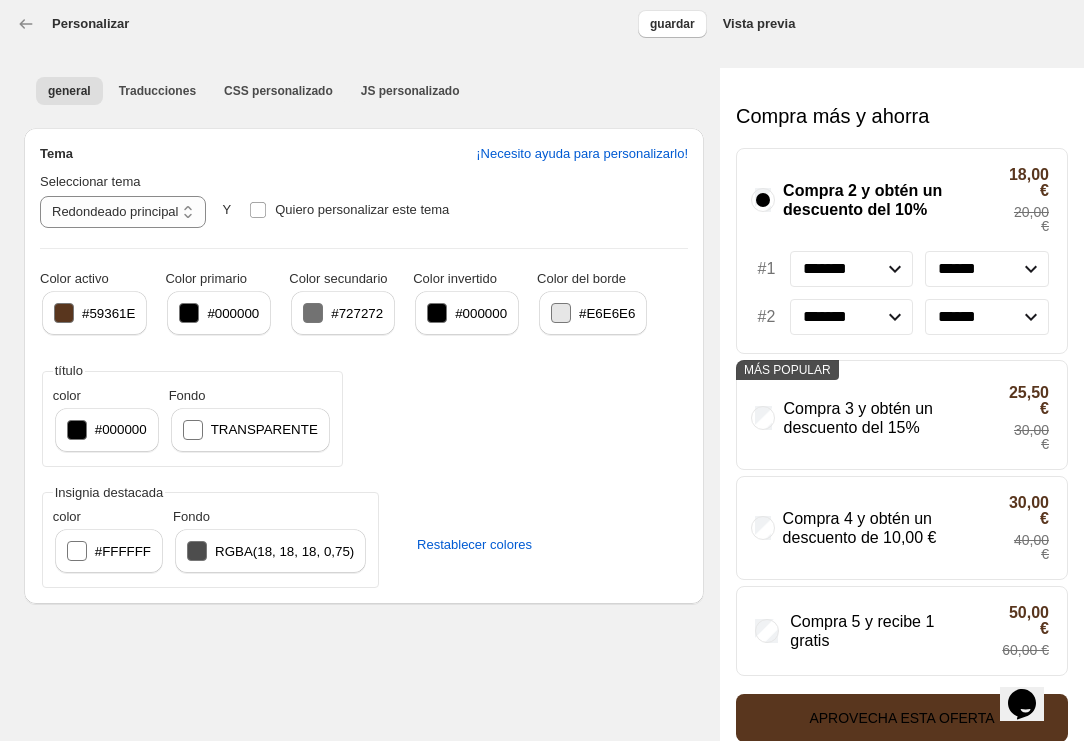 click on "#000000" at bounding box center [467, 313] 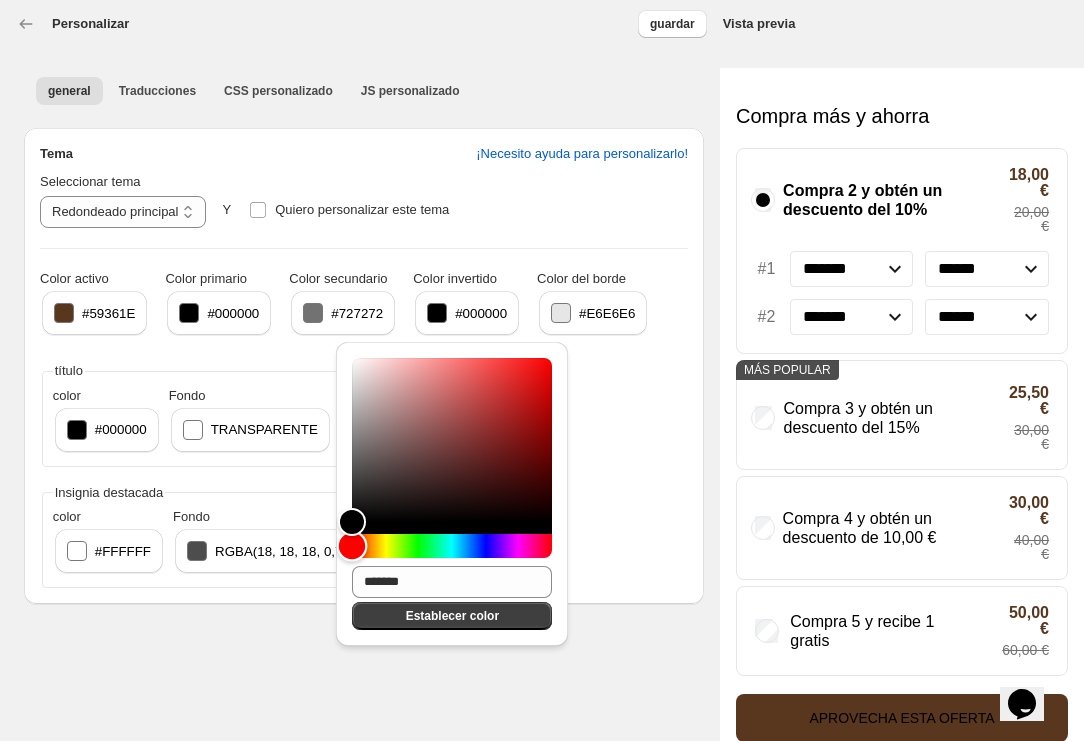 drag, startPoint x: 350, startPoint y: 547, endPoint x: 149, endPoint y: 613, distance: 211.5585 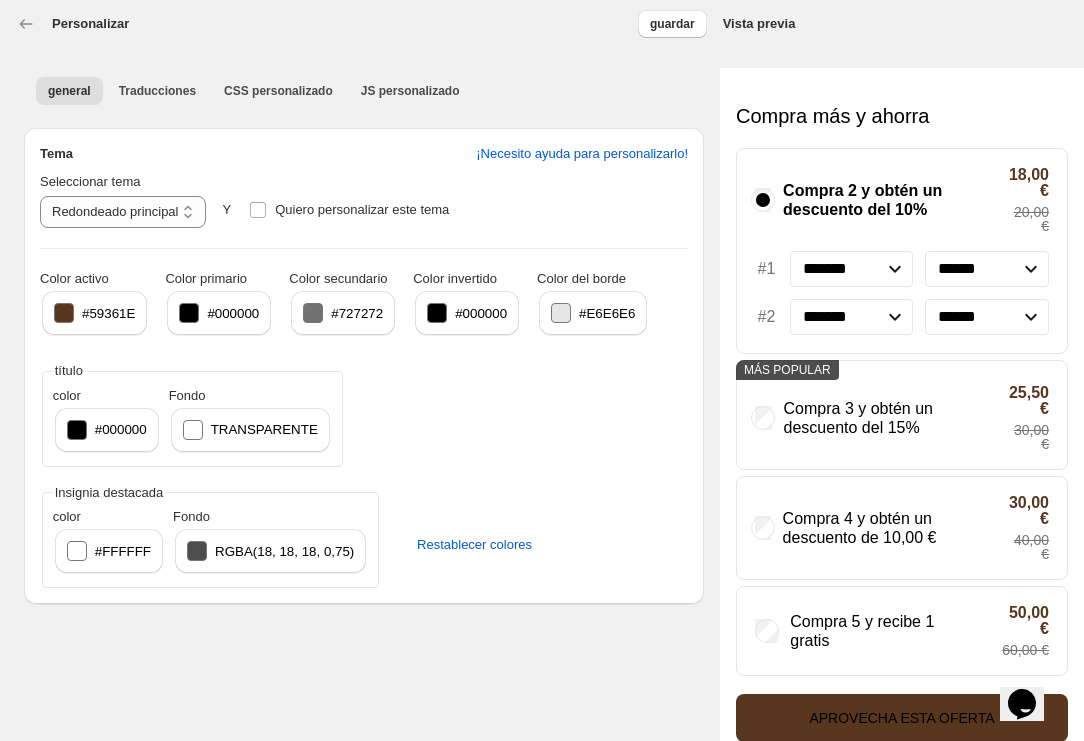 click on "#000000" at bounding box center (481, 313) 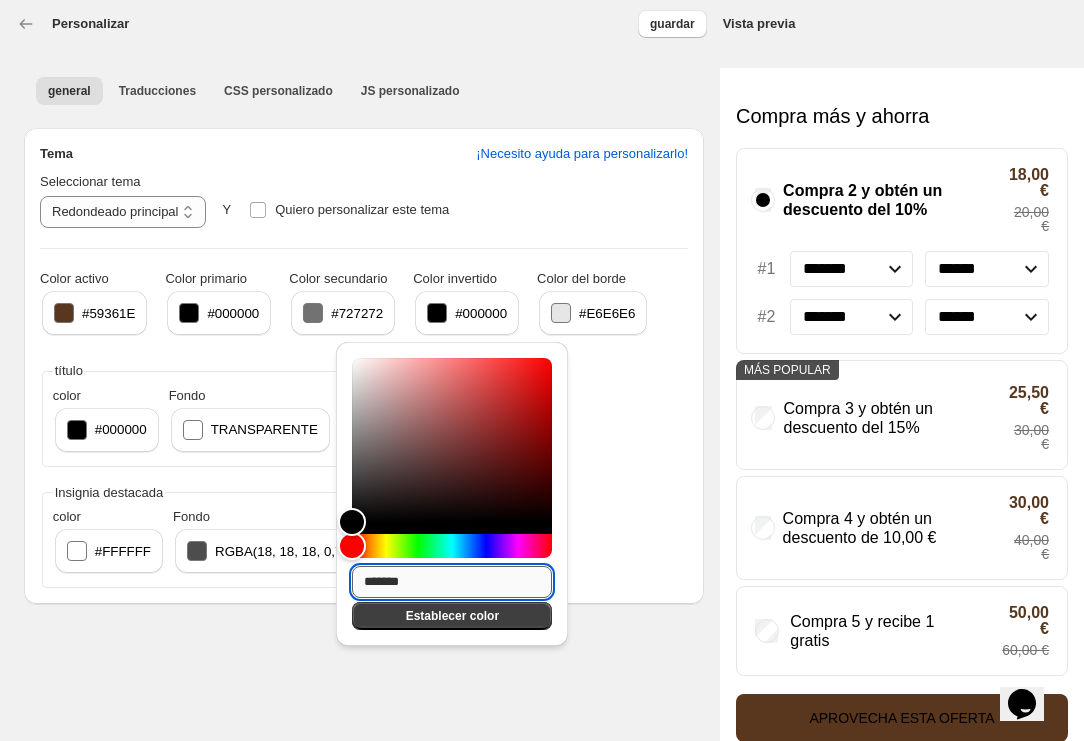 click on "*******" at bounding box center (452, 582) 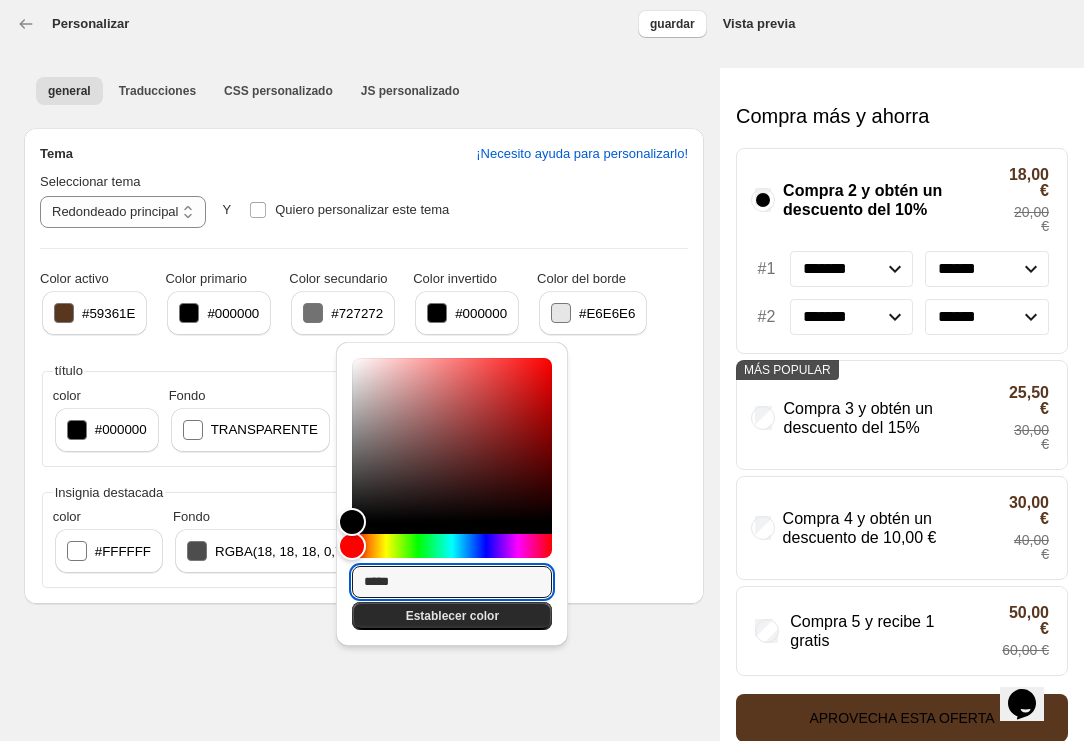 type on "*****" 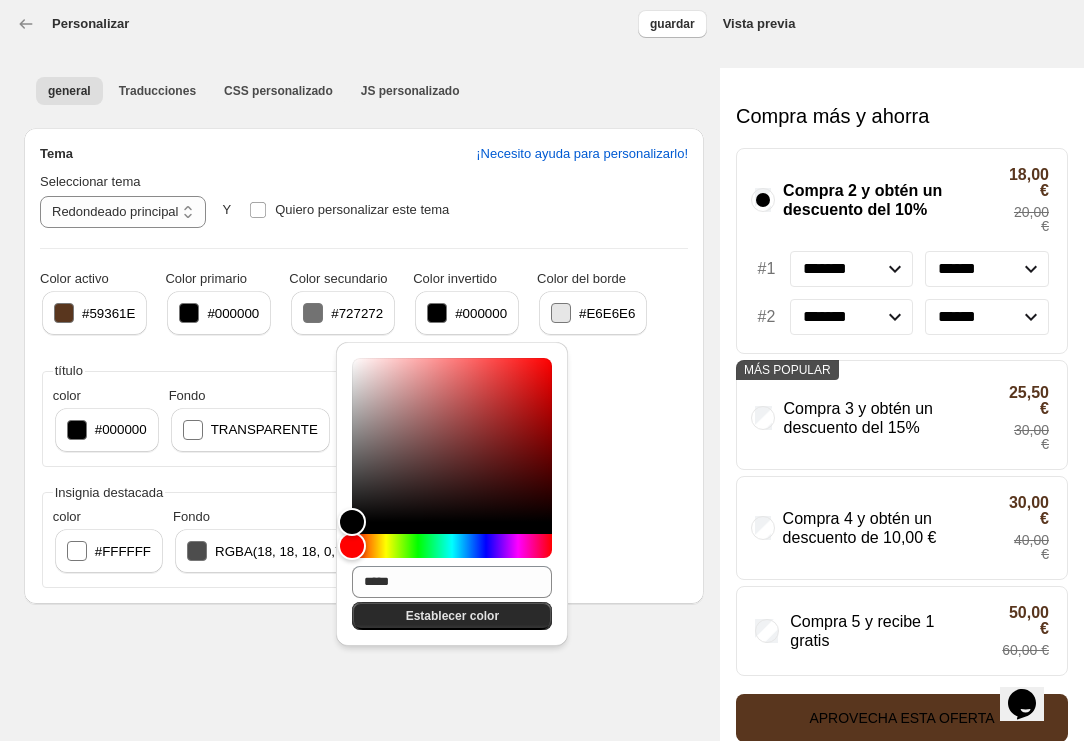 click on "Establecer color" at bounding box center [452, 616] 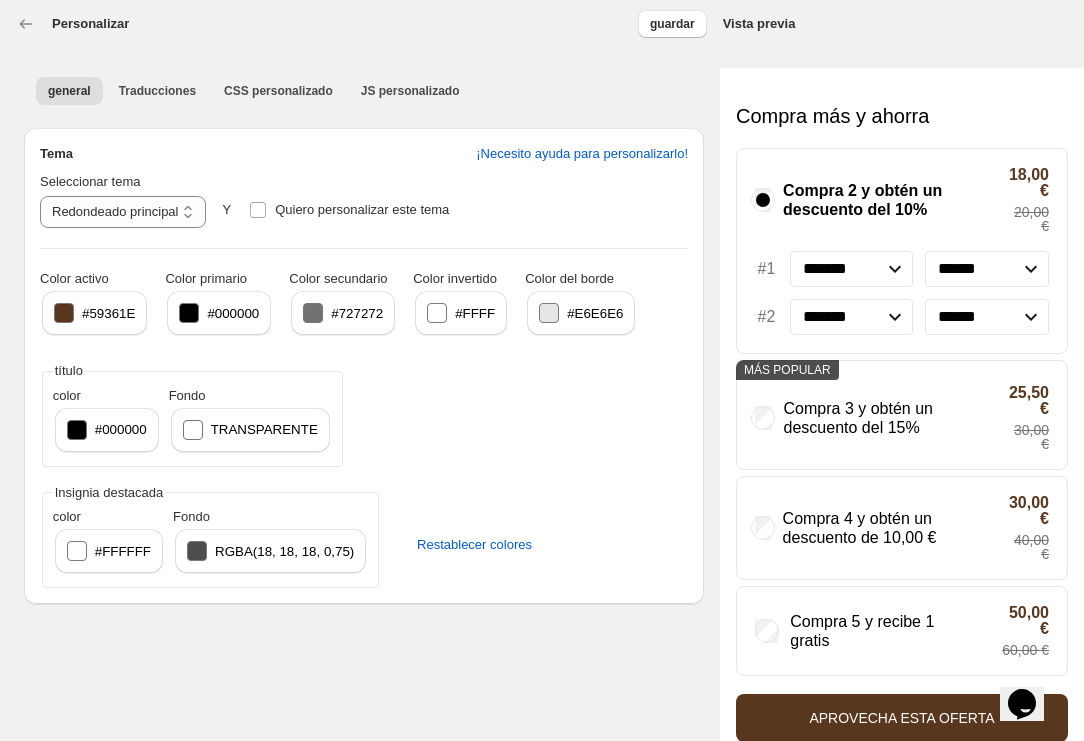 click on "#E6E6E6" at bounding box center (581, 313) 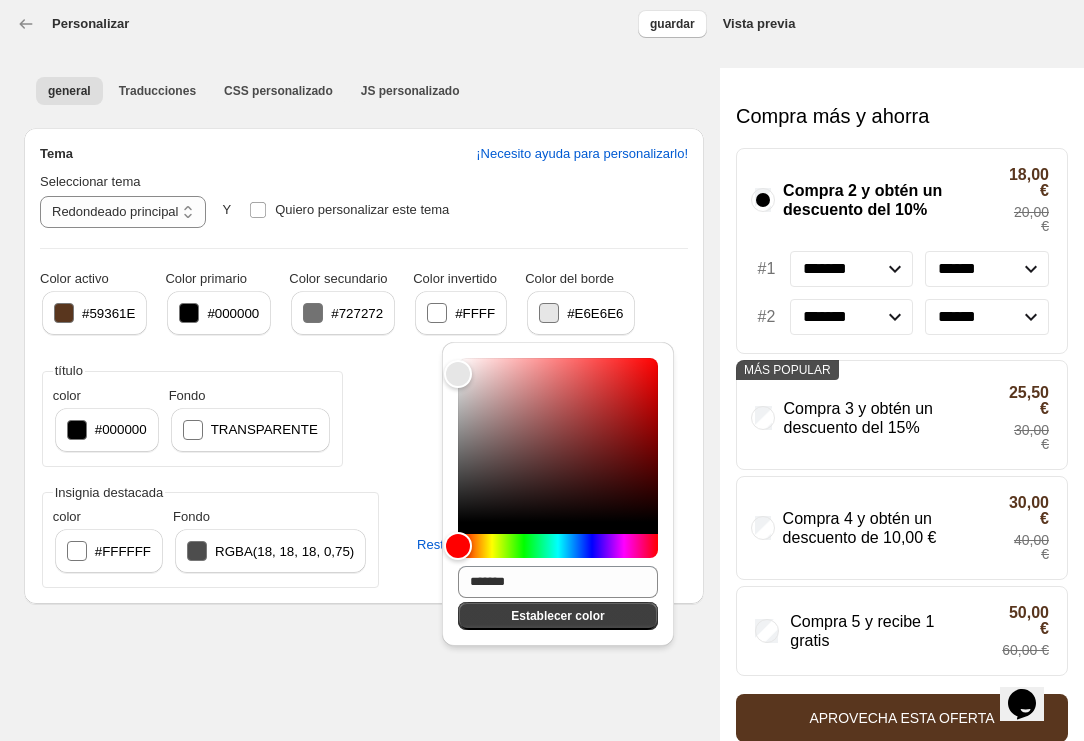drag, startPoint x: 443, startPoint y: 369, endPoint x: 558, endPoint y: 386, distance: 116.24973 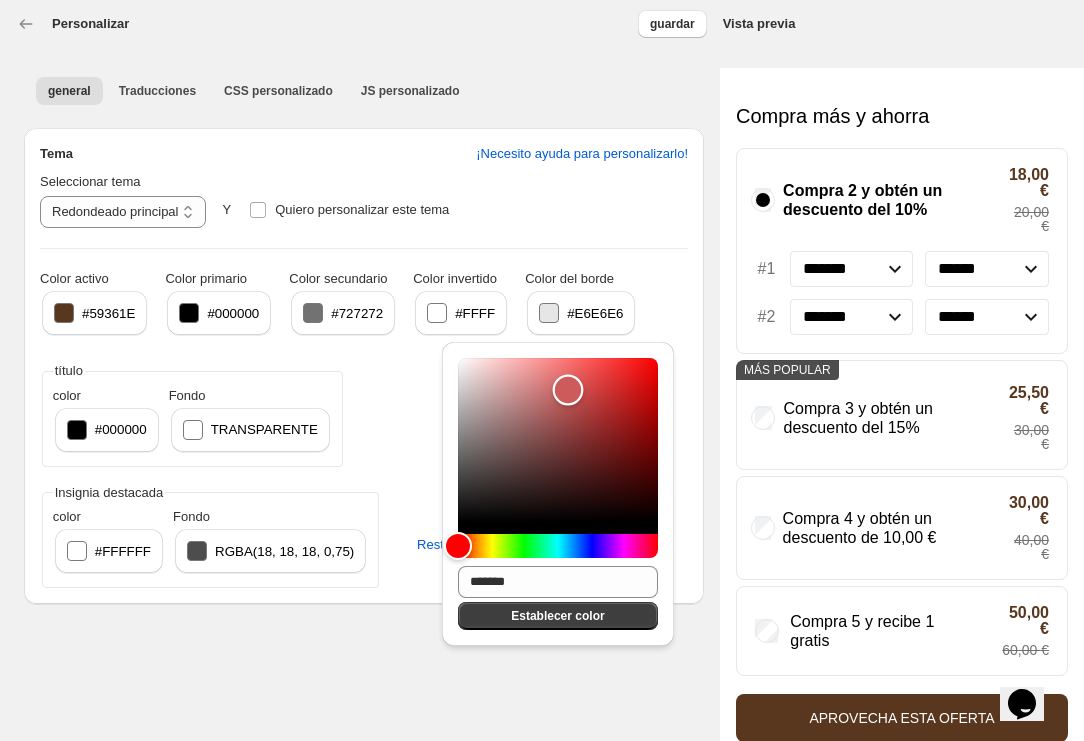 drag, startPoint x: 453, startPoint y: 362, endPoint x: 568, endPoint y: 390, distance: 118.35962 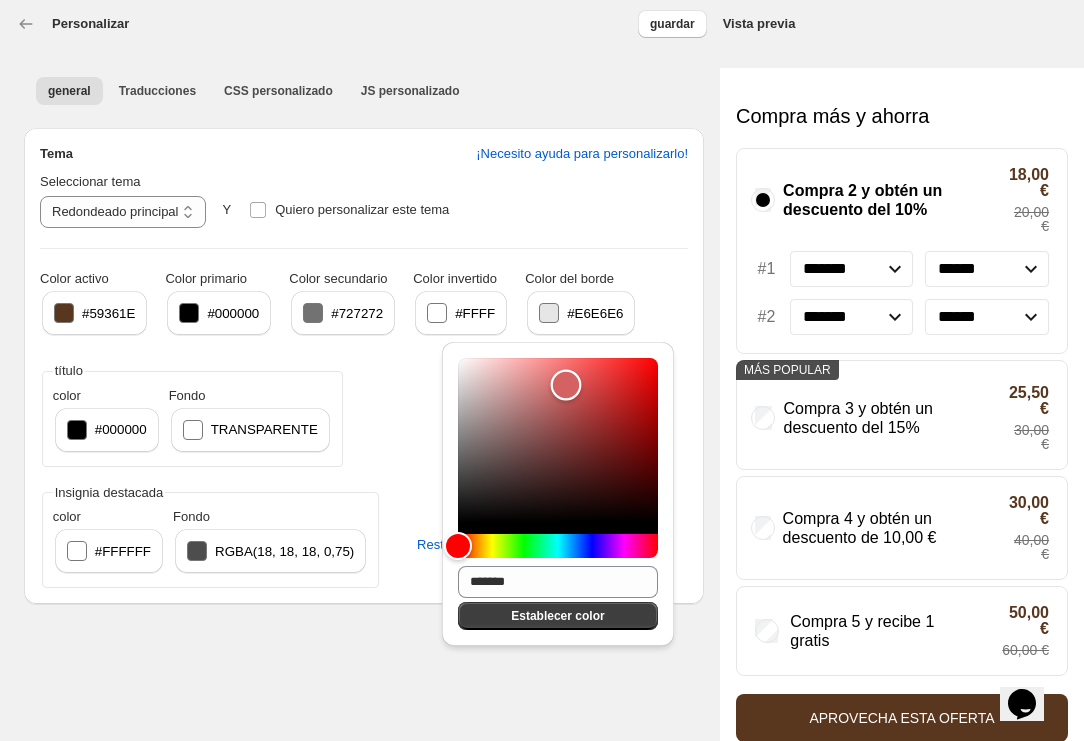 type on "*******" 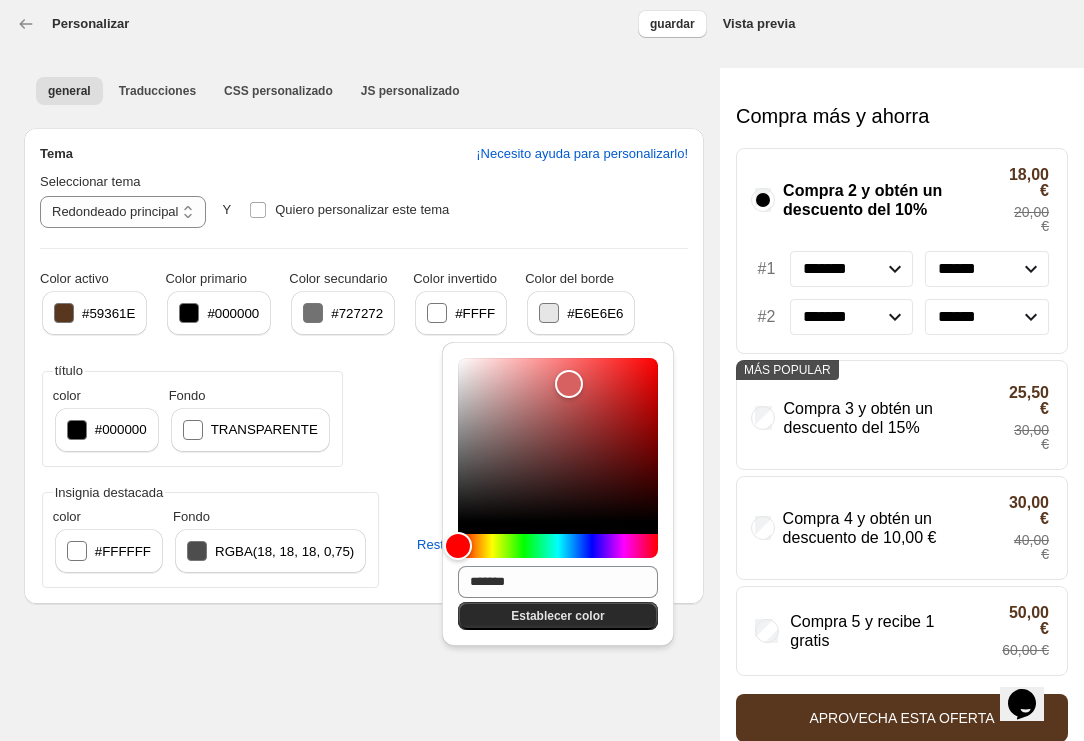 click on "Establecer color" at bounding box center (557, 616) 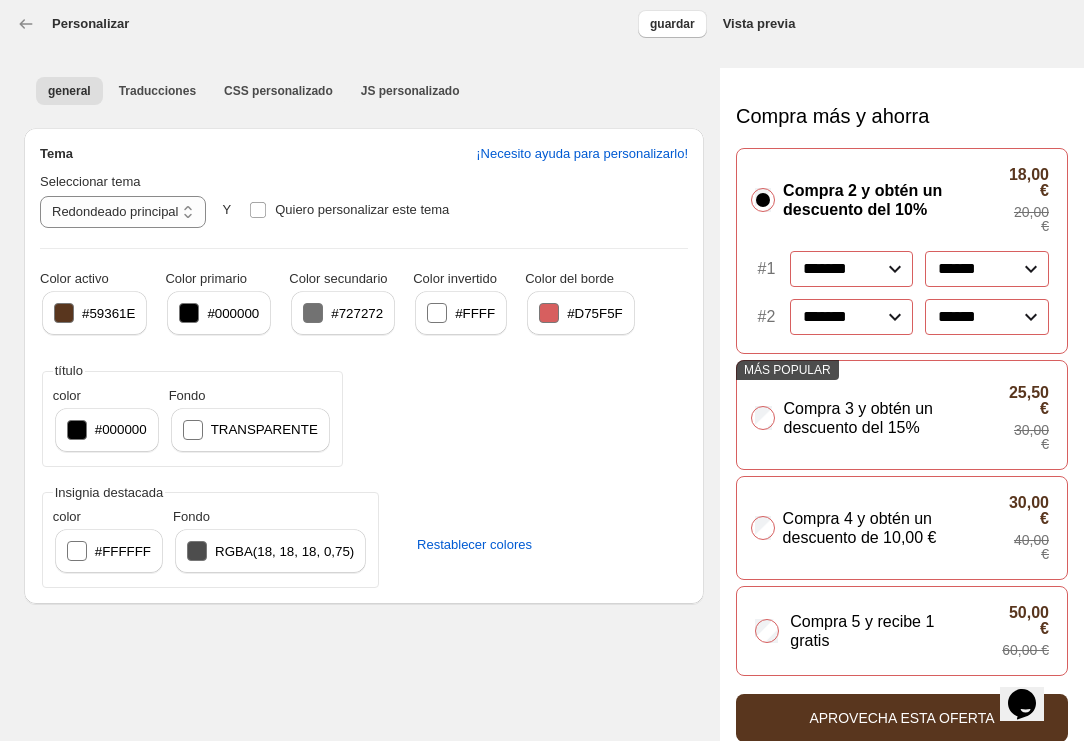 click on "#D75F5F" at bounding box center (581, 313) 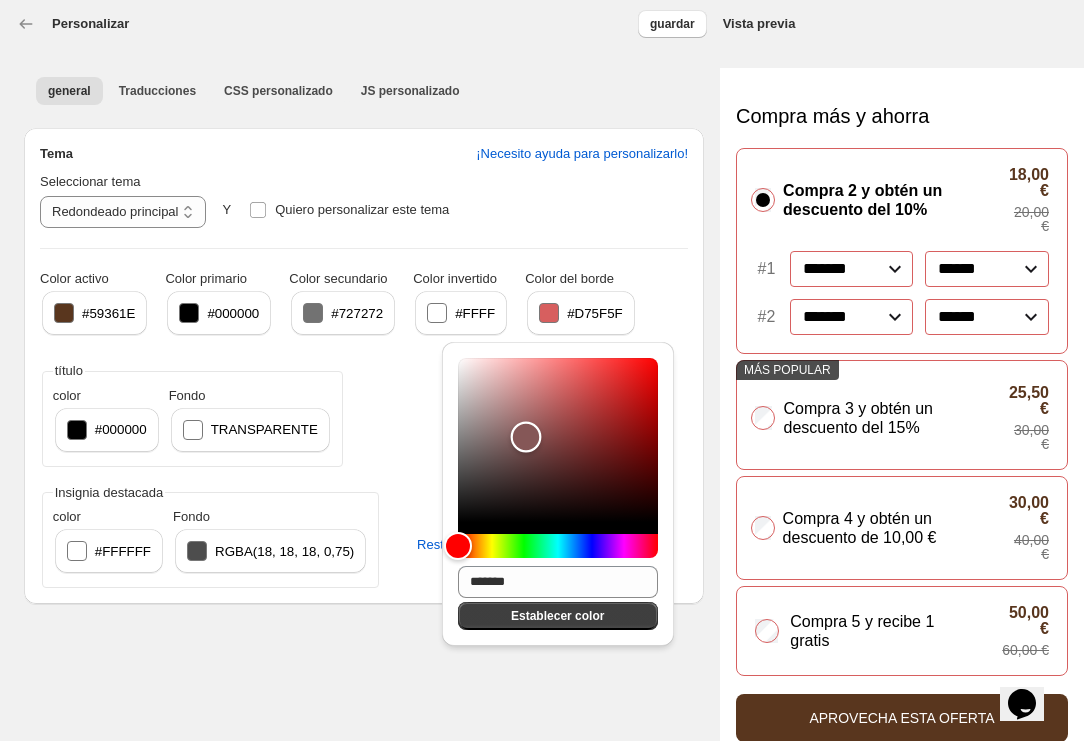 type on "*******" 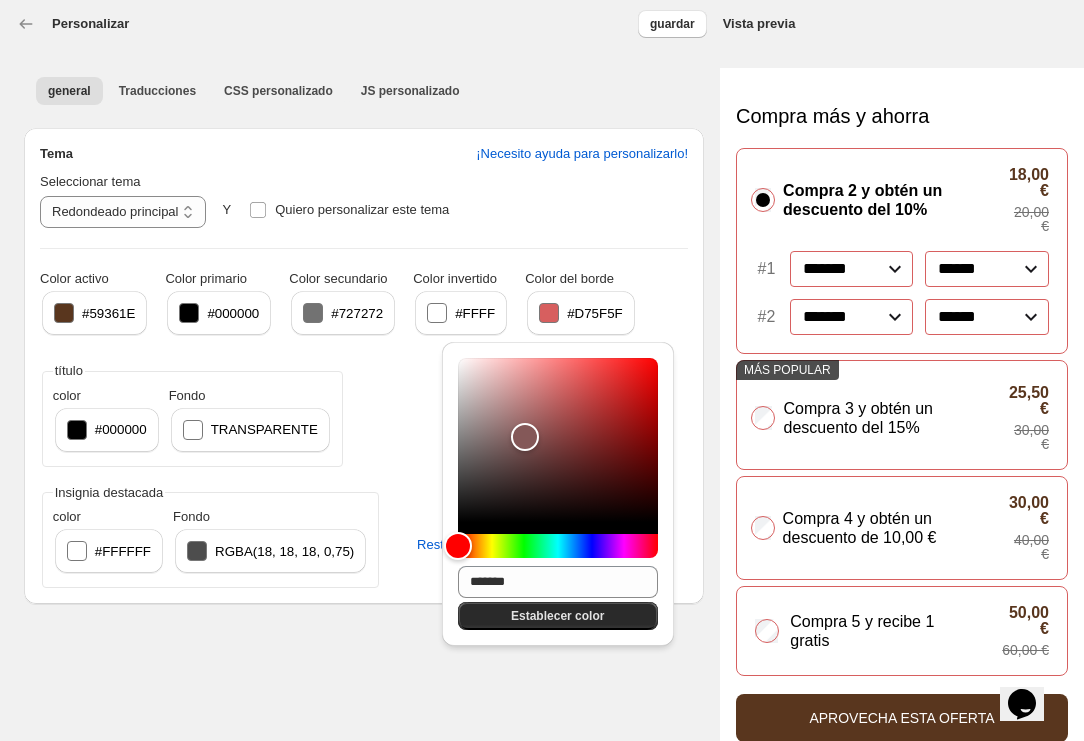 click on "Establecer color" at bounding box center (558, 616) 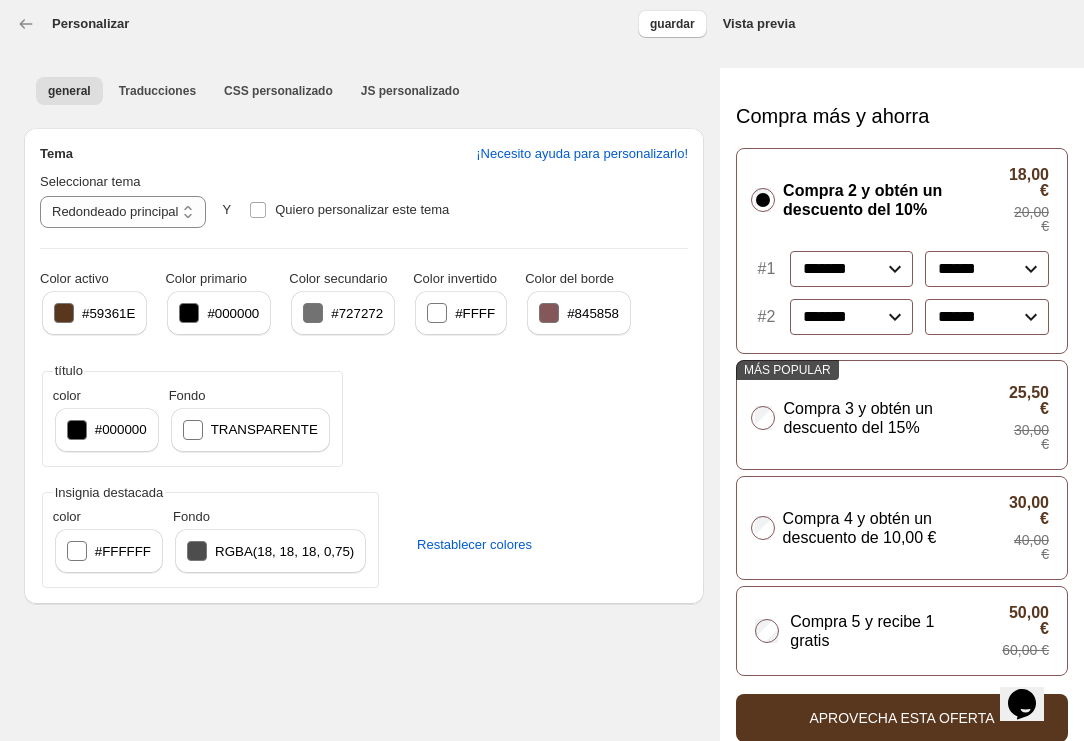 click on "#000000" at bounding box center [121, 429] 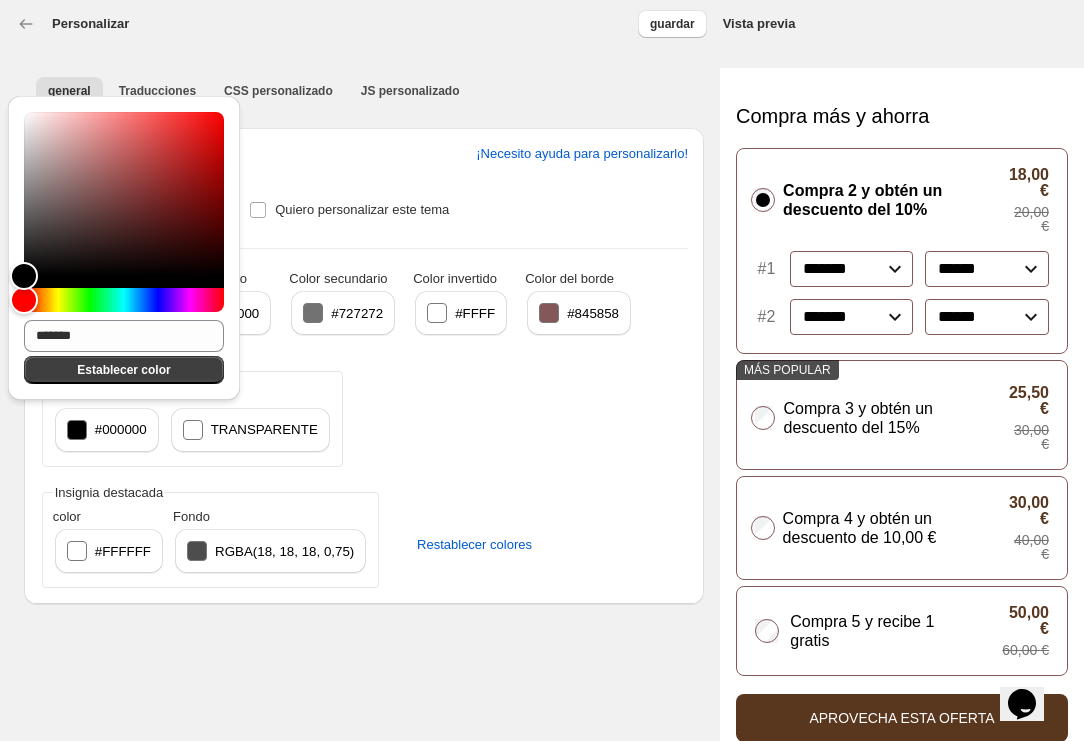 click on "**********" at bounding box center (542, 370) 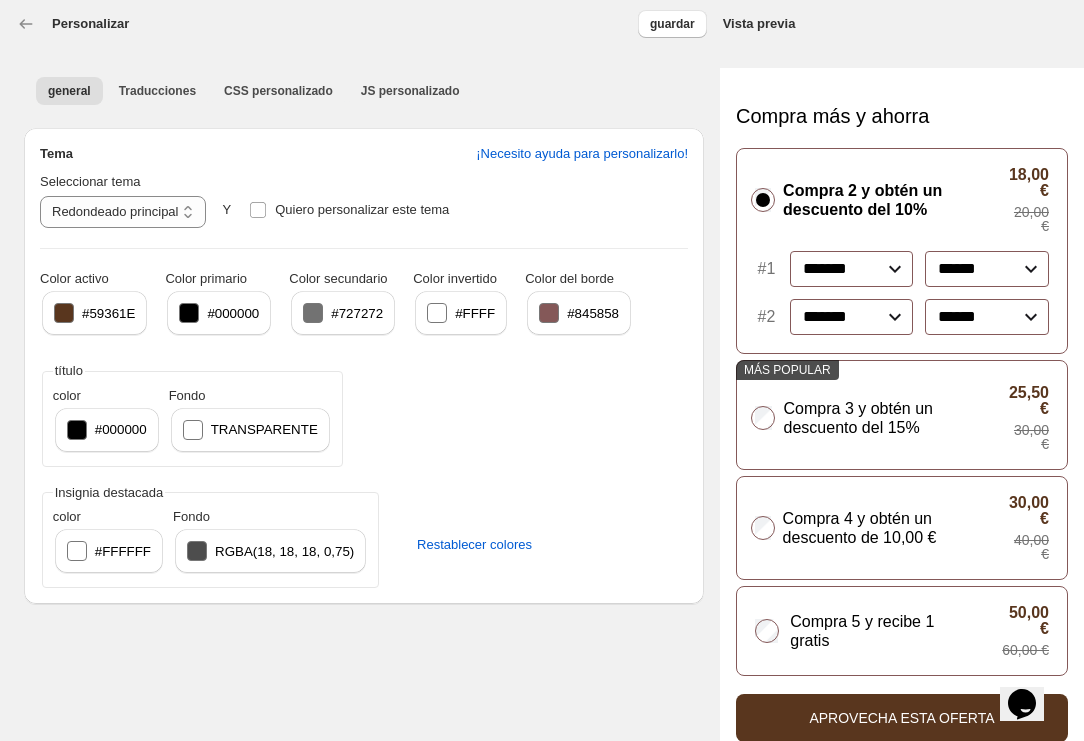 click on "#59361E" at bounding box center [108, 313] 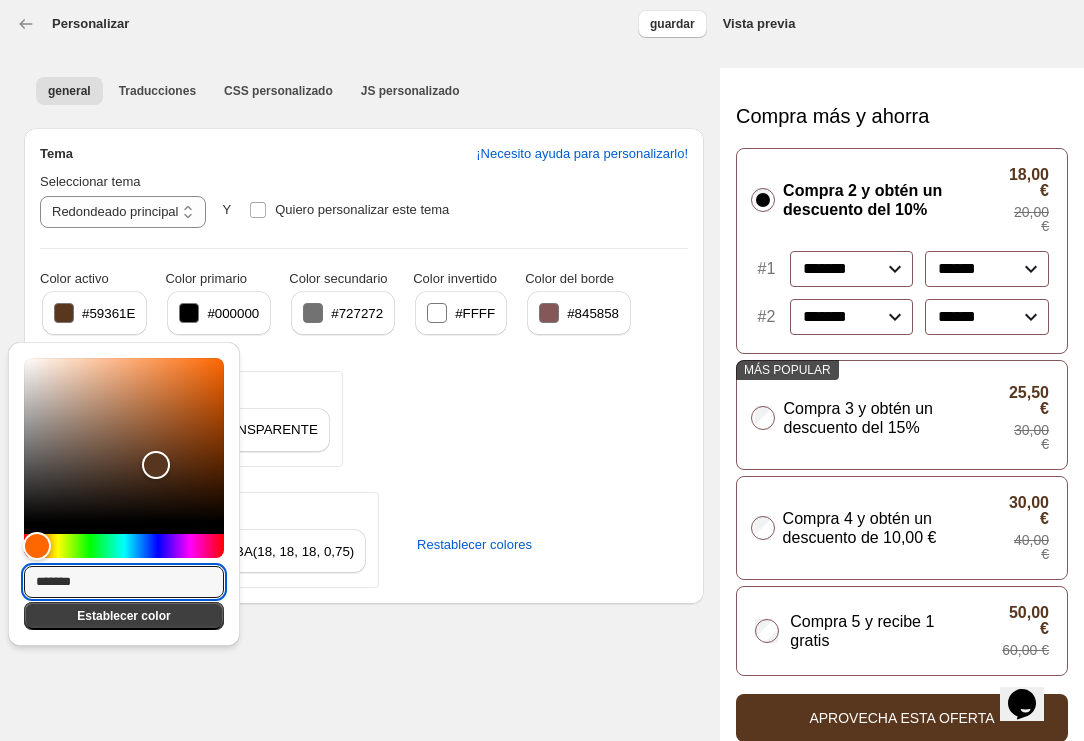 drag, startPoint x: 143, startPoint y: 586, endPoint x: 20, endPoint y: 581, distance: 123.101585 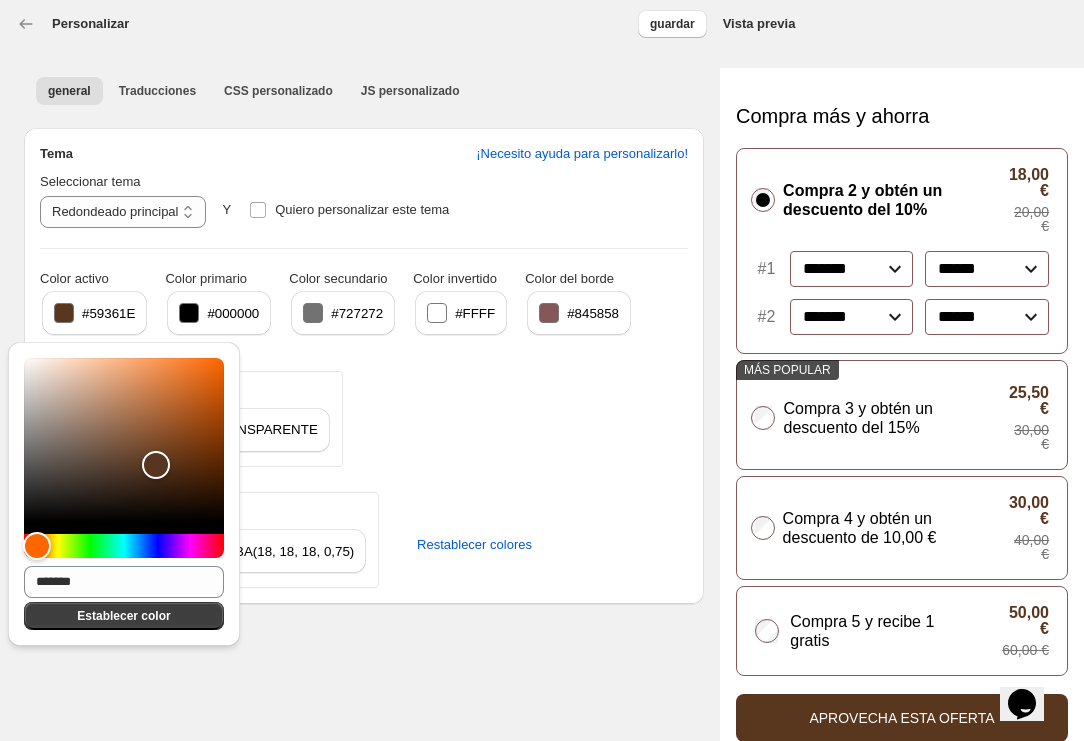 click on "**********" at bounding box center [542, 370] 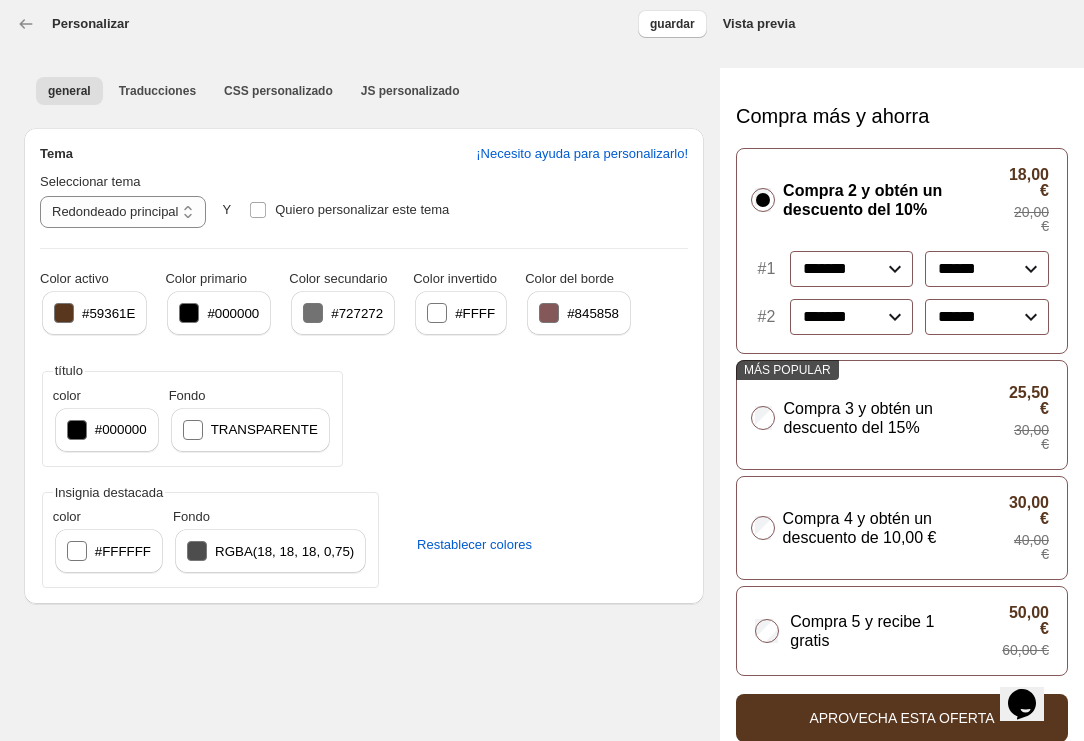 click on "#000000" at bounding box center [121, 429] 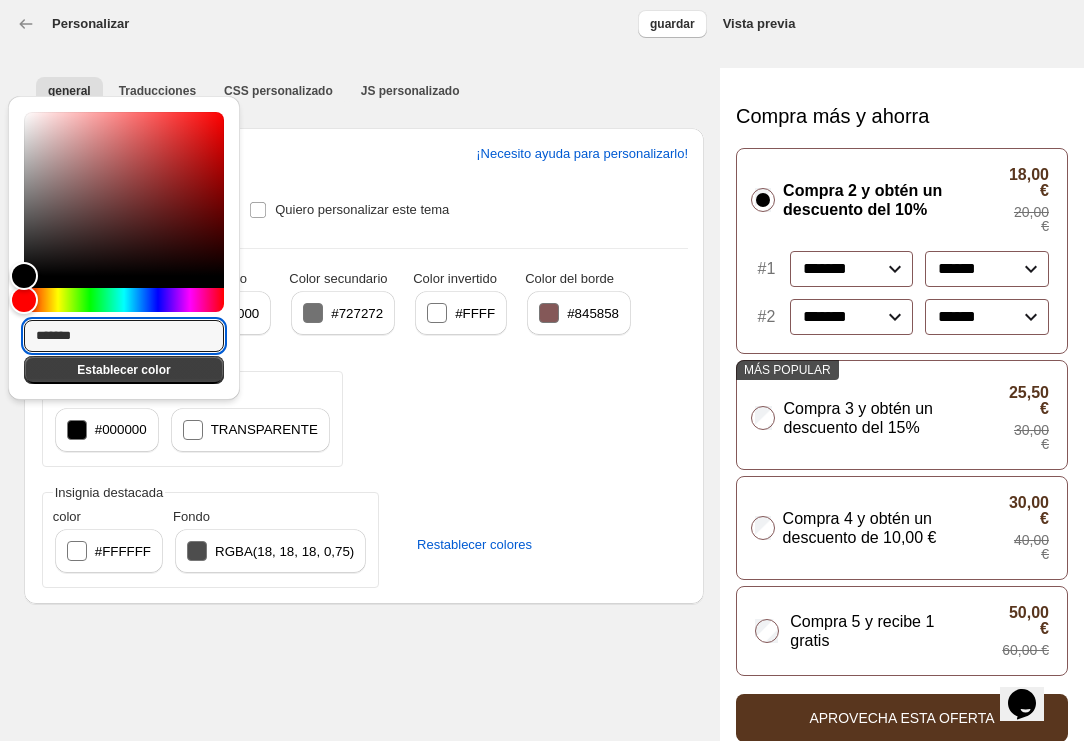 drag, startPoint x: 123, startPoint y: 348, endPoint x: -16, endPoint y: 332, distance: 139.91783 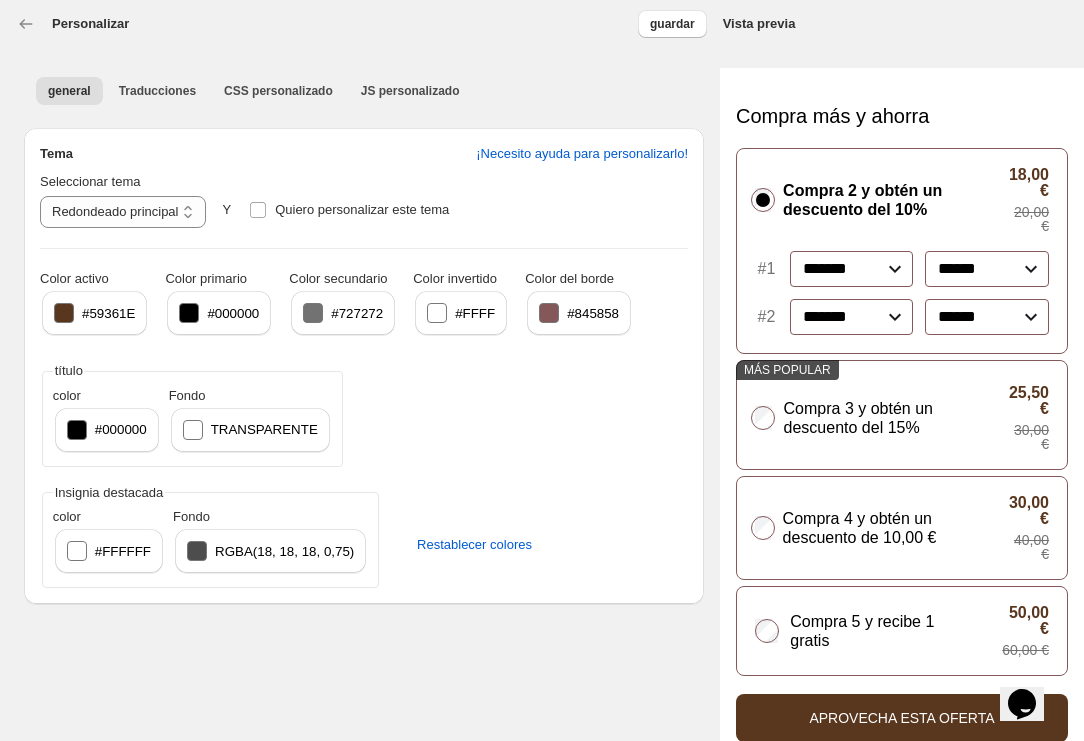 click on "#000000" at bounding box center (107, 430) 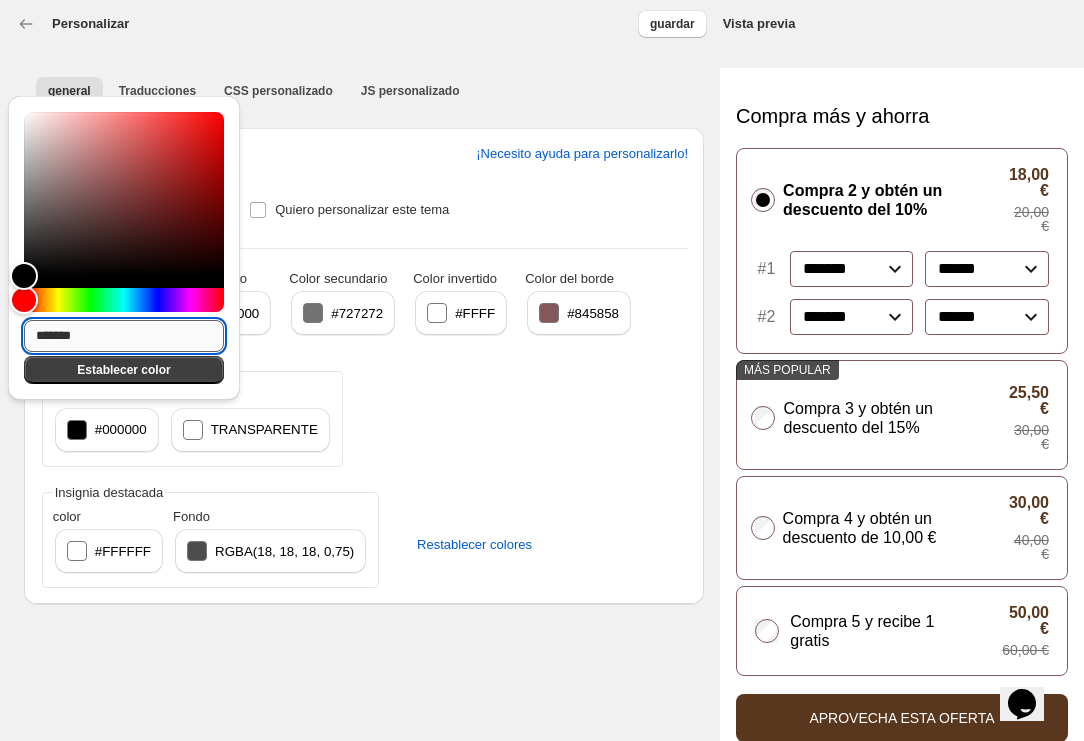 click on "*******" at bounding box center [124, 336] 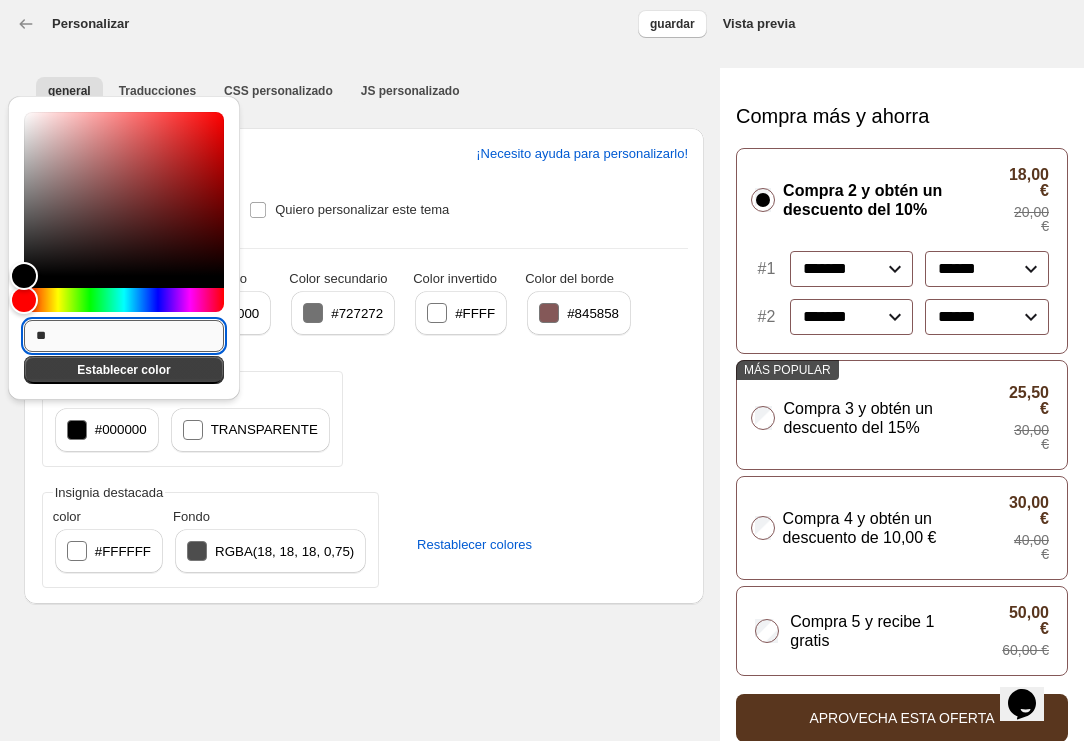type on "*" 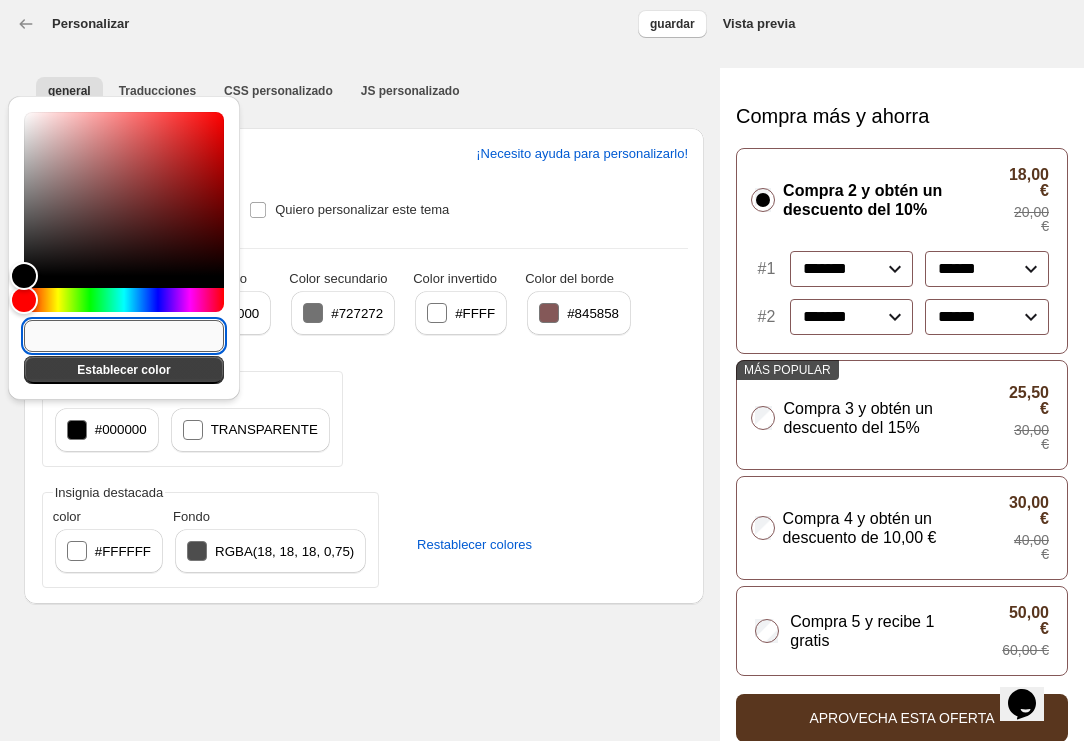 paste on "*******" 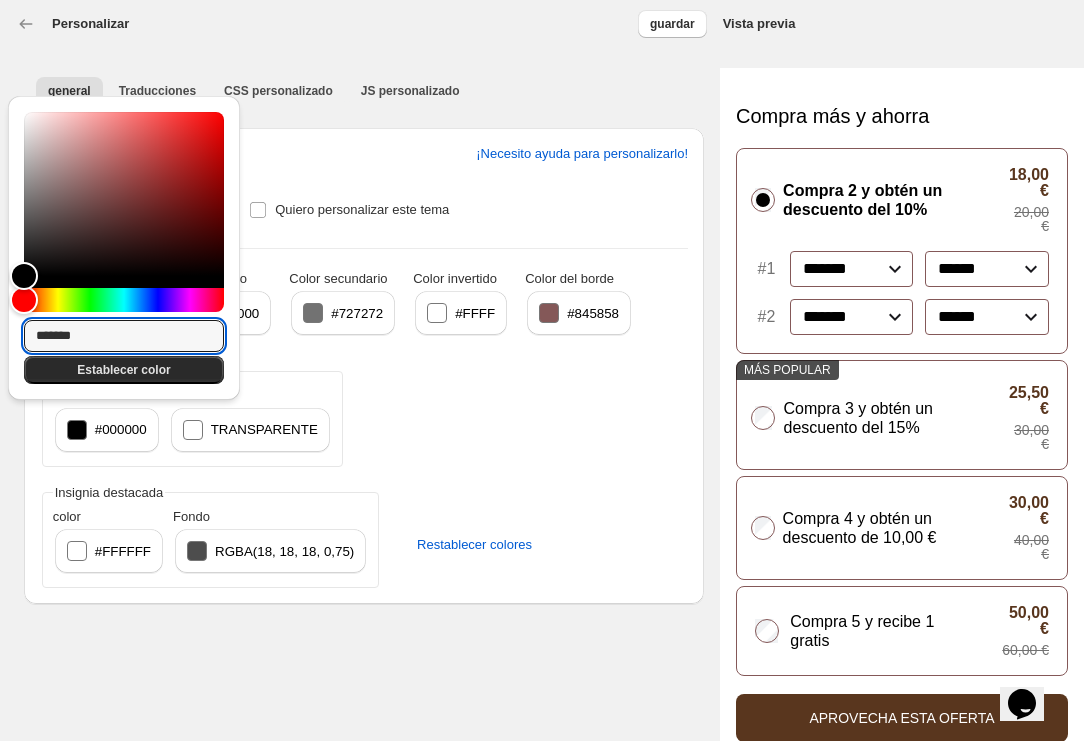 type on "*******" 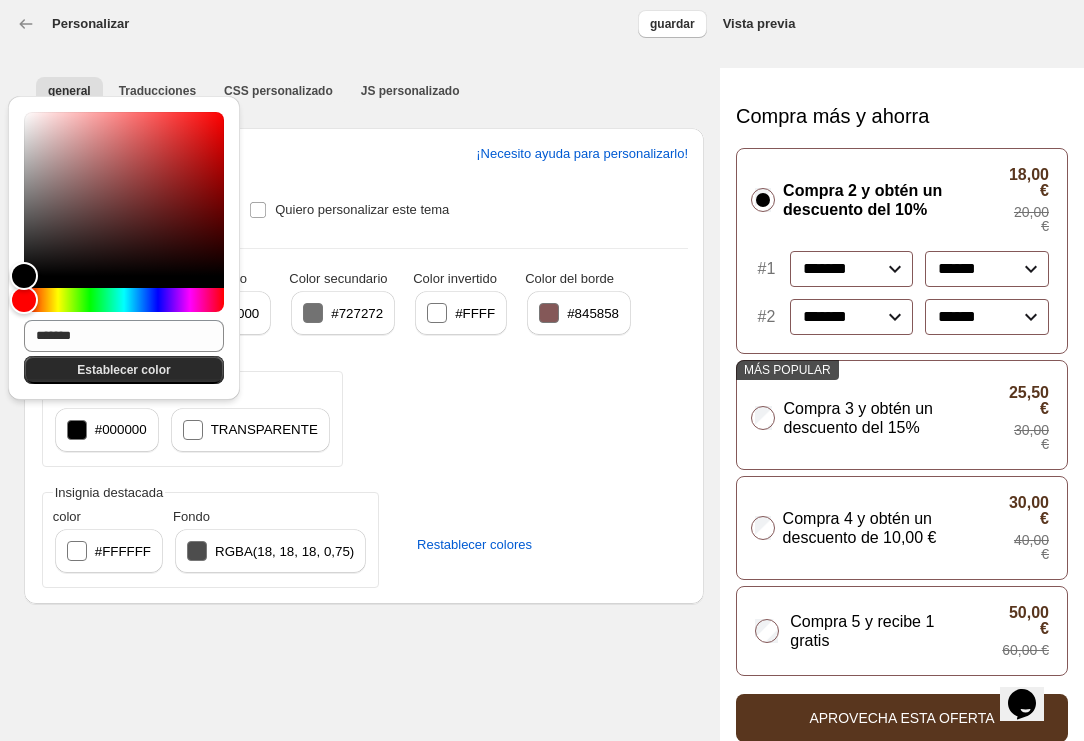 click on "Establecer color" at bounding box center [124, 370] 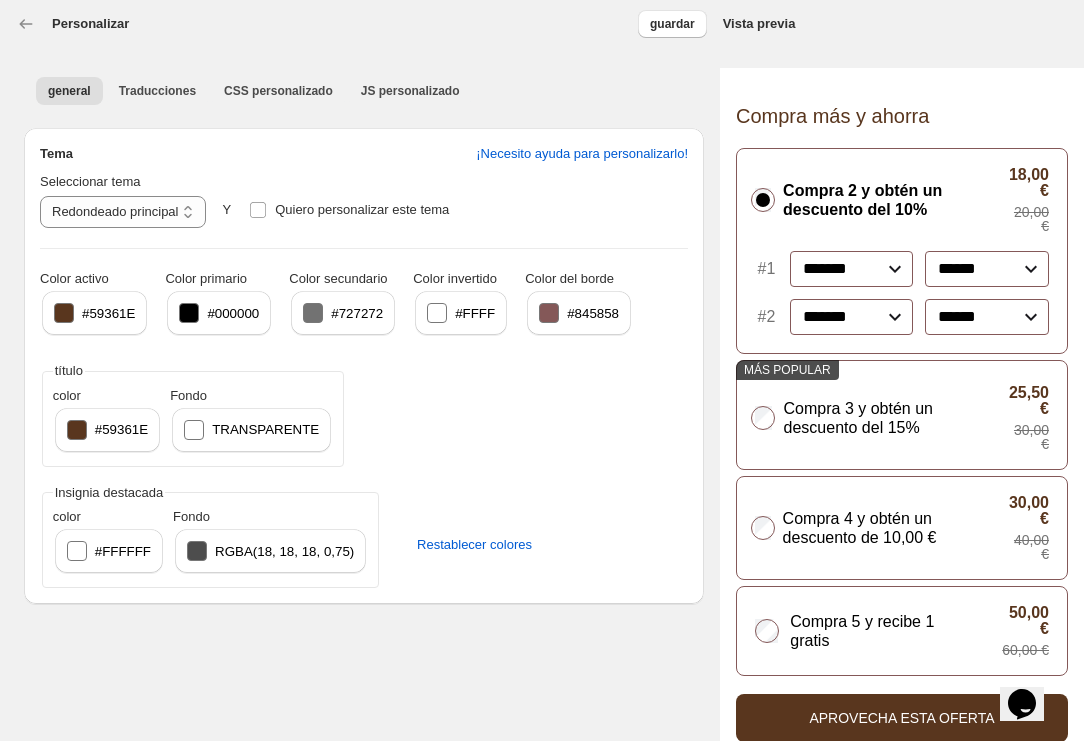 click at bounding box center [77, 551] 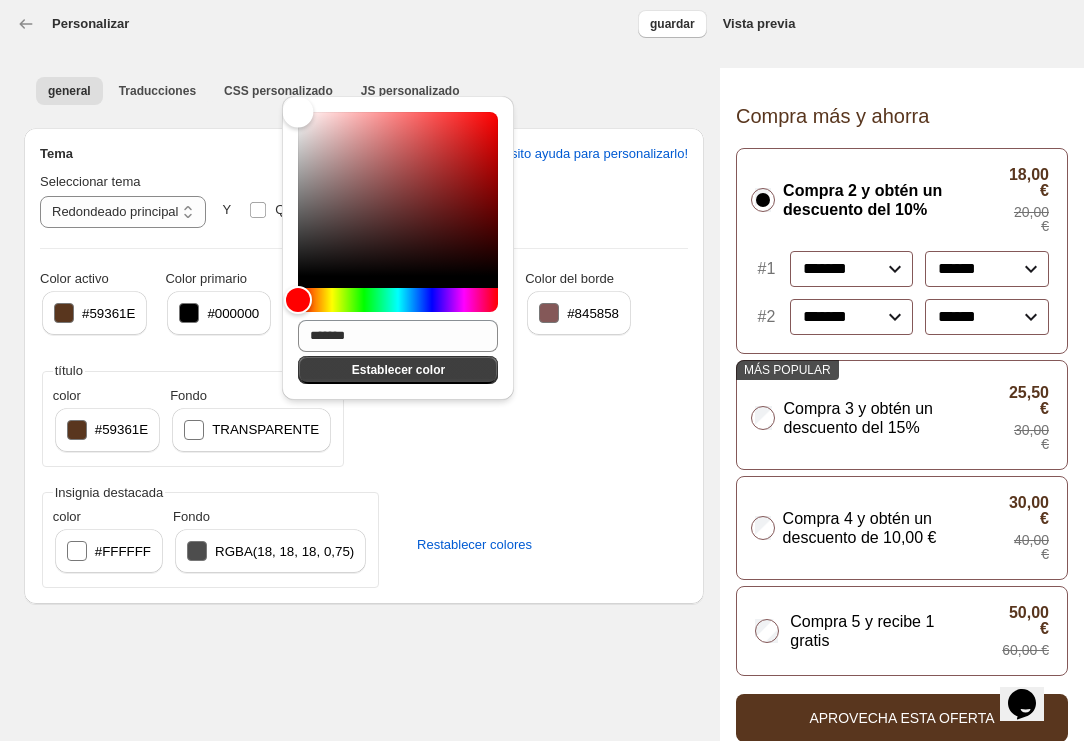 type on "*******" 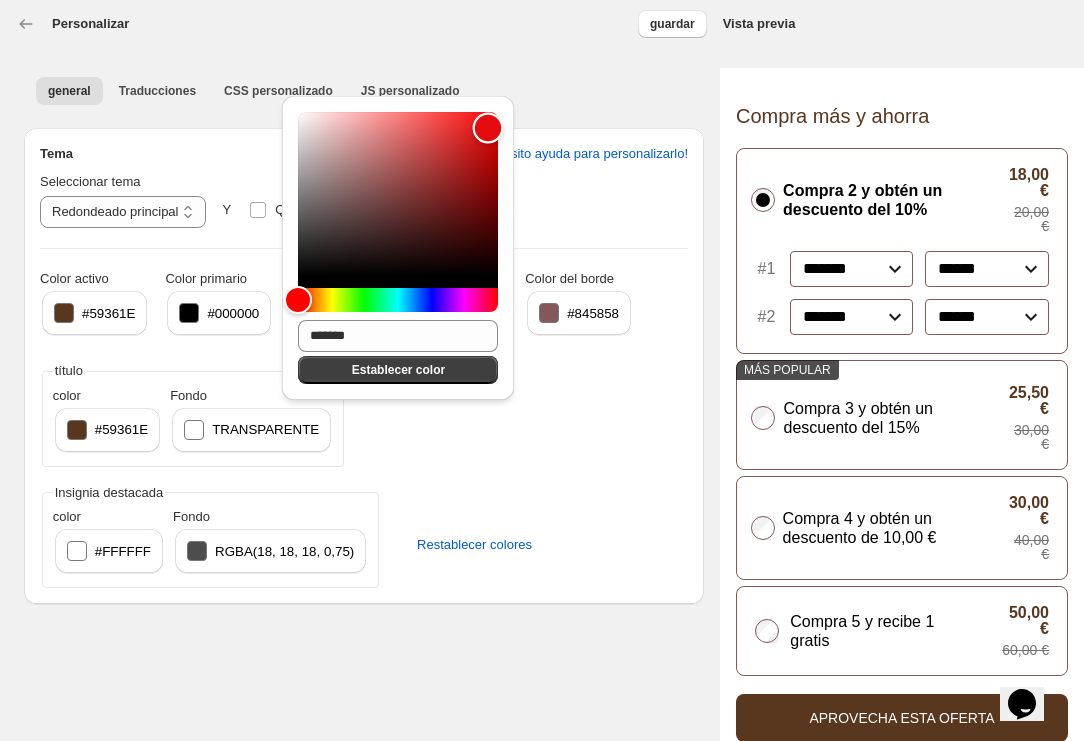 click at bounding box center (398, 194) 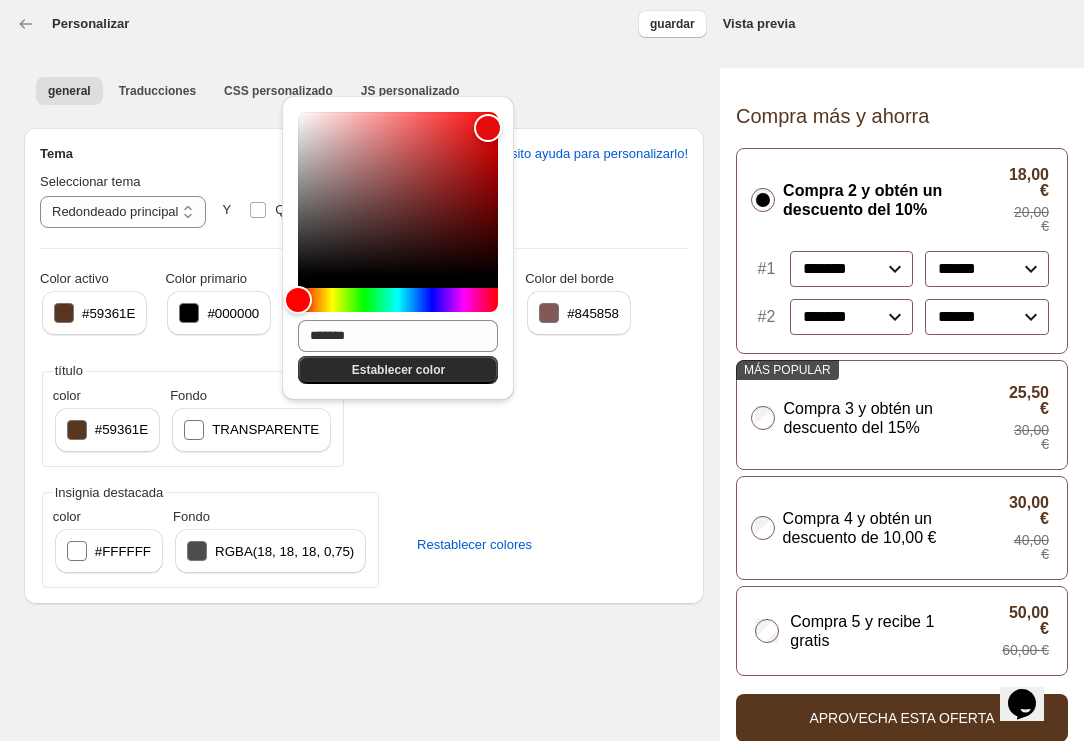 click on "Establecer color" at bounding box center [398, 370] 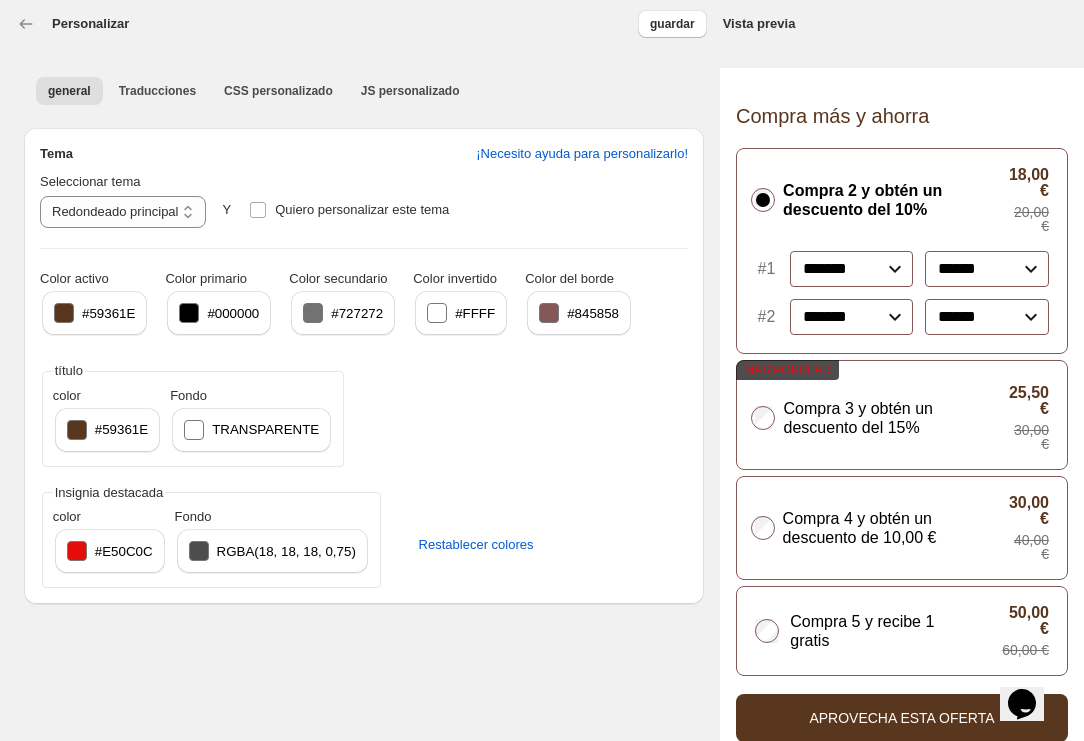 click at bounding box center (77, 551) 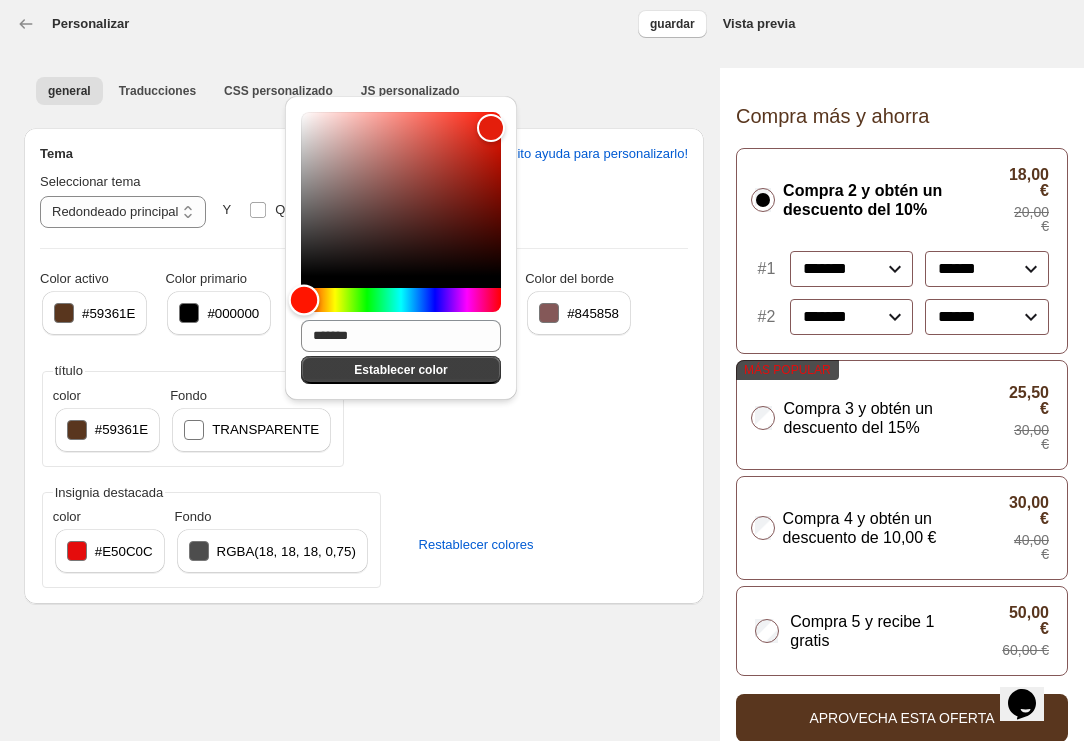 type on "*******" 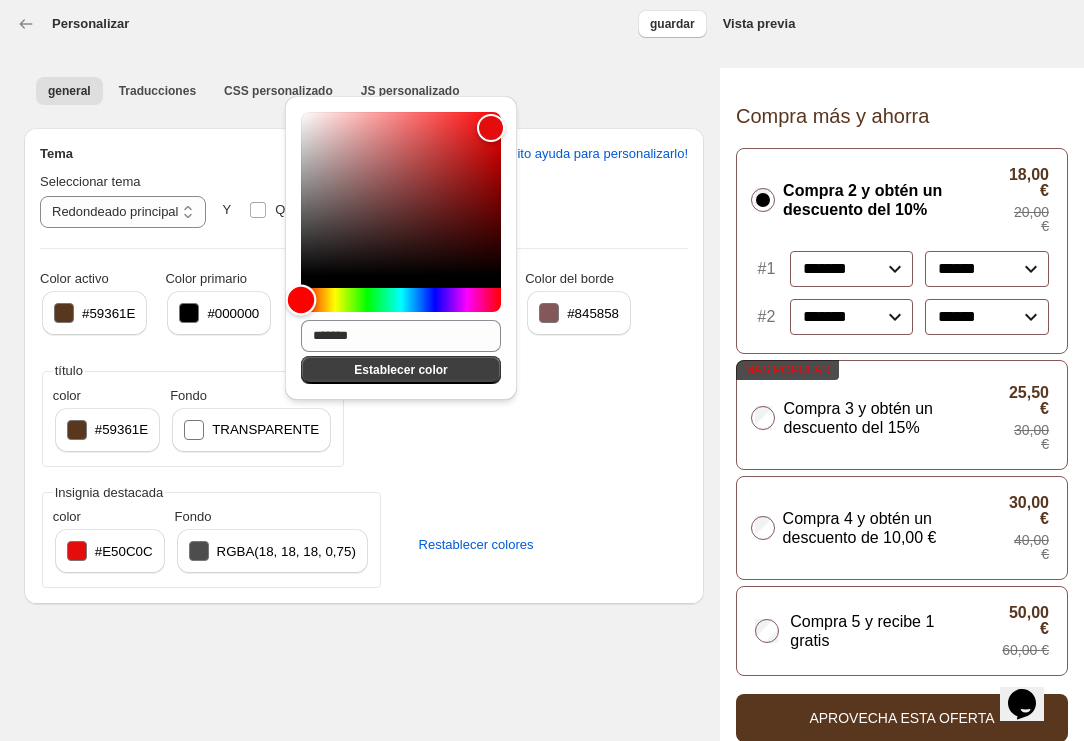 drag, startPoint x: 302, startPoint y: 305, endPoint x: 235, endPoint y: 317, distance: 68.06615 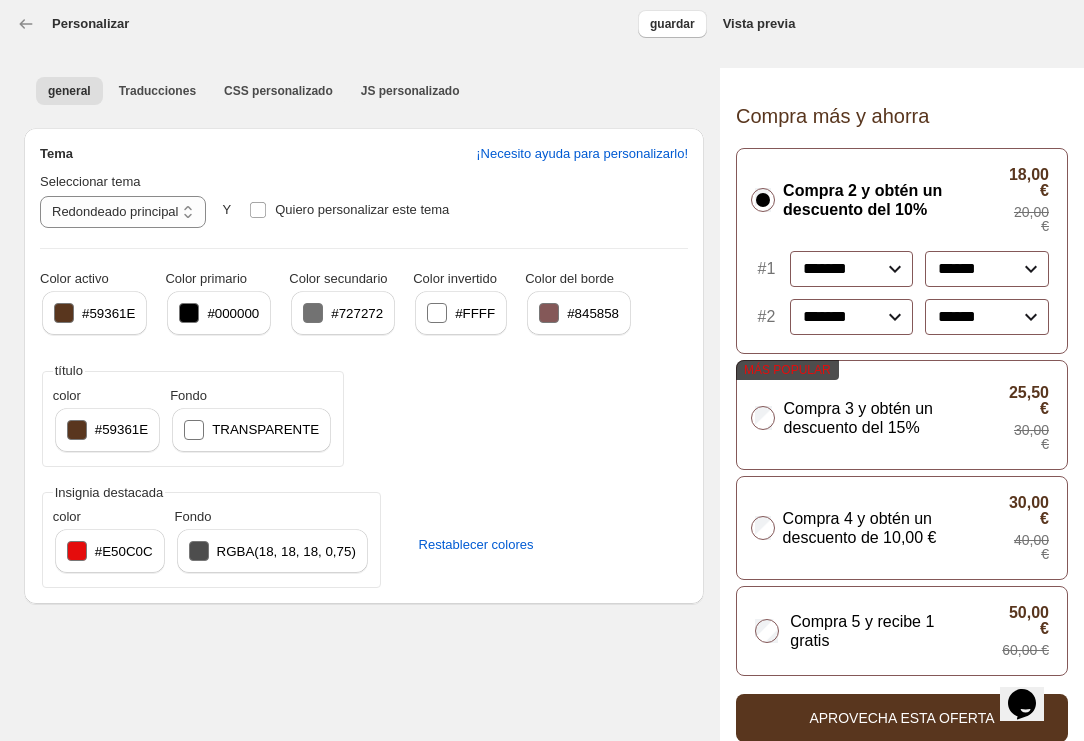 click on "#E50C0C" at bounding box center [124, 551] 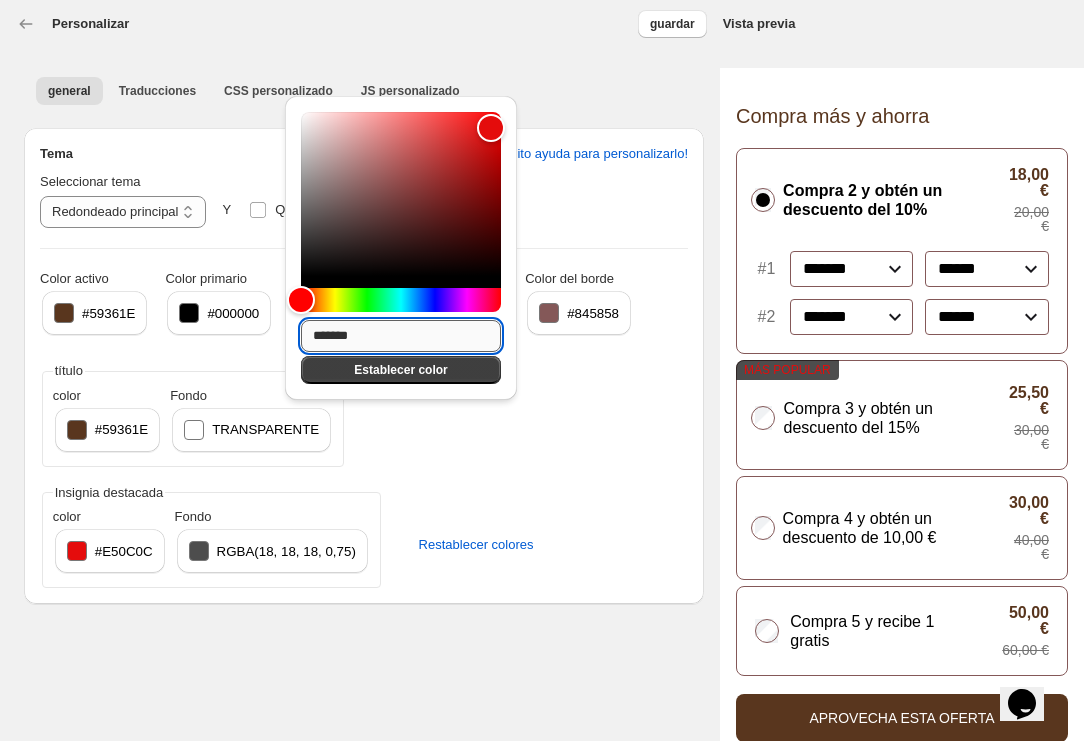 click on "*******" at bounding box center [401, 336] 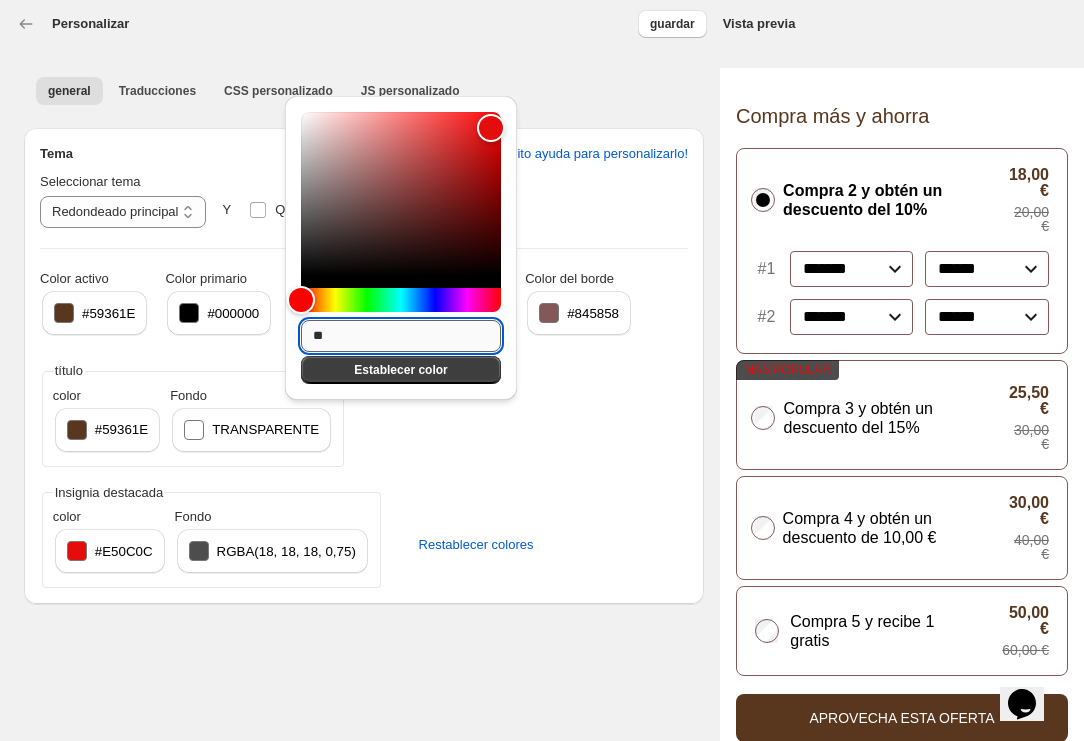 type on "*" 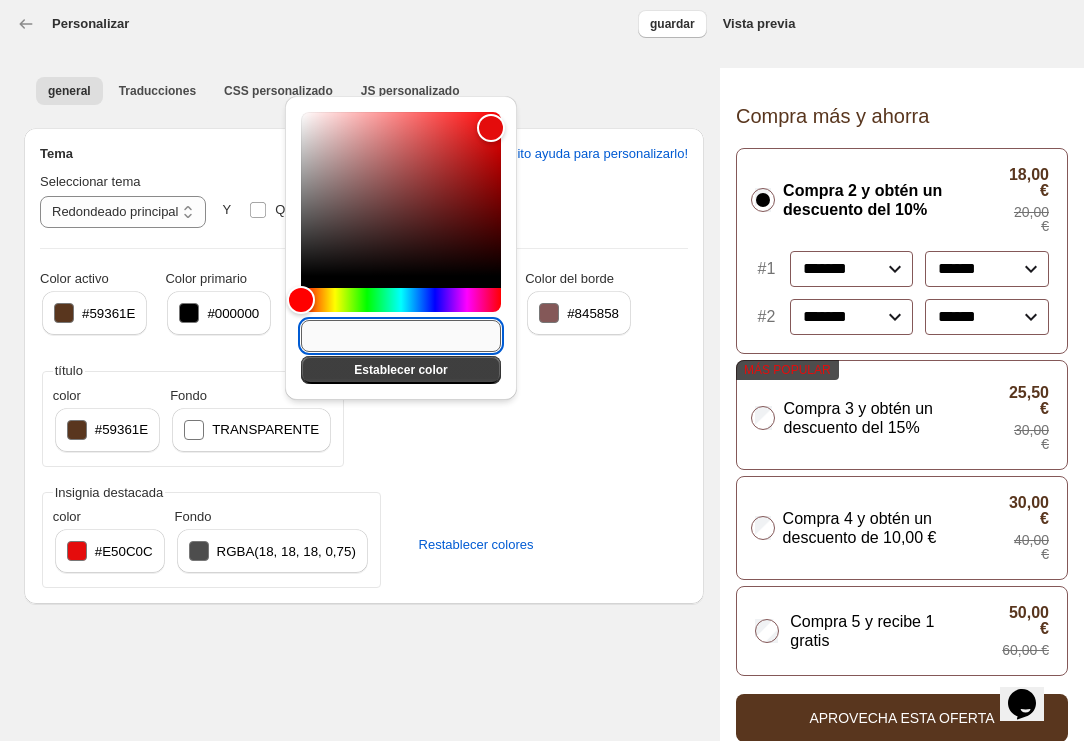paste on "*******" 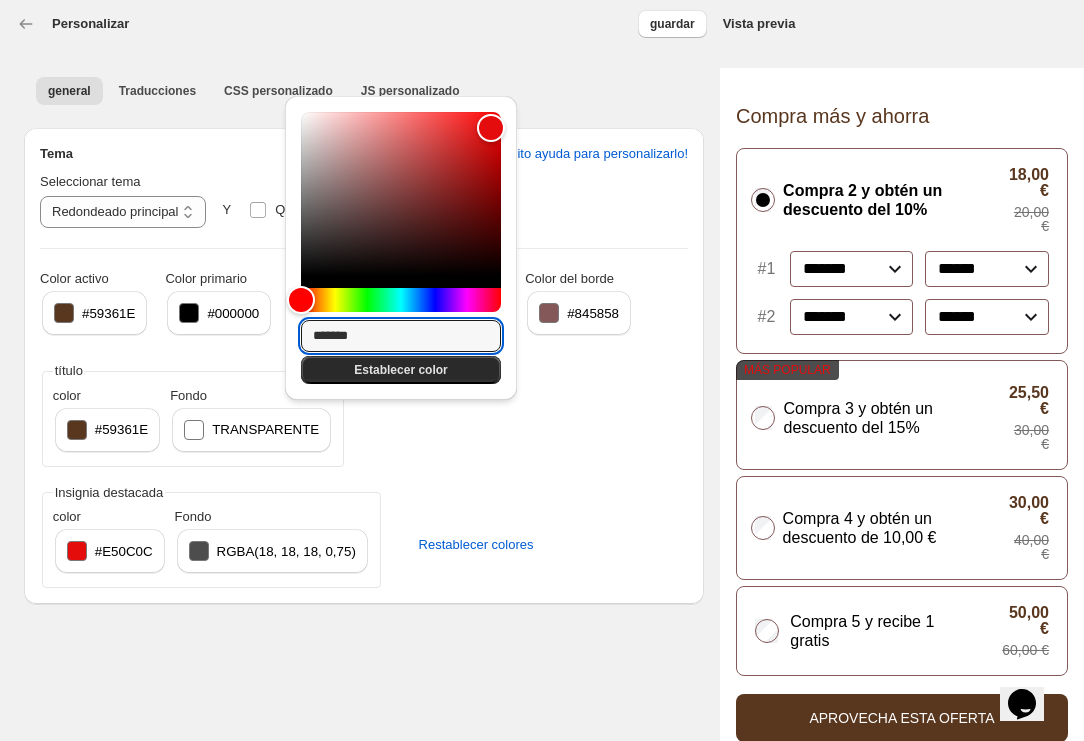 type on "*******" 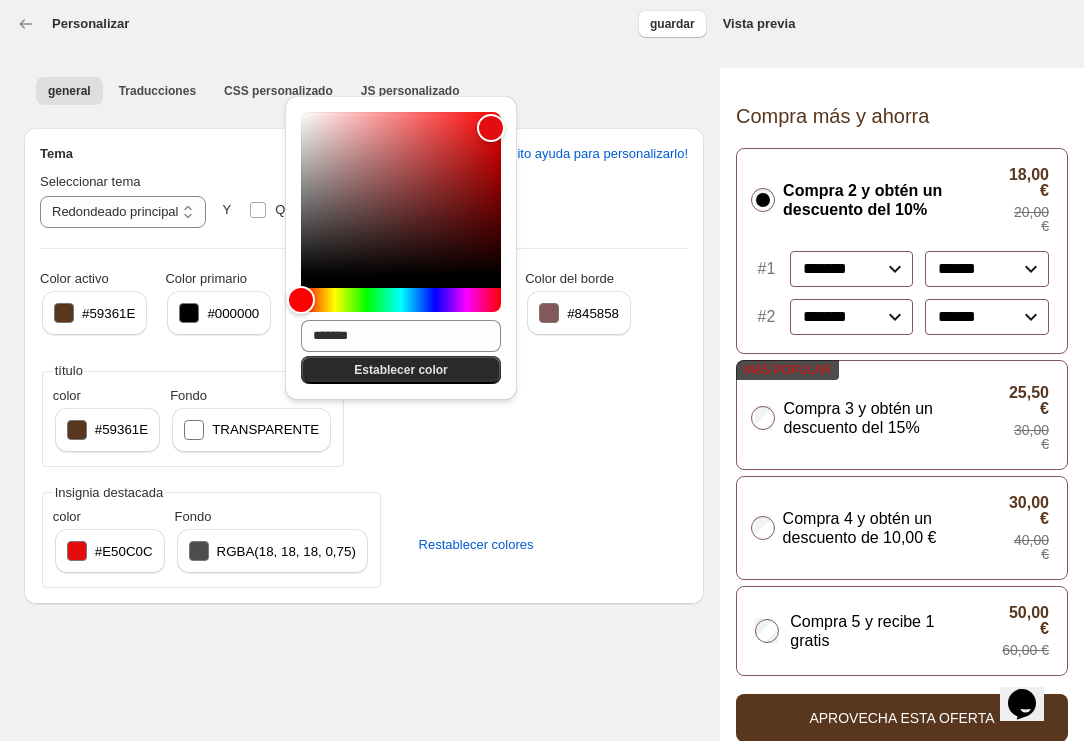 click on "Establecer color" at bounding box center (400, 370) 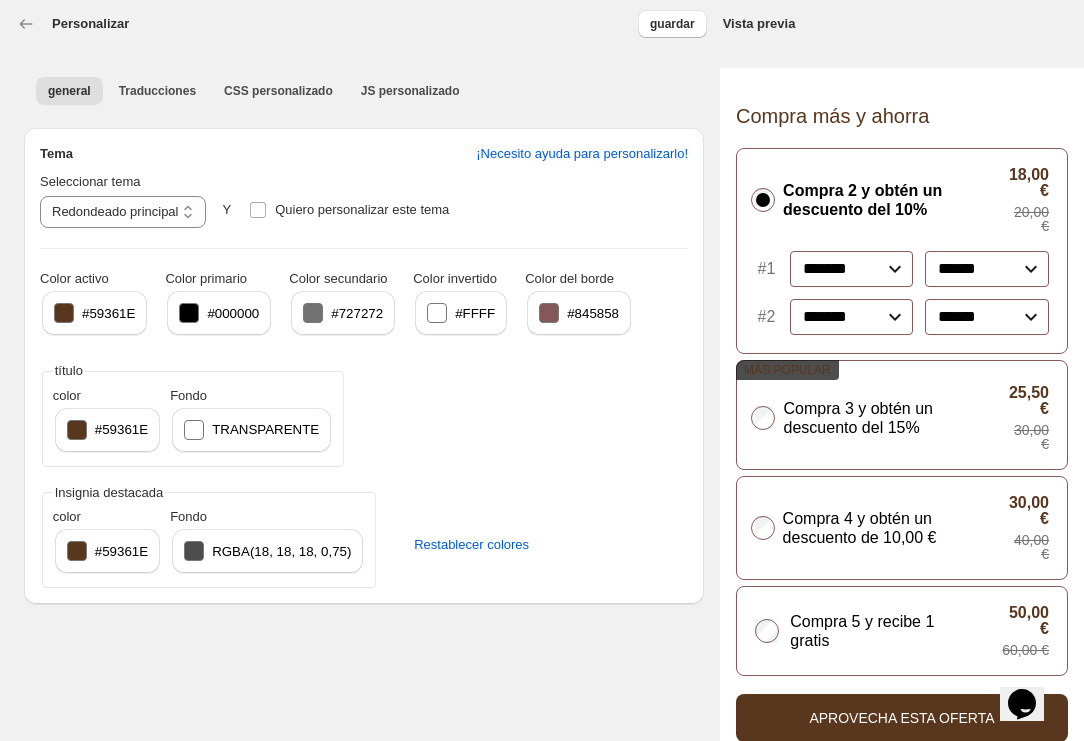 click on "#59361E" at bounding box center [121, 551] 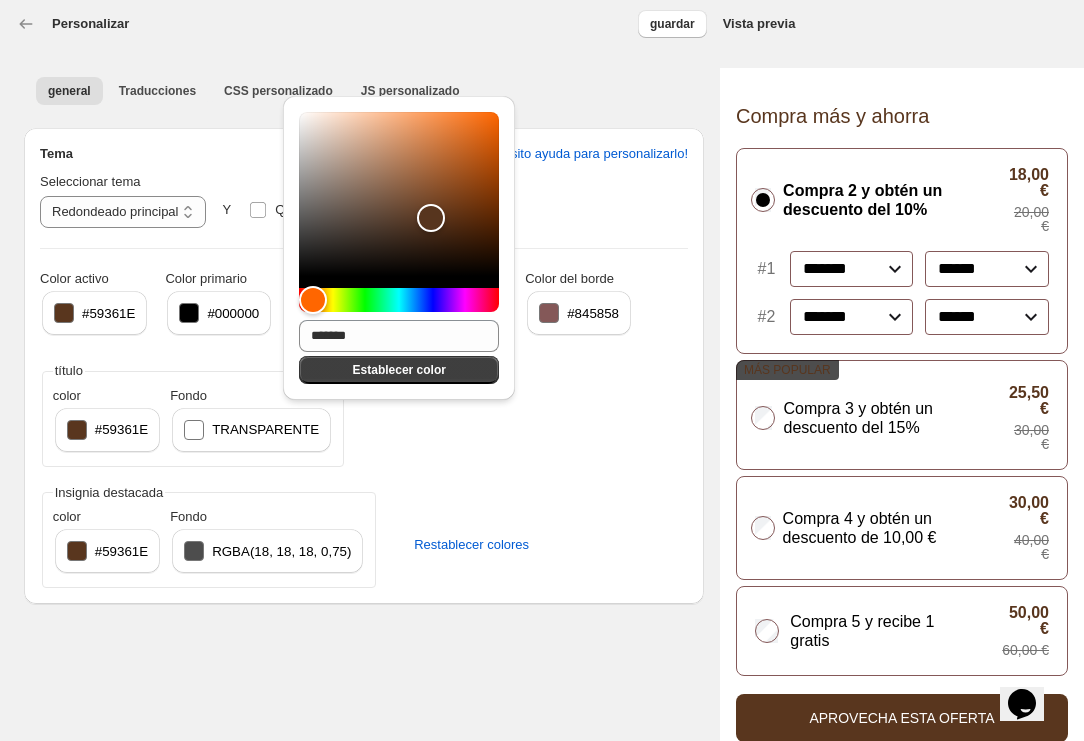 click on "**********" at bounding box center (542, 370) 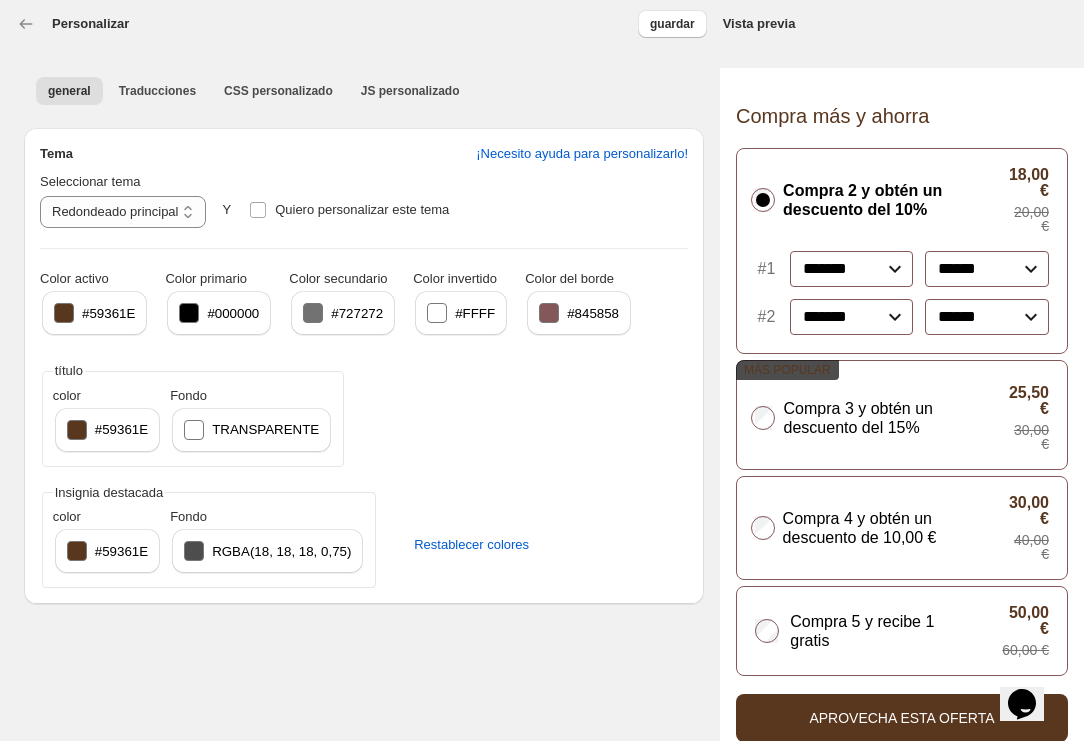 click on "RGBA(18, 18, 18, 0,75)" at bounding box center [281, 551] 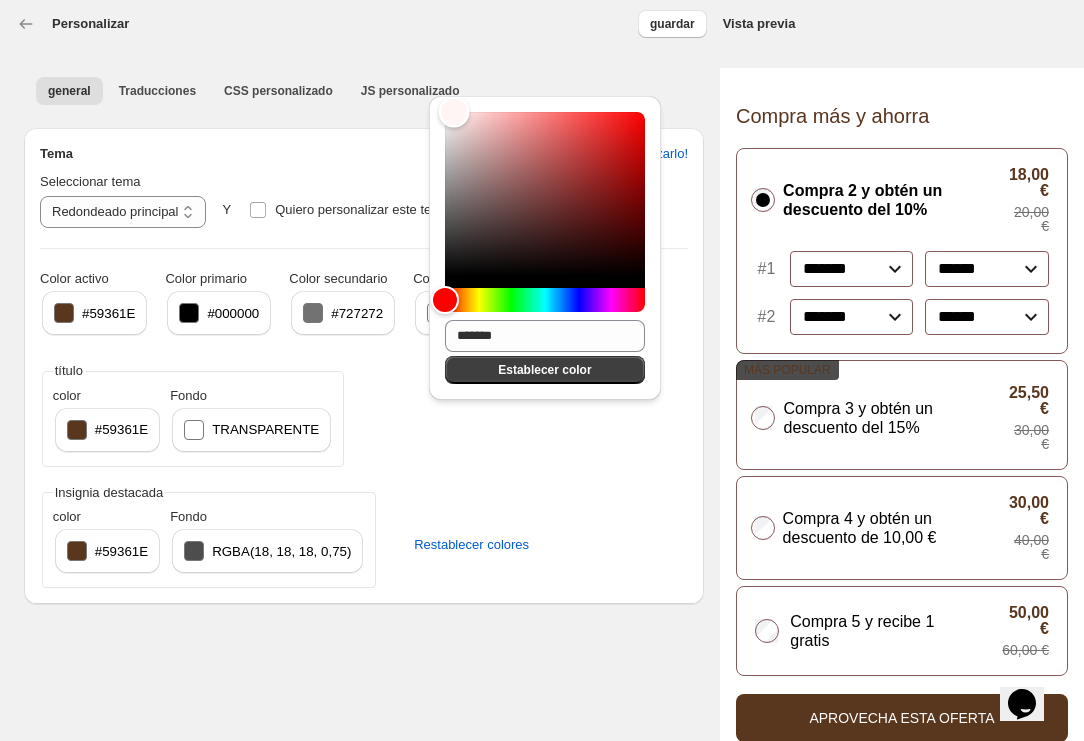 type on "*******" 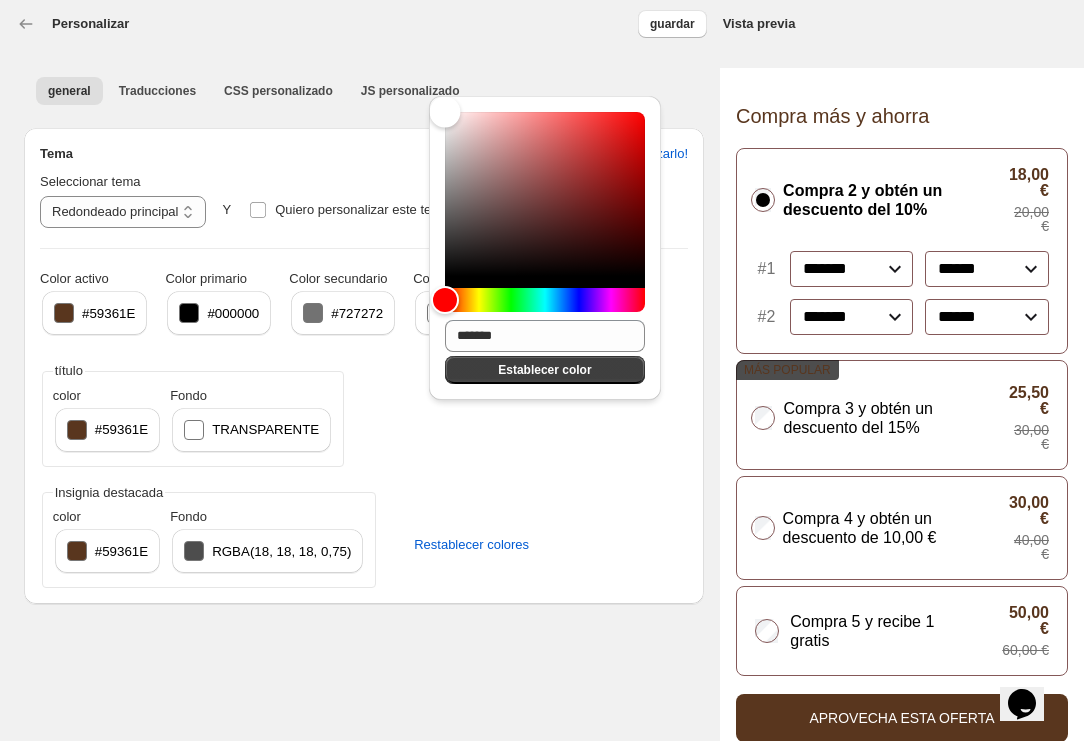 drag, startPoint x: 443, startPoint y: 115, endPoint x: 441, endPoint y: 100, distance: 15.132746 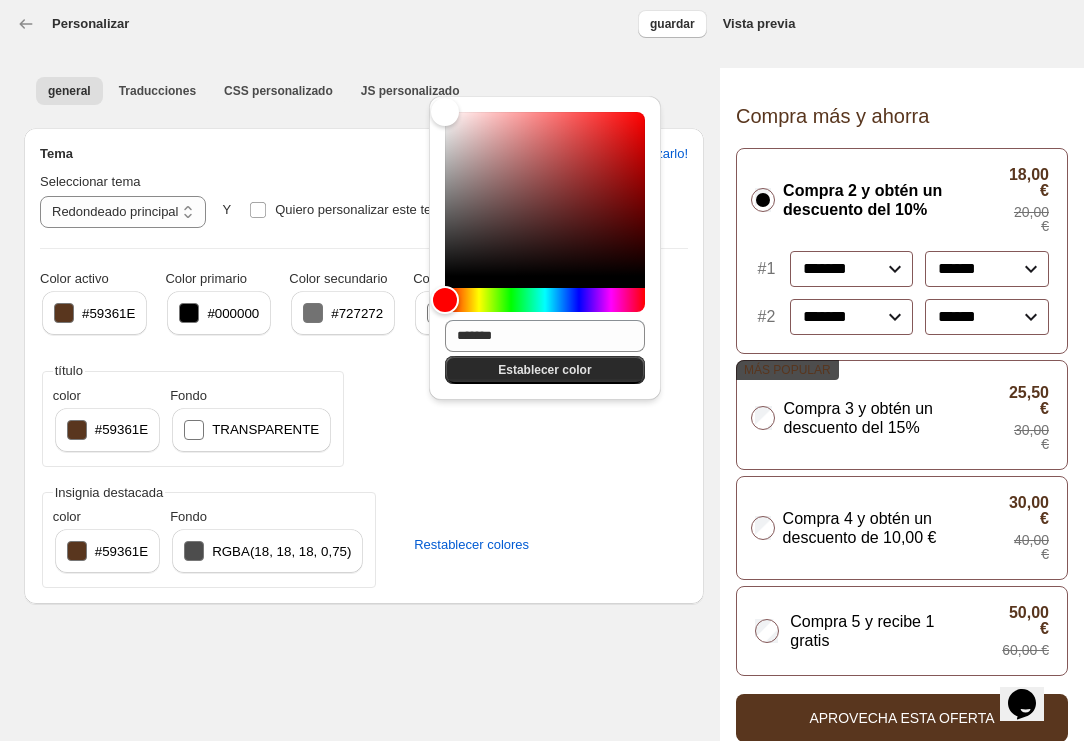 click on "Establecer color" at bounding box center [544, 370] 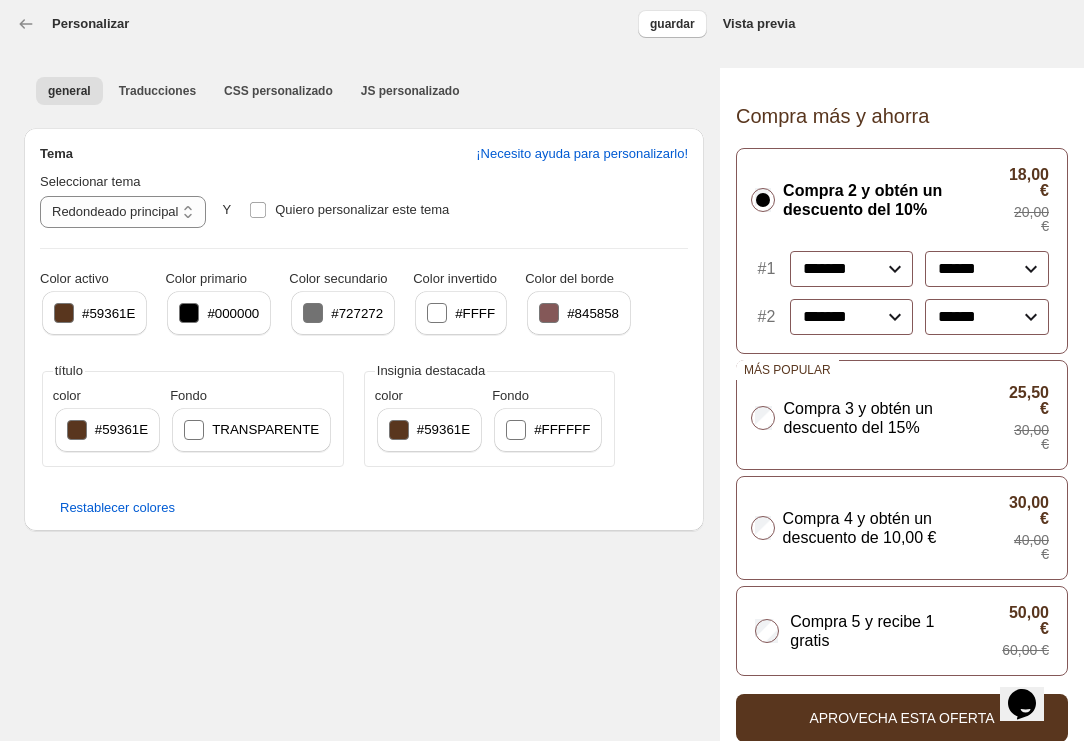 click on "#FFFFFF" at bounding box center [548, 430] 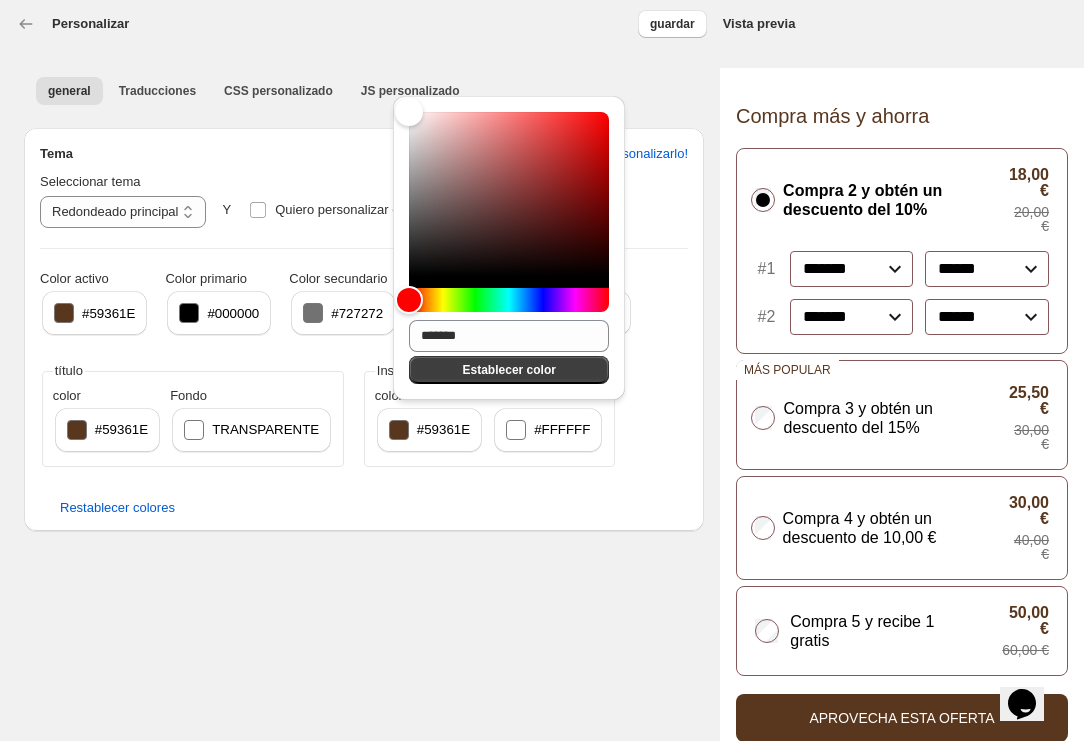 click on "#59361E" at bounding box center [443, 429] 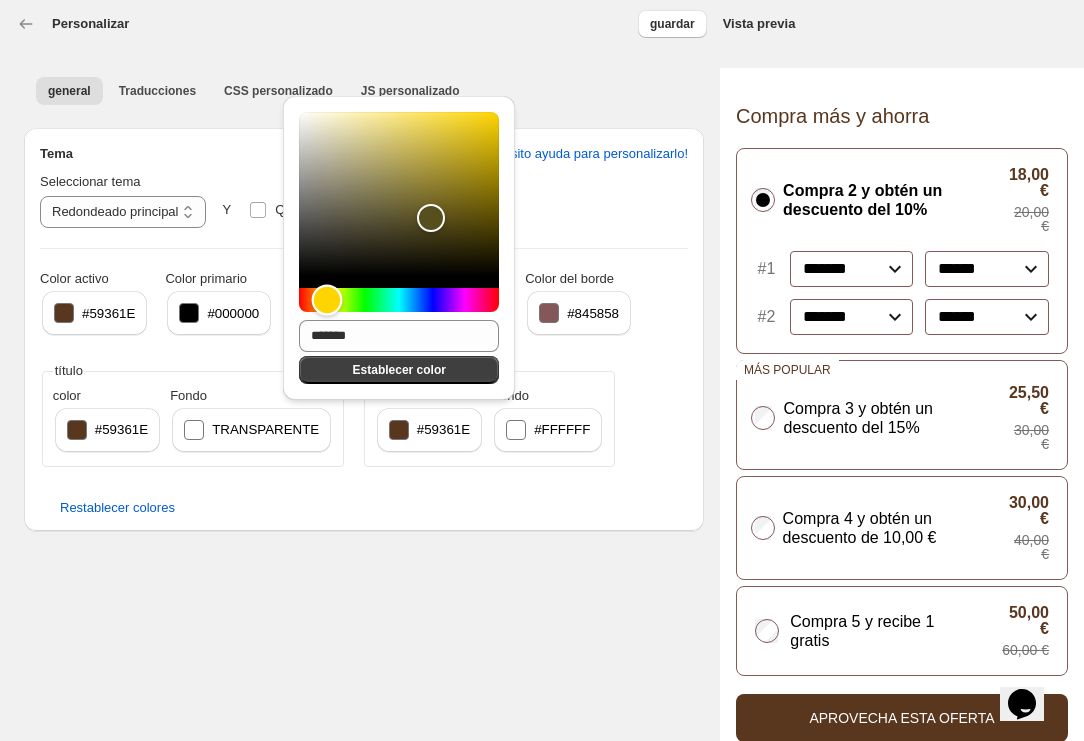 drag, startPoint x: 313, startPoint y: 300, endPoint x: 327, endPoint y: 302, distance: 14.142136 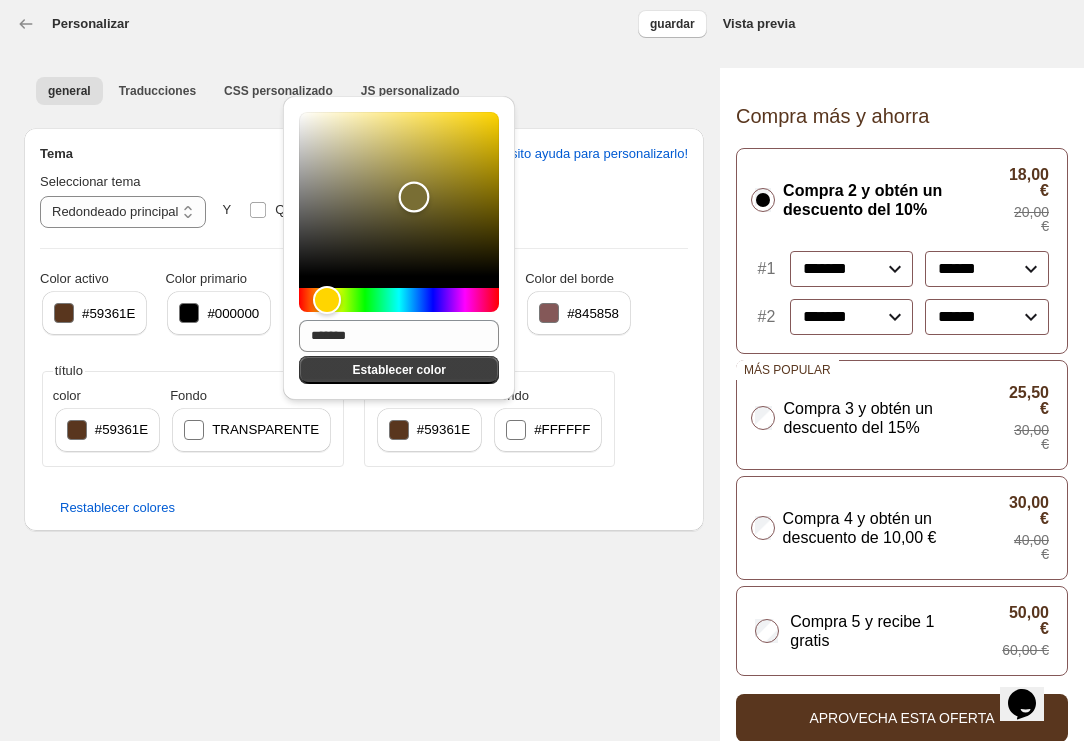 type on "*******" 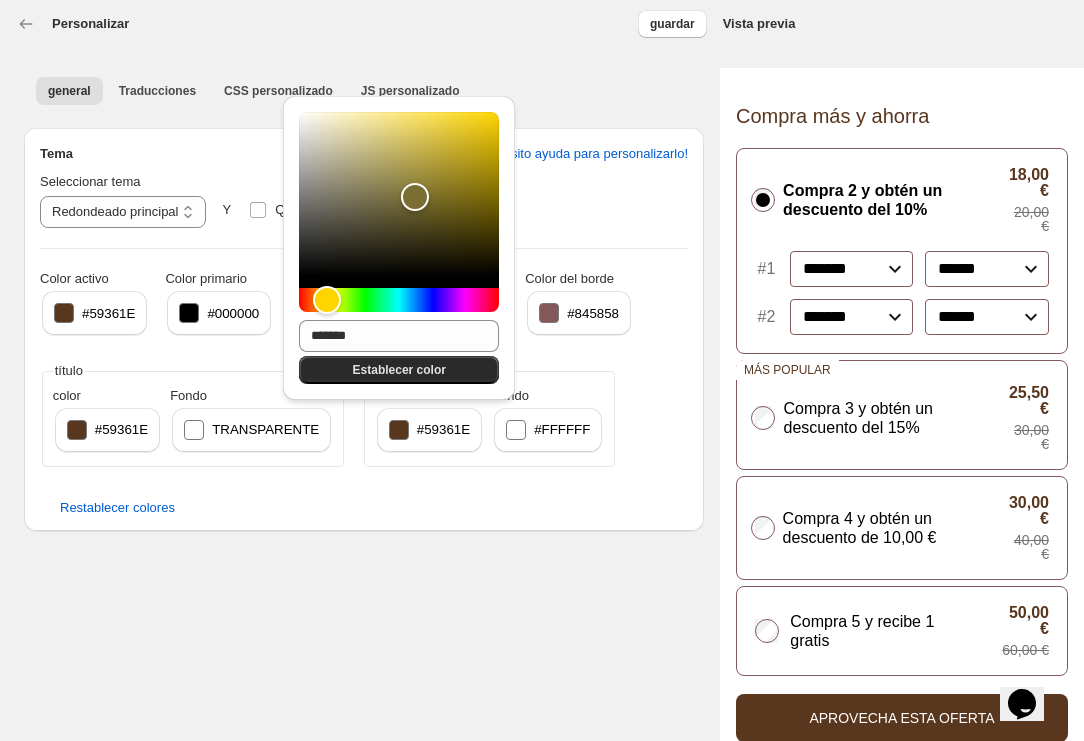click on "Establecer color" at bounding box center [399, 370] 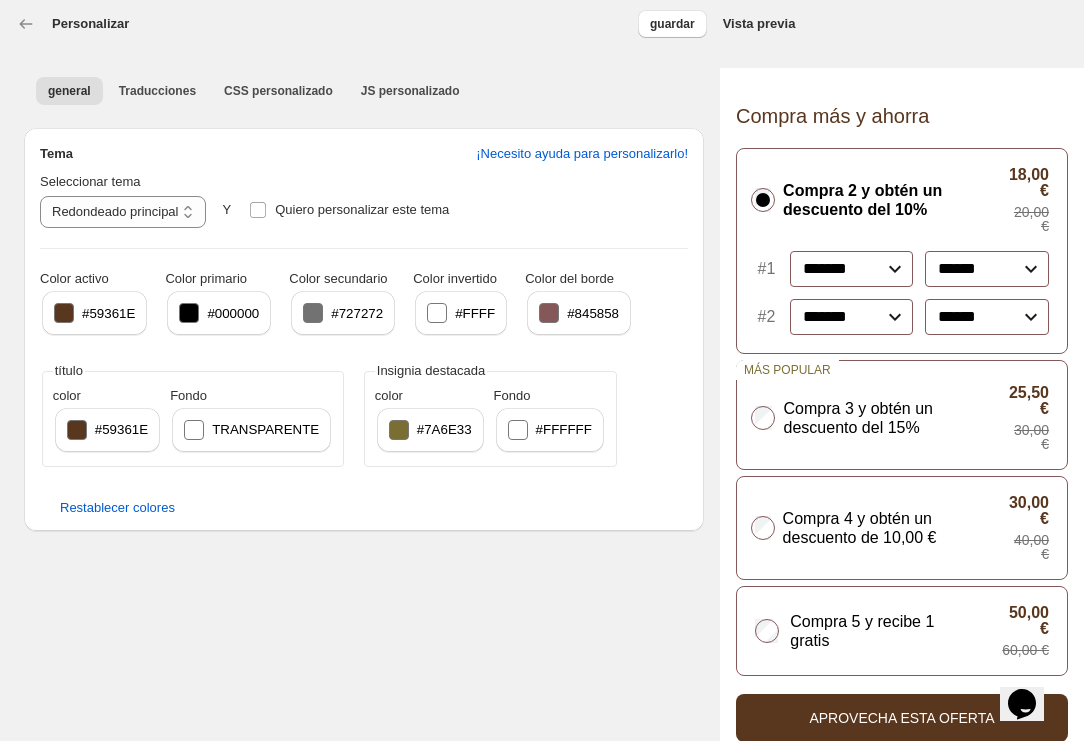 click on "#FFFFFF" at bounding box center (550, 430) 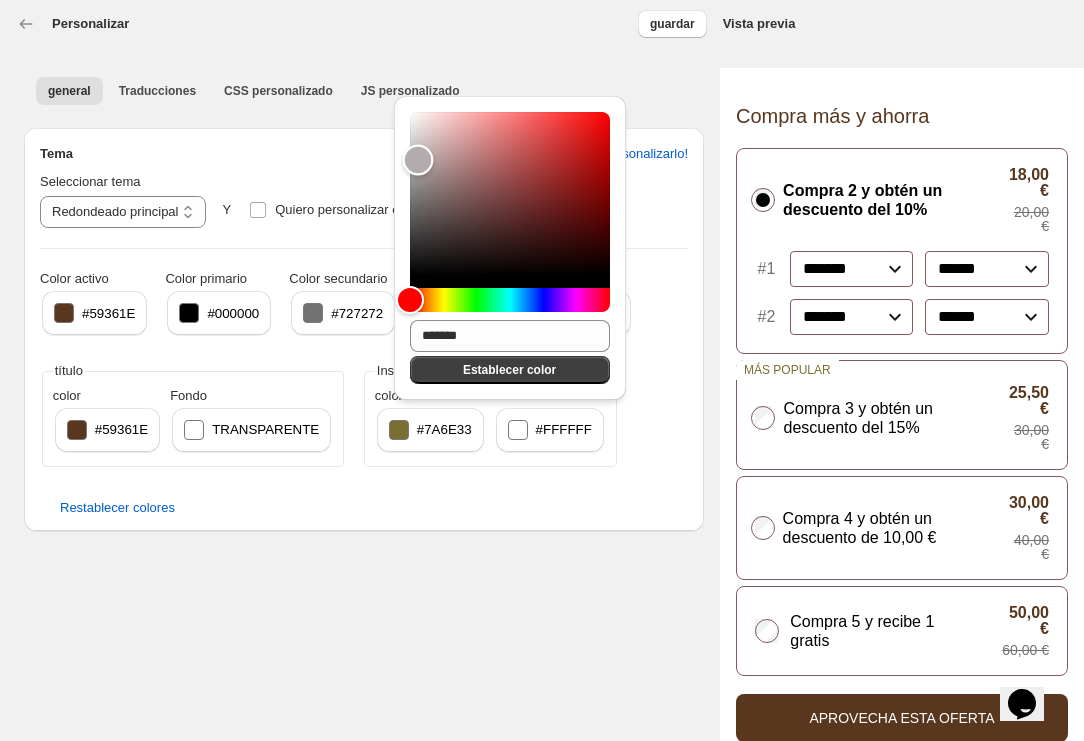 type on "*******" 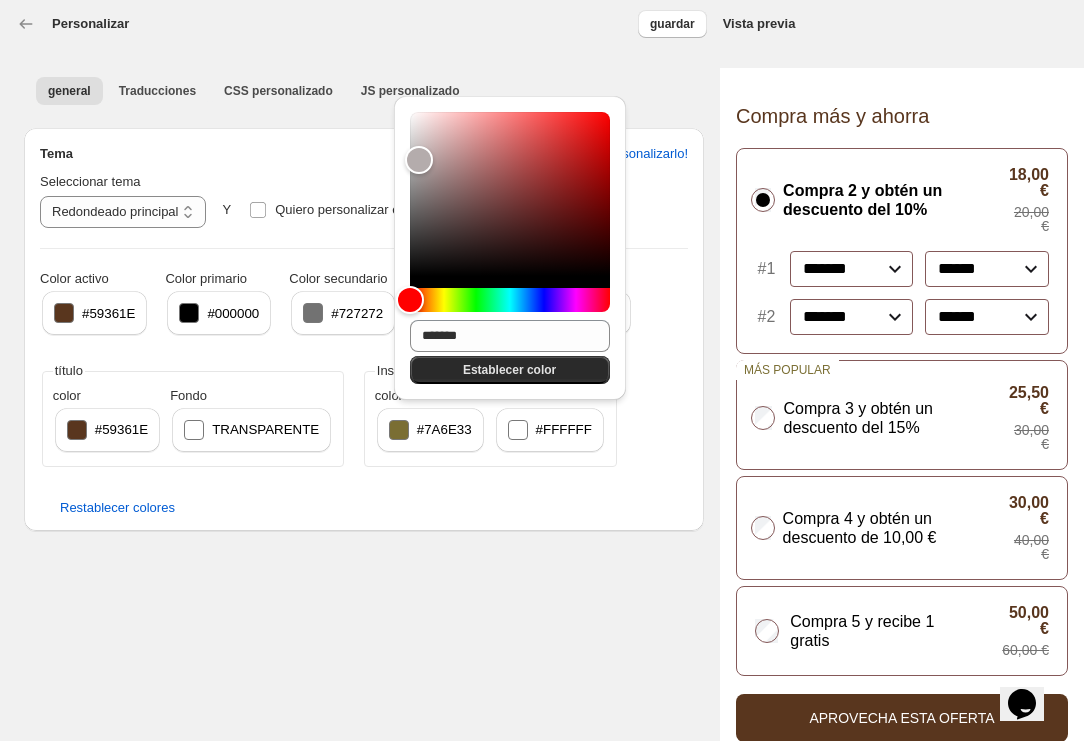 click on "Establecer color" at bounding box center [509, 370] 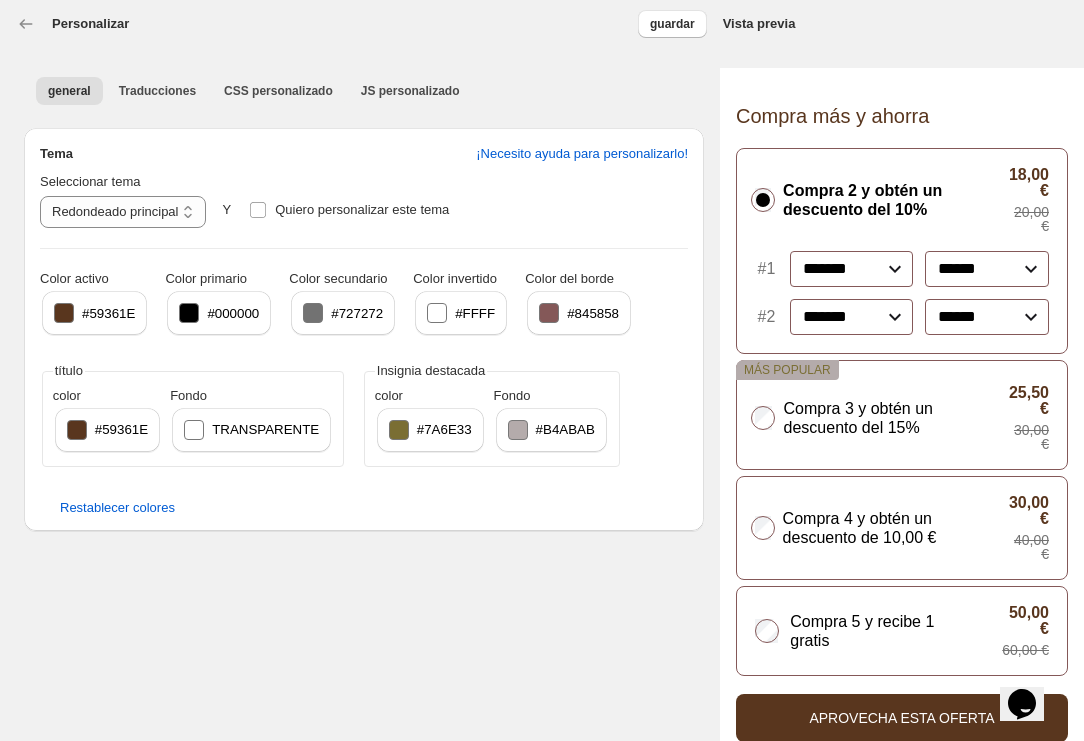 click on "#7A6E33" at bounding box center (444, 429) 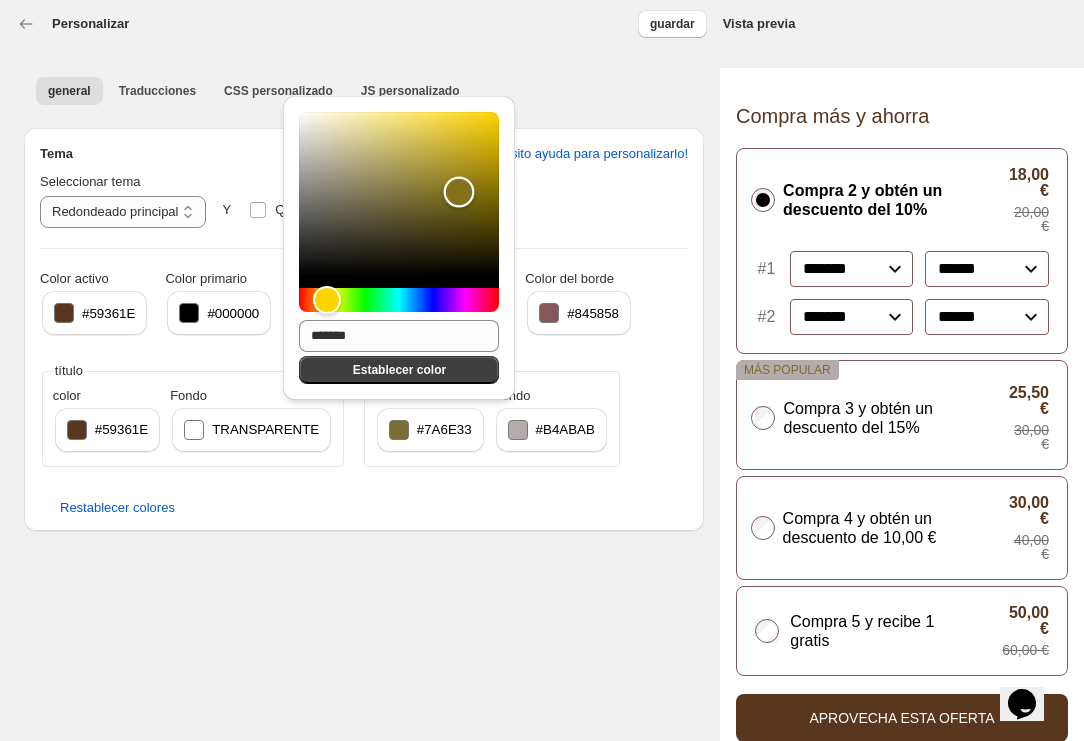 type on "*******" 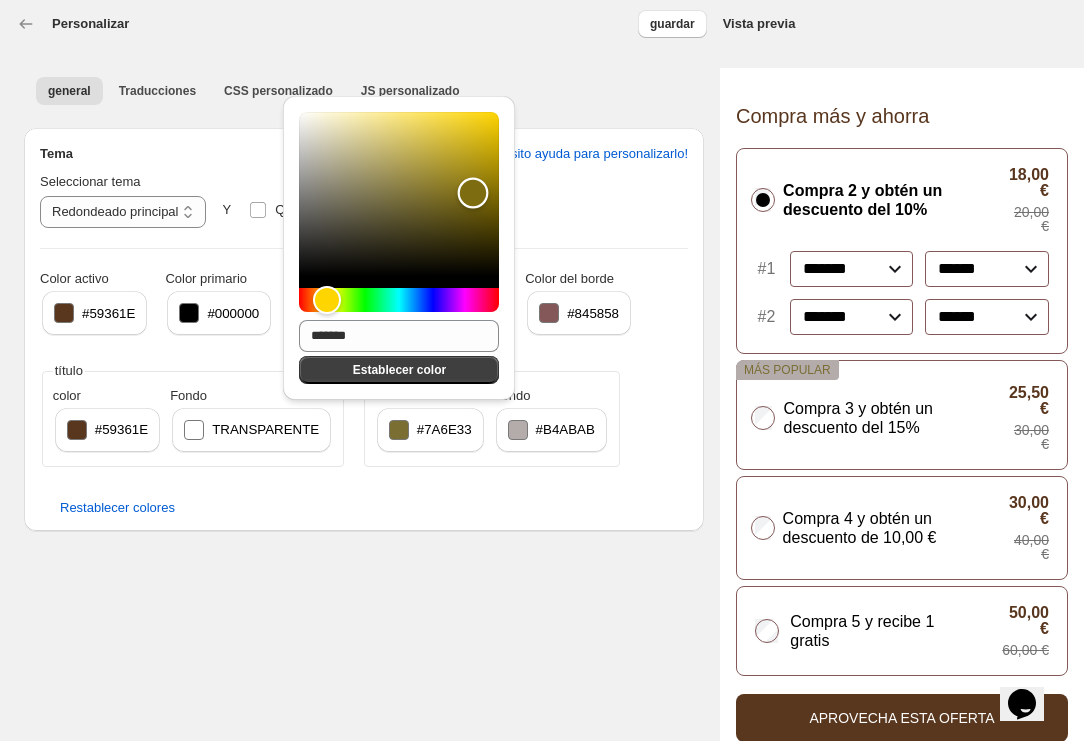 drag, startPoint x: 422, startPoint y: 192, endPoint x: 473, endPoint y: 193, distance: 51.009804 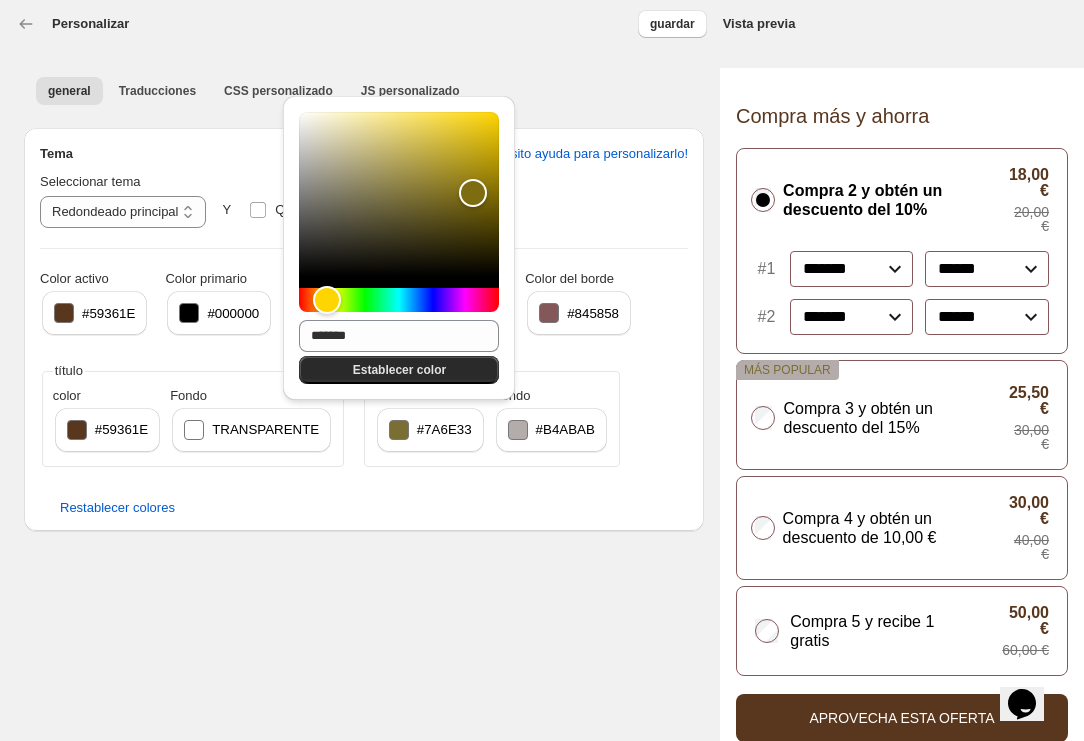 click on "Establecer color" at bounding box center [399, 370] 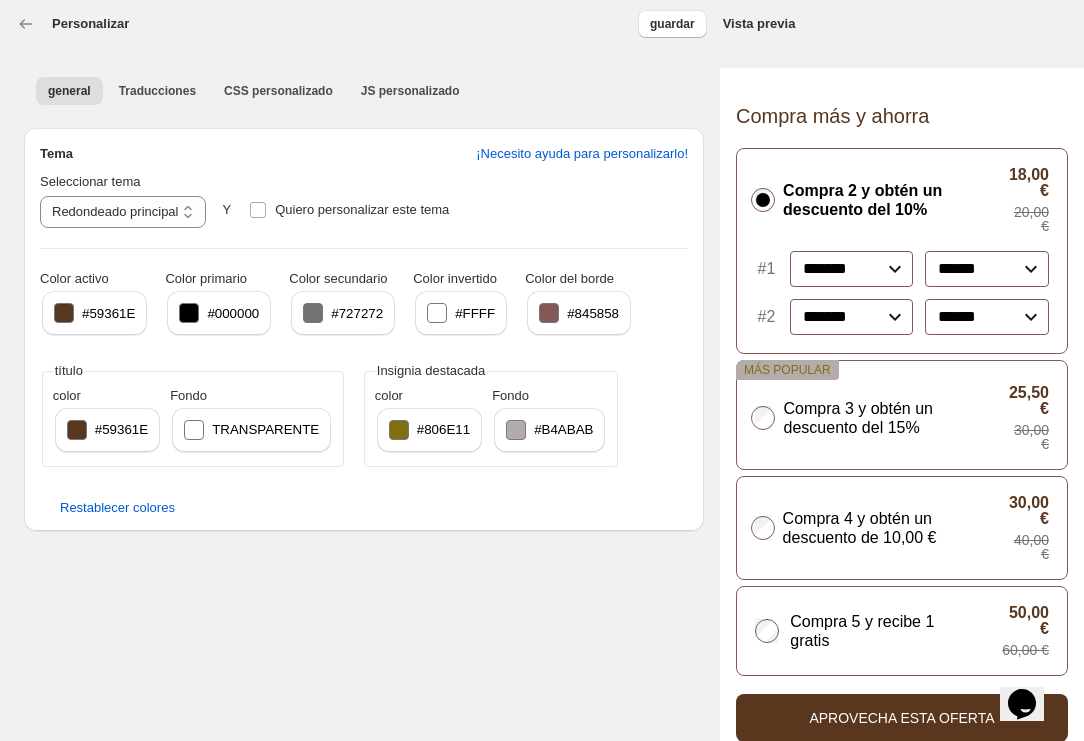 click on "#B4ABAB" at bounding box center [549, 430] 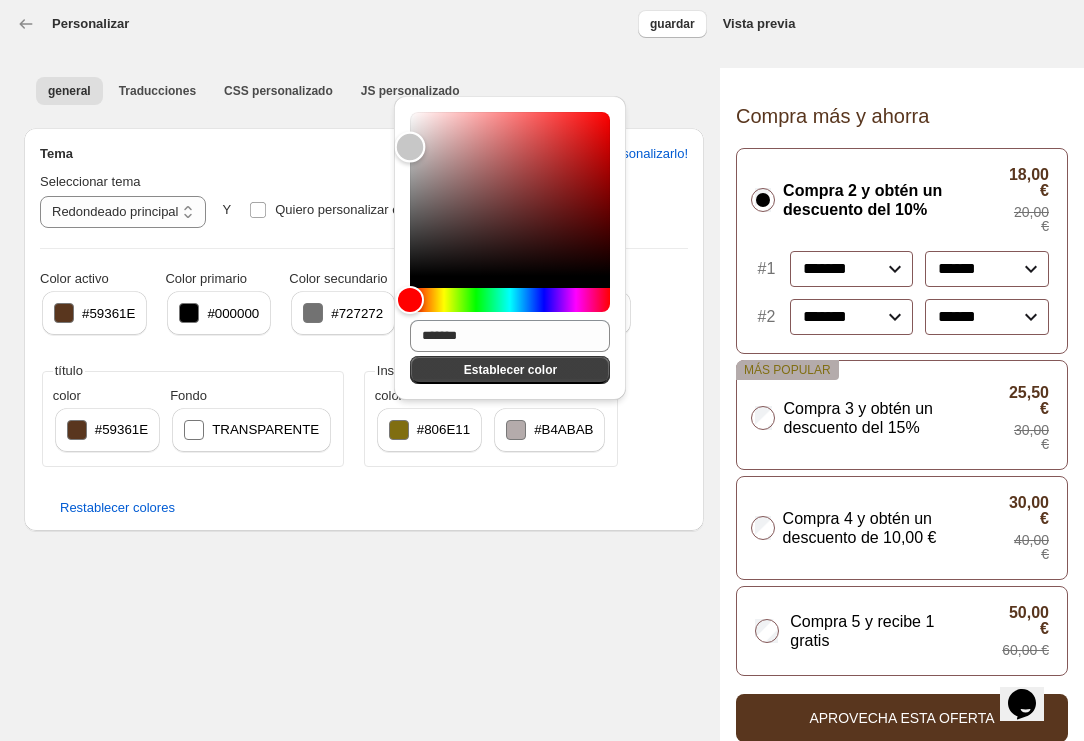 type on "*******" 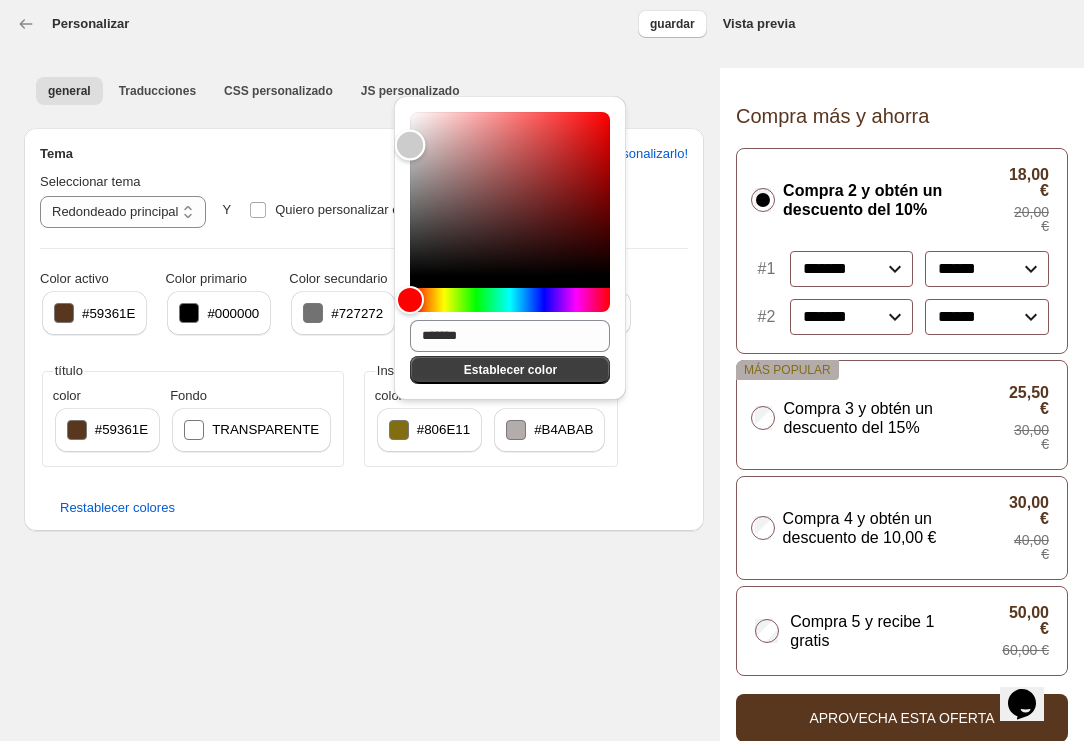 drag, startPoint x: 421, startPoint y: 161, endPoint x: 379, endPoint y: 145, distance: 44.94441 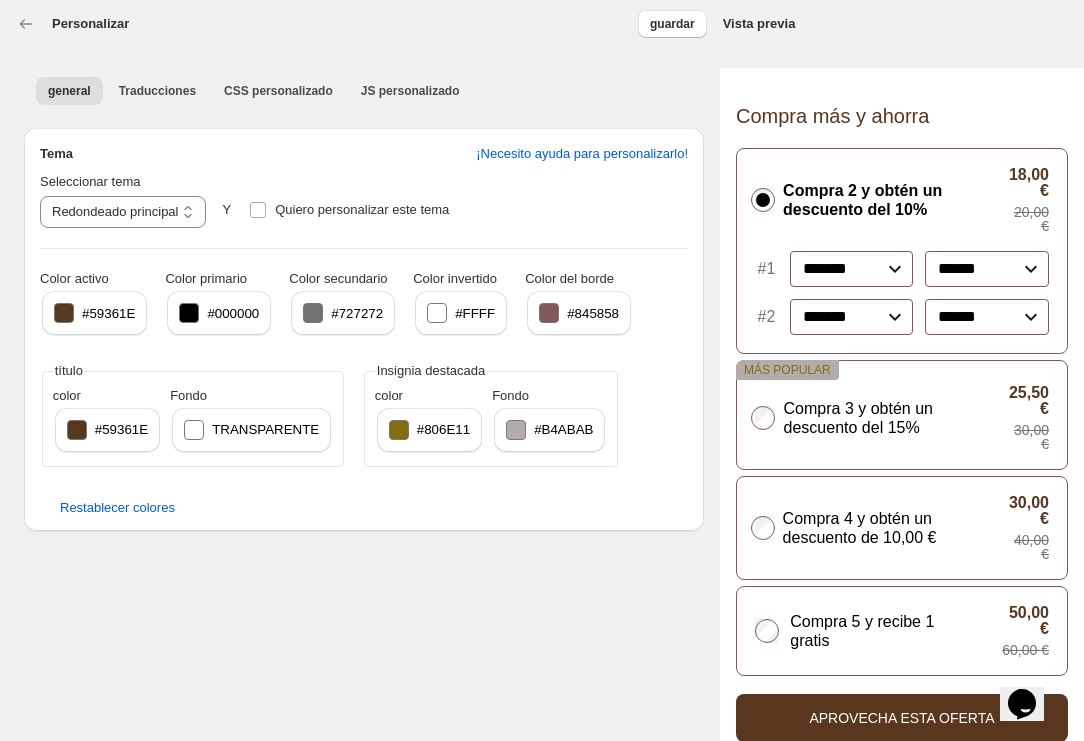 click on "#B4ABAB" at bounding box center (563, 429) 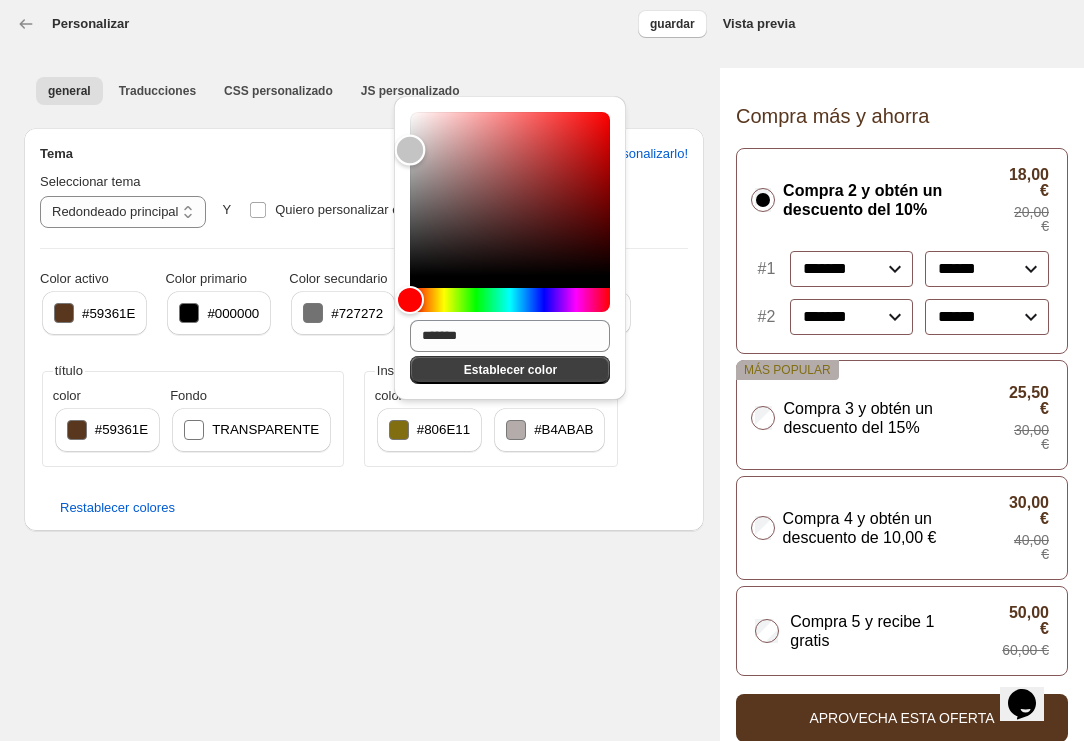 type on "*******" 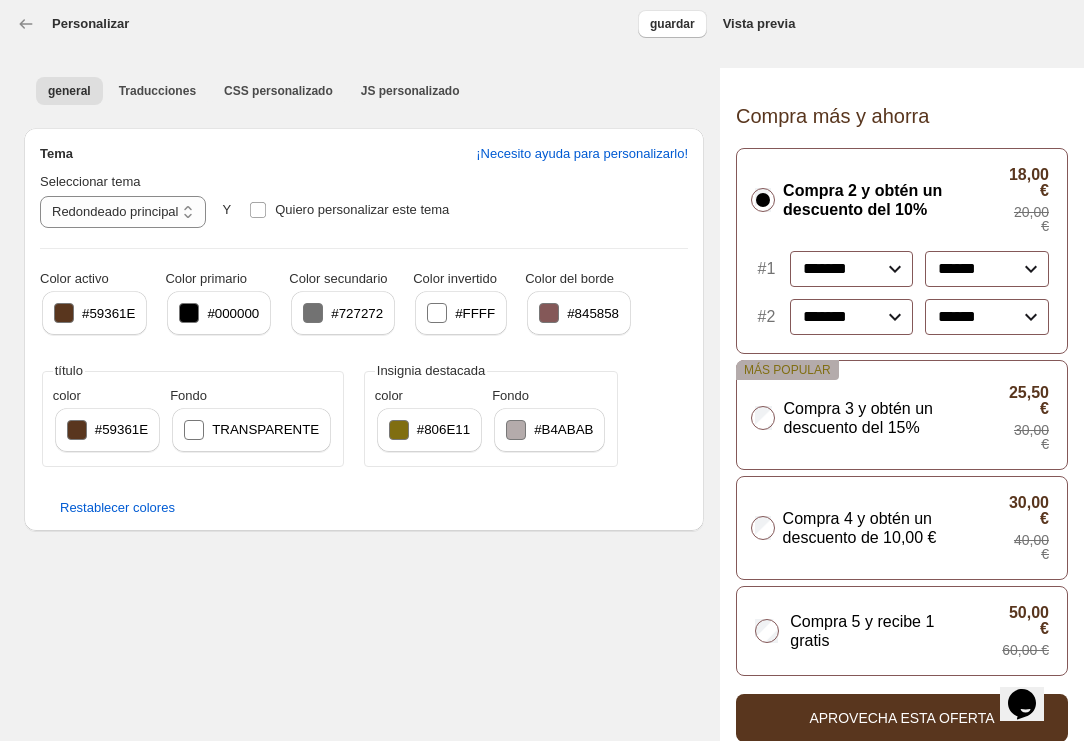 click at bounding box center [549, 313] 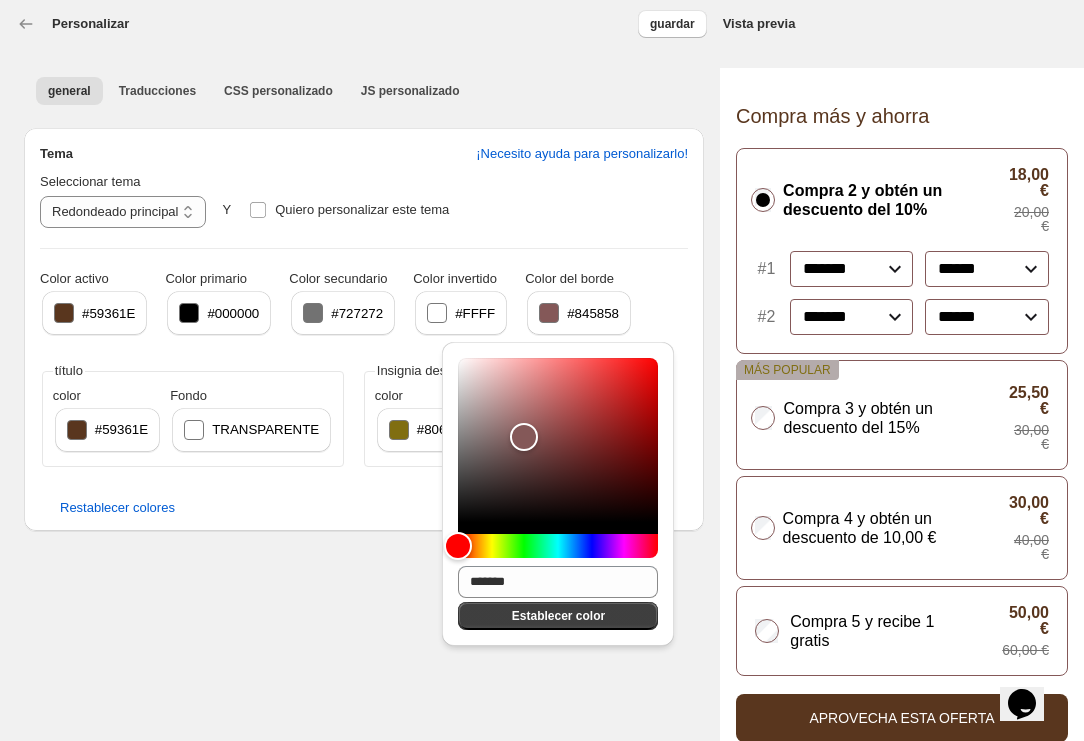 click on "**********" at bounding box center [542, 370] 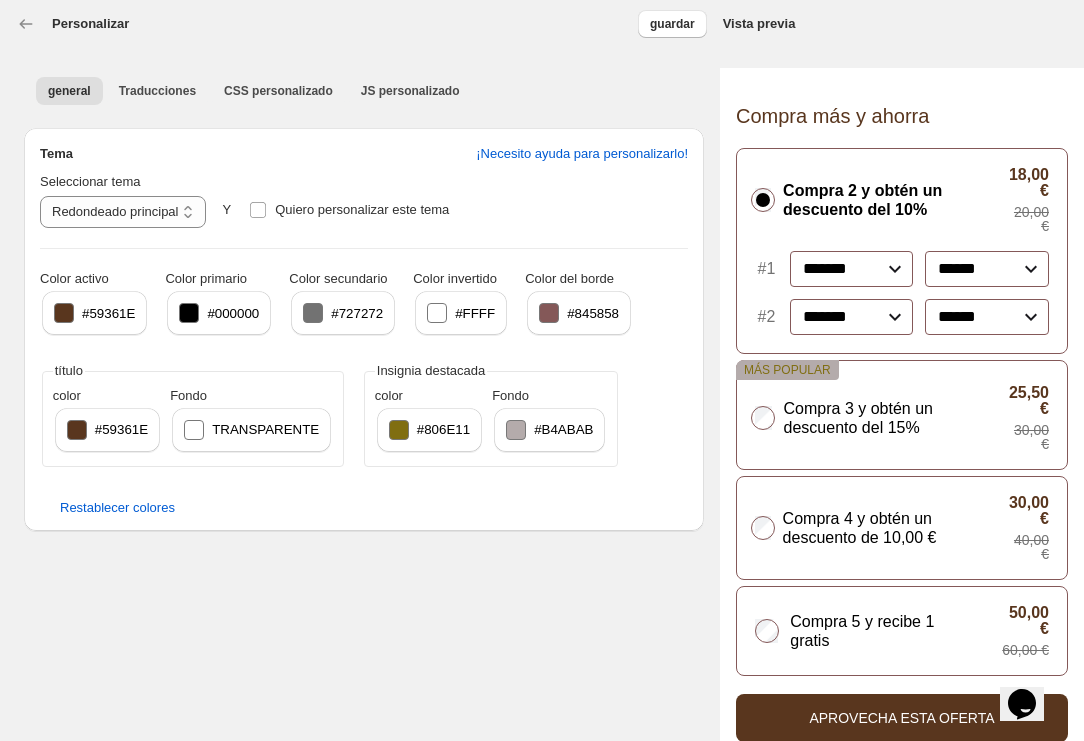 click on "#B4ABAB" at bounding box center [563, 429] 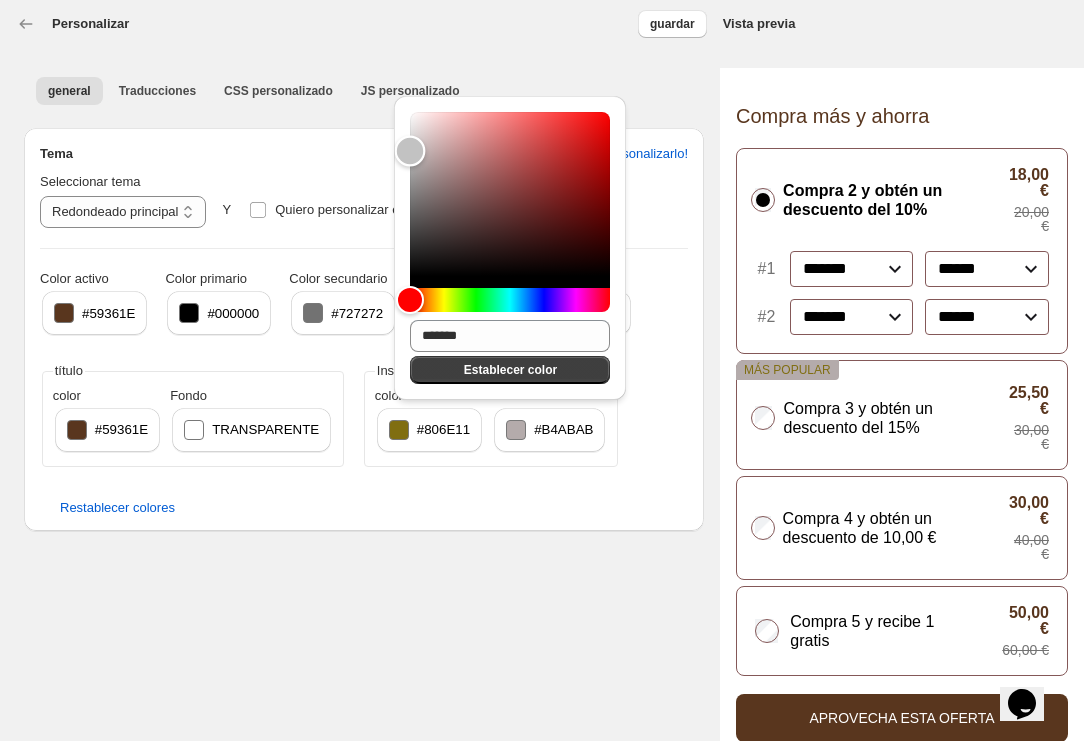 type on "*******" 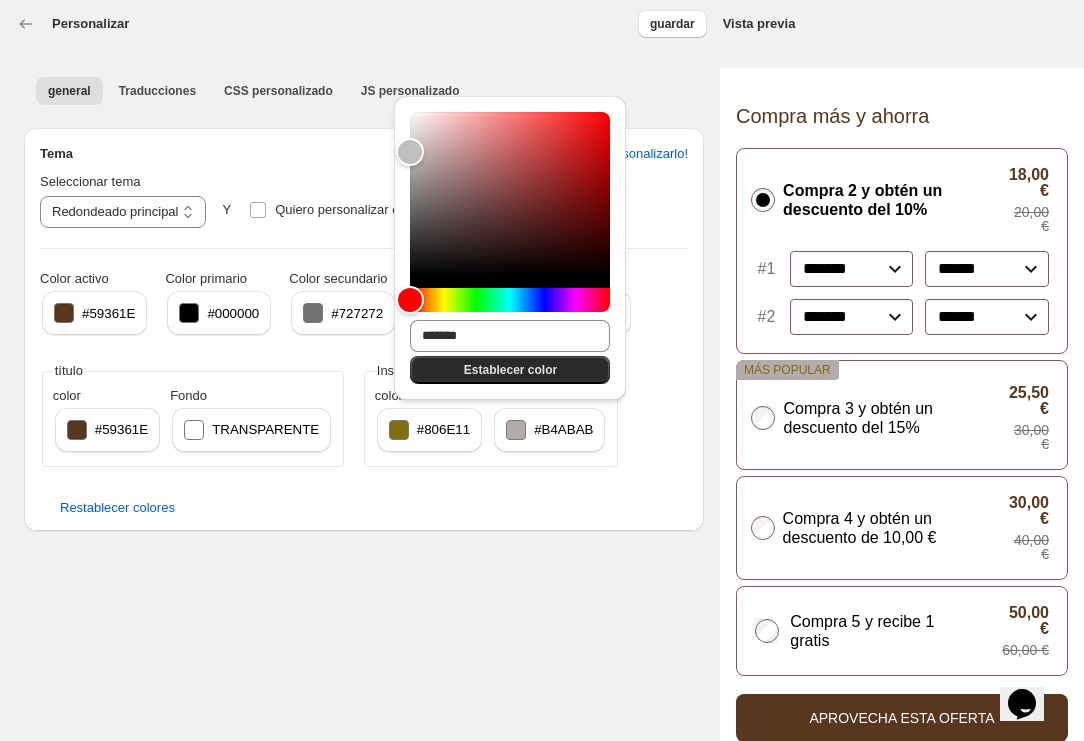 click on "Establecer color" at bounding box center (510, 370) 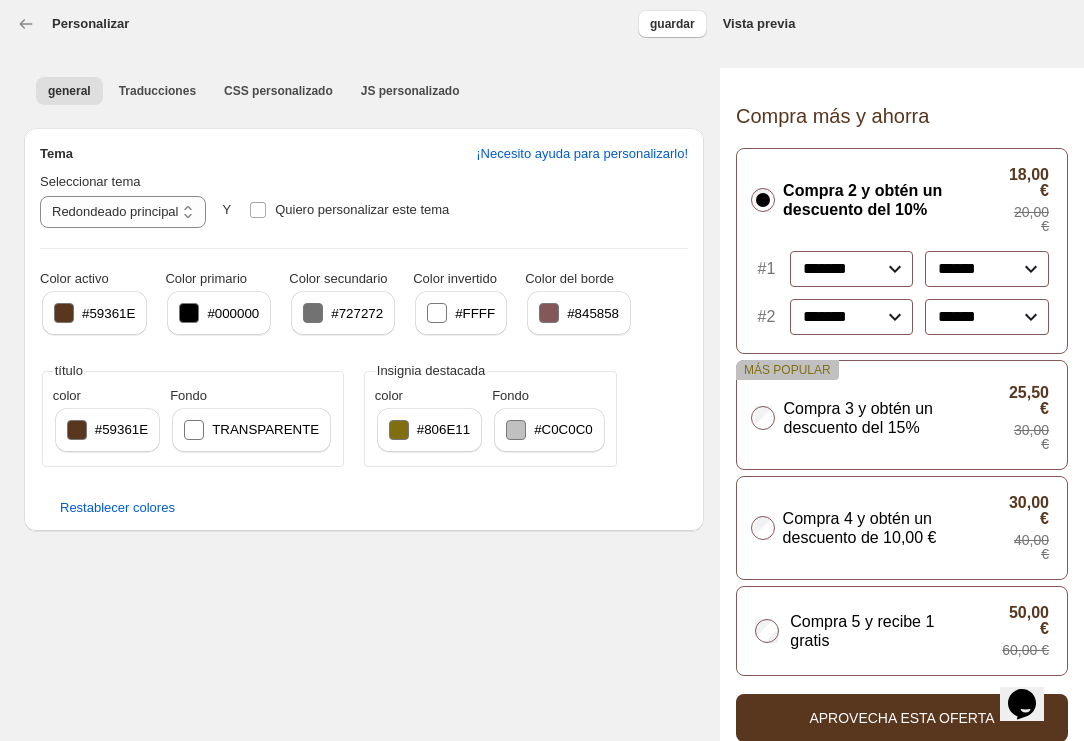click on "**********" at bounding box center [542, 370] 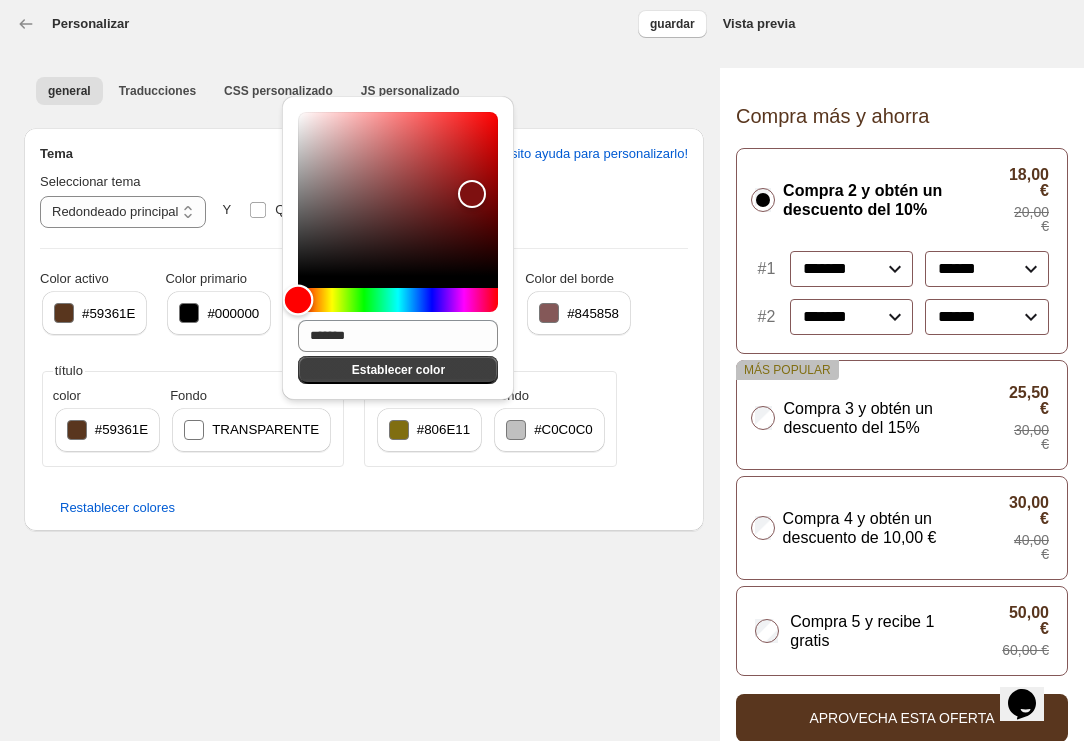 drag, startPoint x: 322, startPoint y: 297, endPoint x: 295, endPoint y: 294, distance: 27.166155 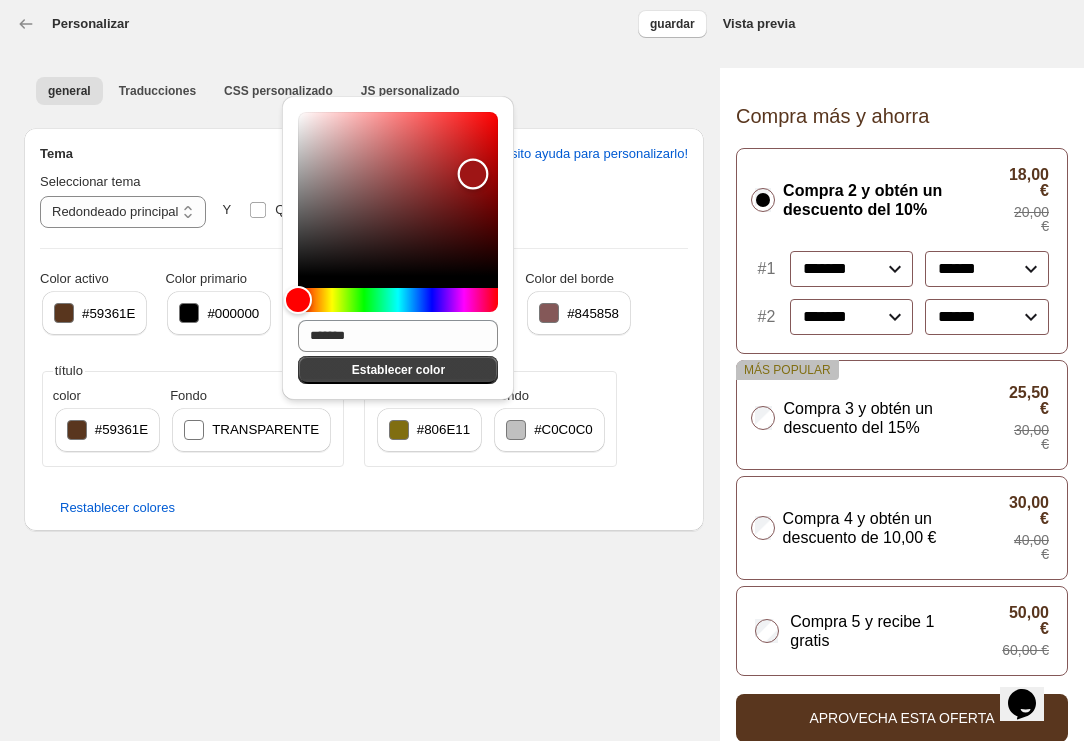 type on "*******" 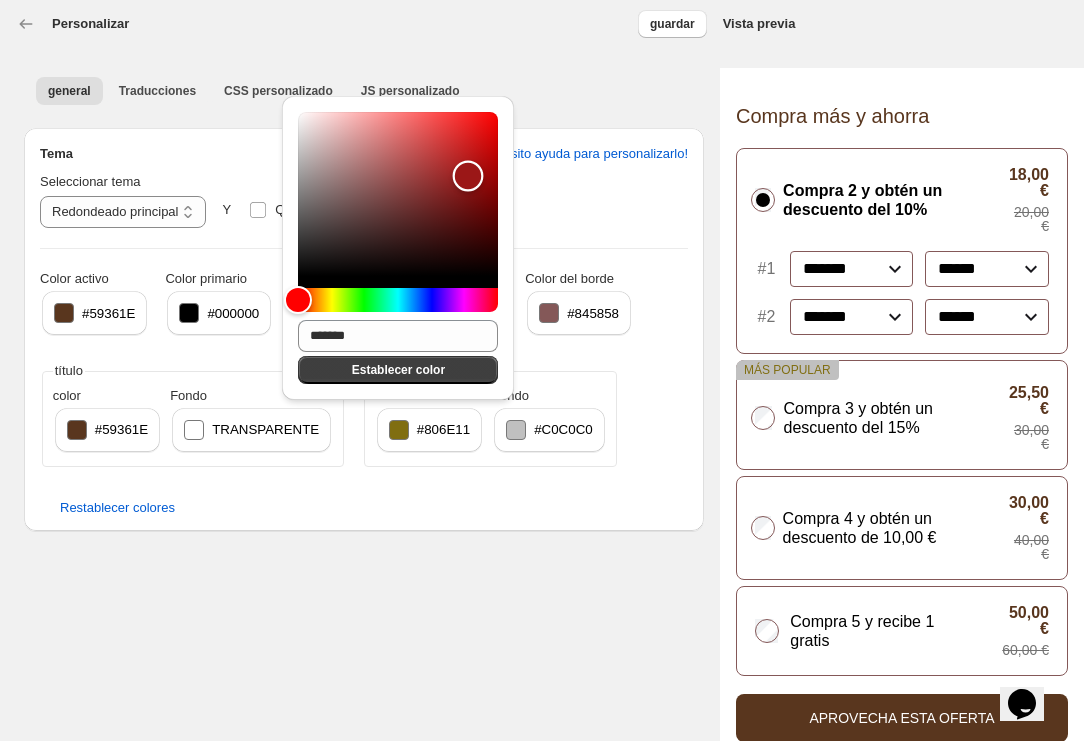 drag, startPoint x: 466, startPoint y: 194, endPoint x: 468, endPoint y: 176, distance: 18.110771 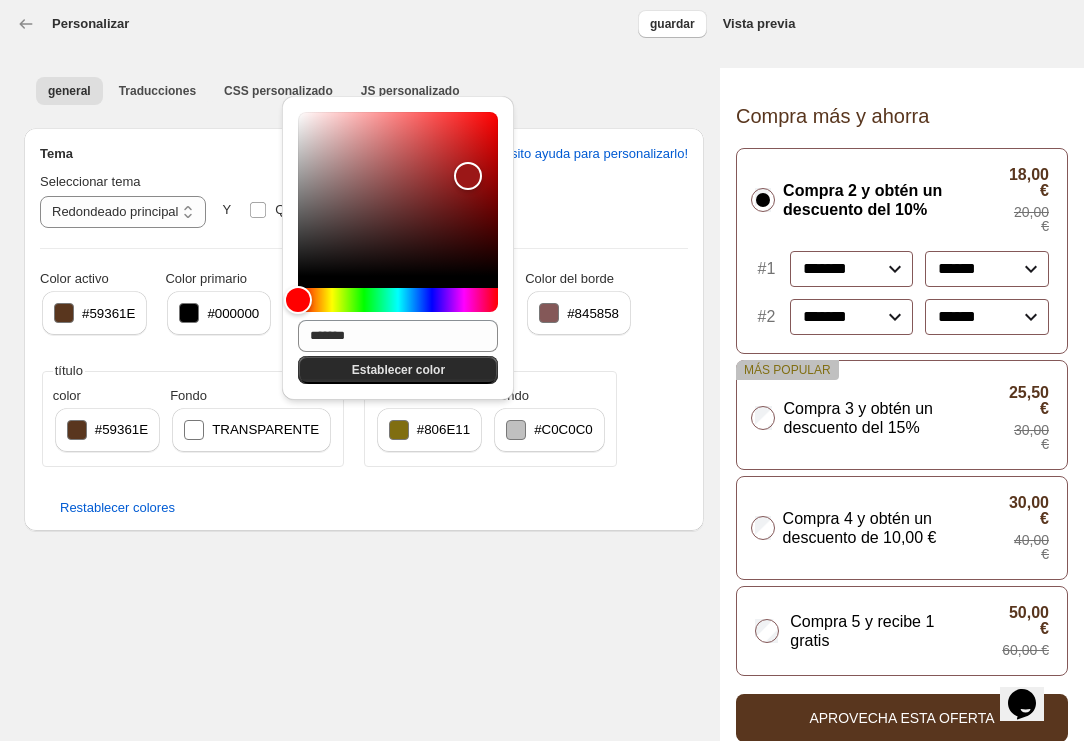 click on "Establecer color" at bounding box center (398, 370) 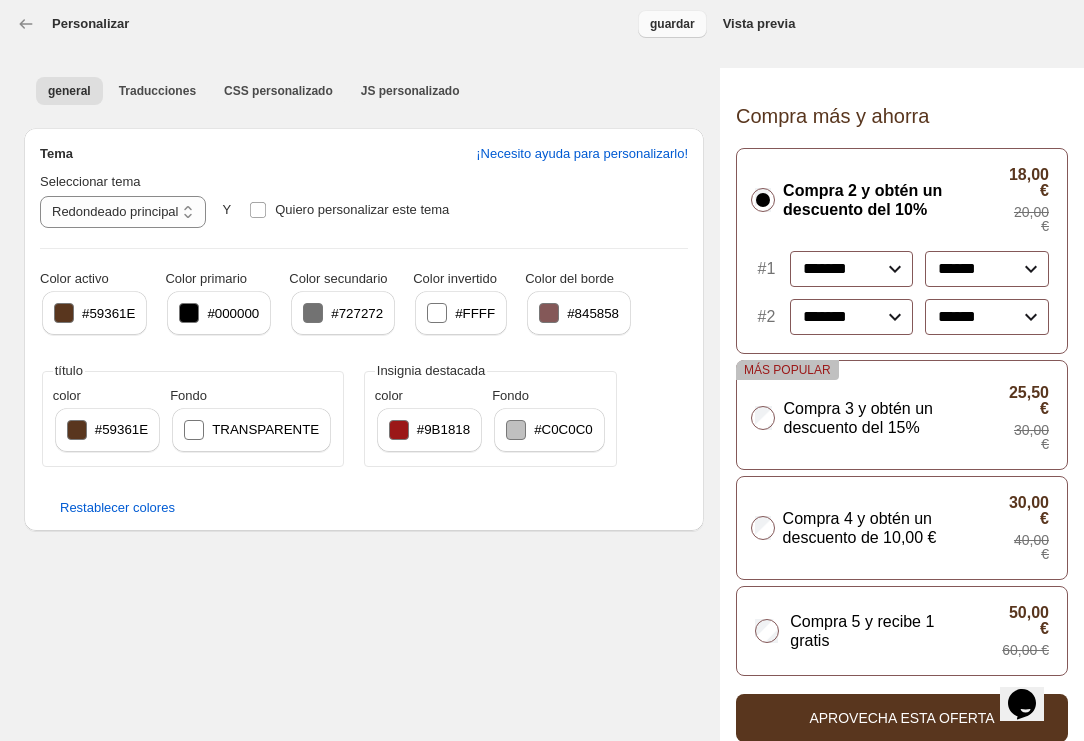 click on "guardar" at bounding box center [672, 24] 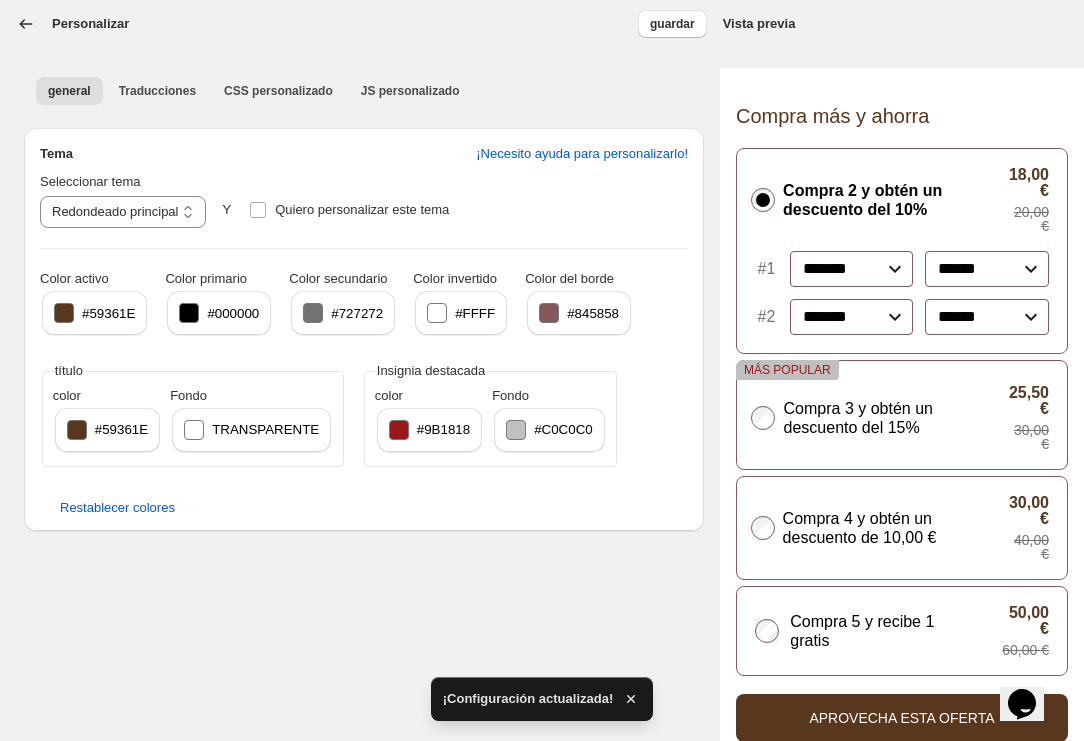 click 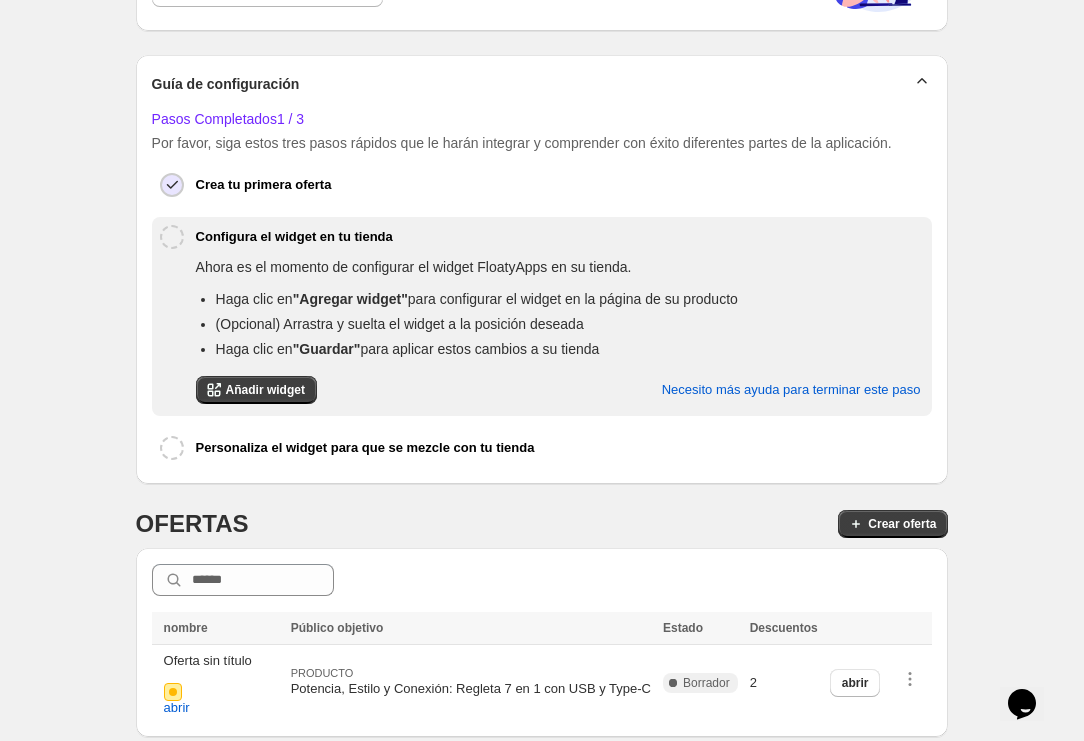 scroll, scrollTop: 254, scrollLeft: 0, axis: vertical 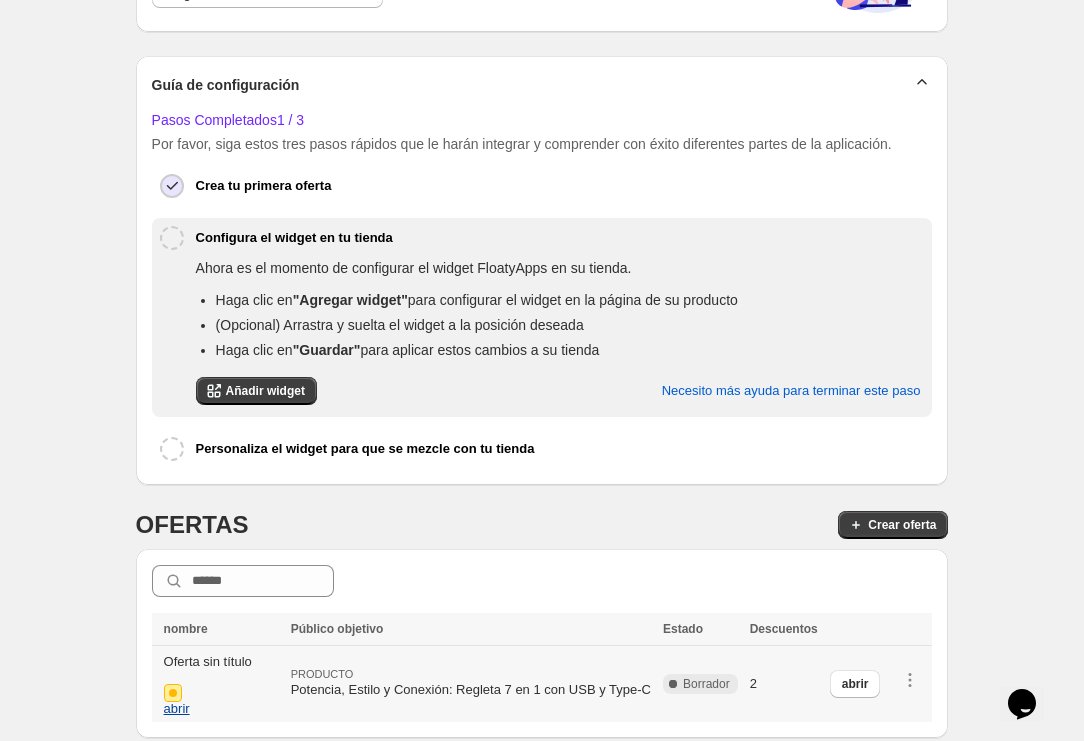 click on "abrir" at bounding box center [177, 709] 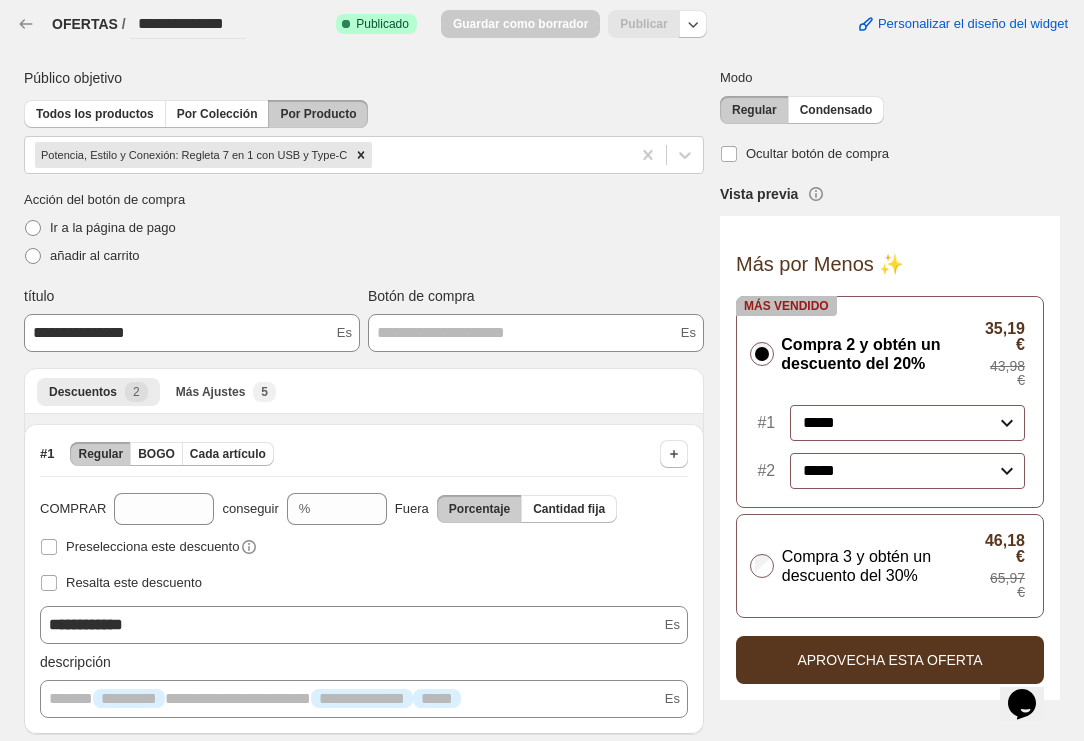 scroll, scrollTop: 0, scrollLeft: 0, axis: both 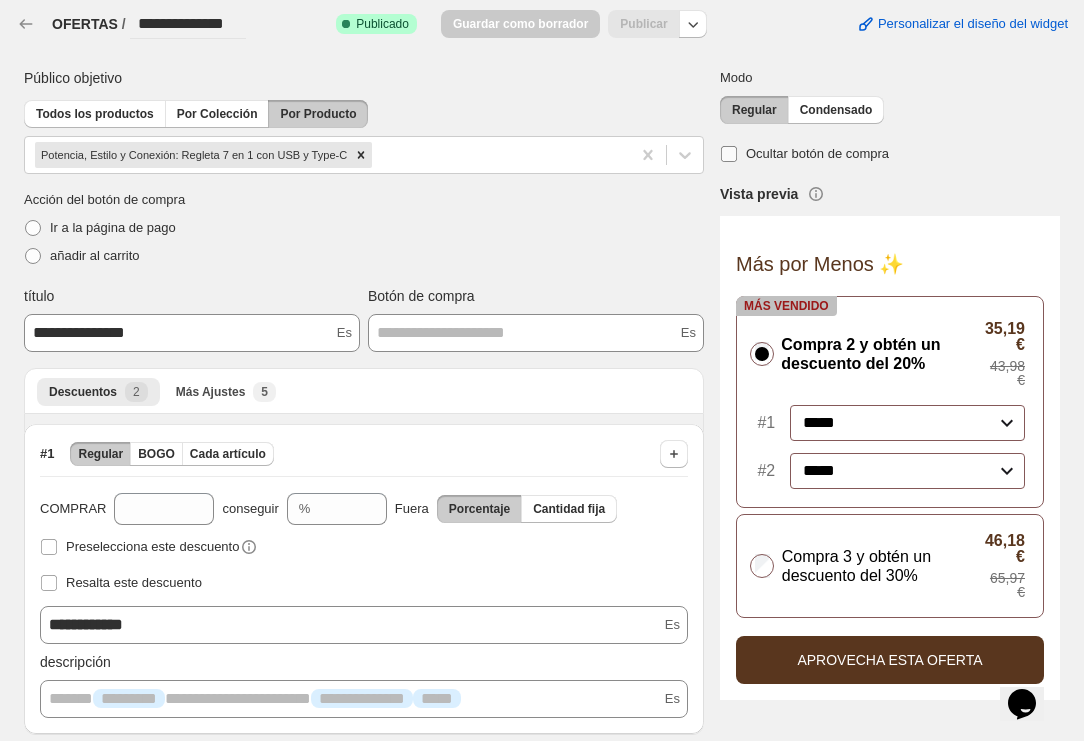 click at bounding box center (729, 154) 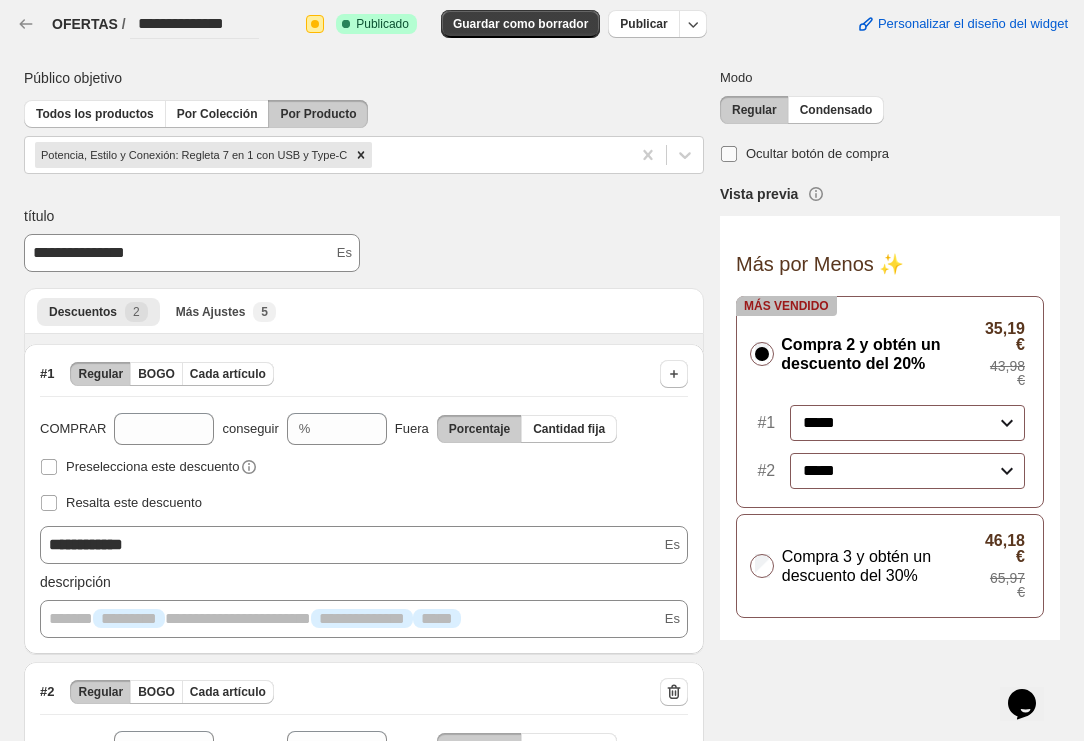 click at bounding box center [729, 154] 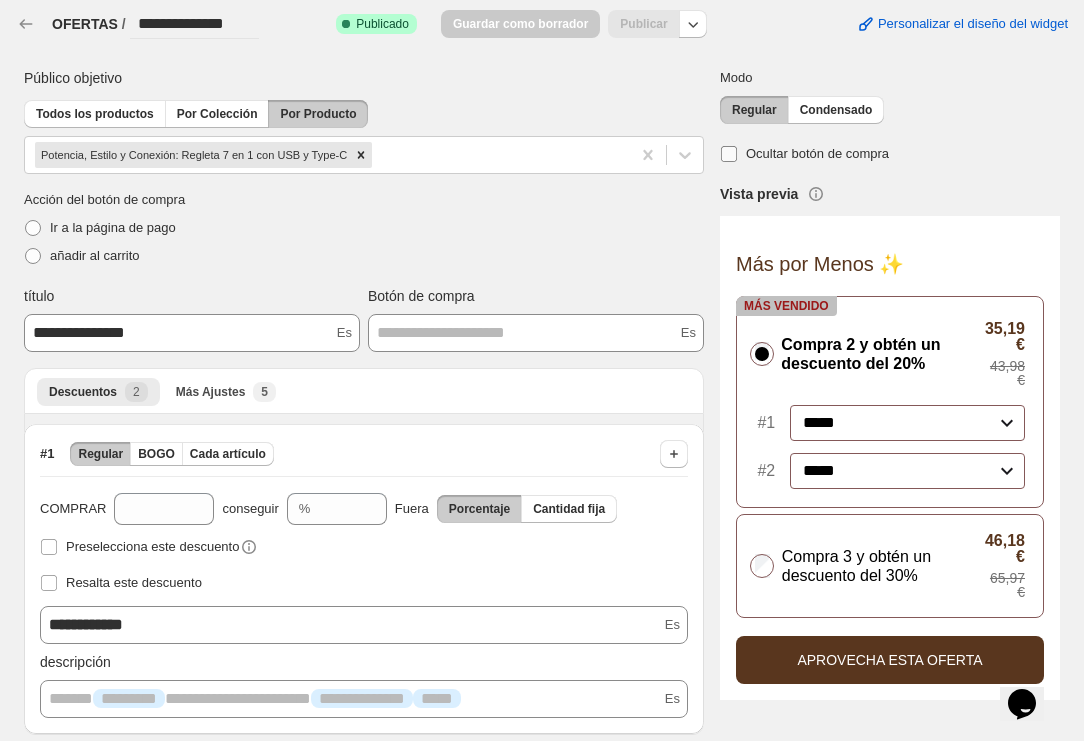 click at bounding box center (729, 154) 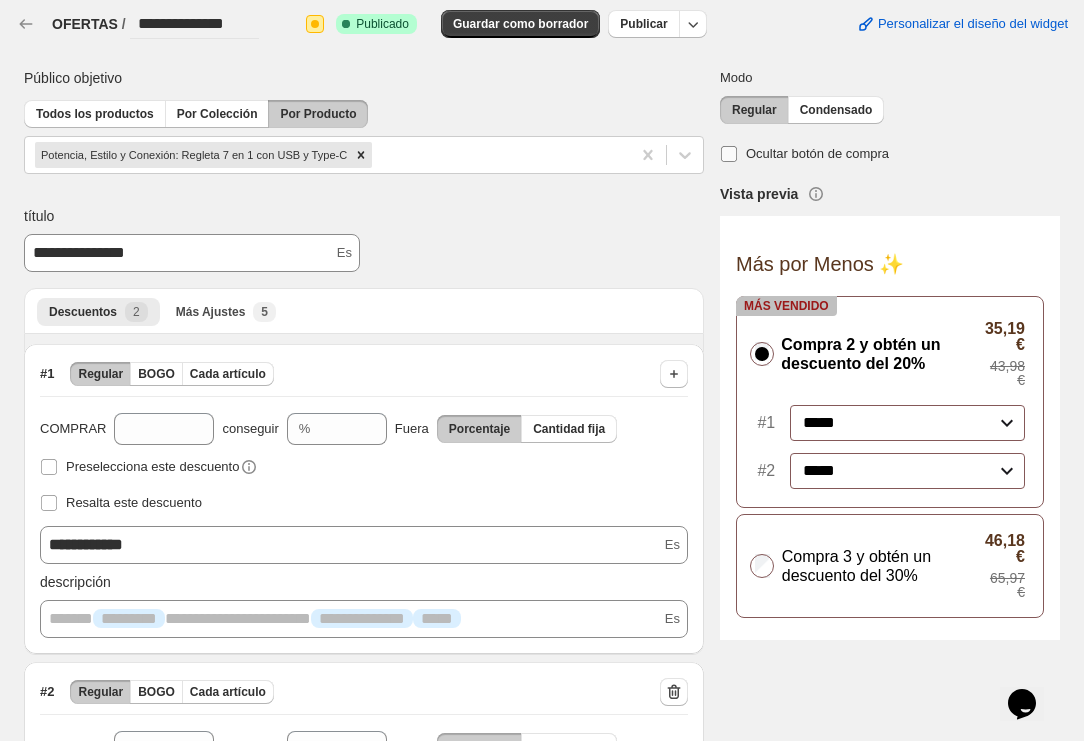 click at bounding box center (729, 154) 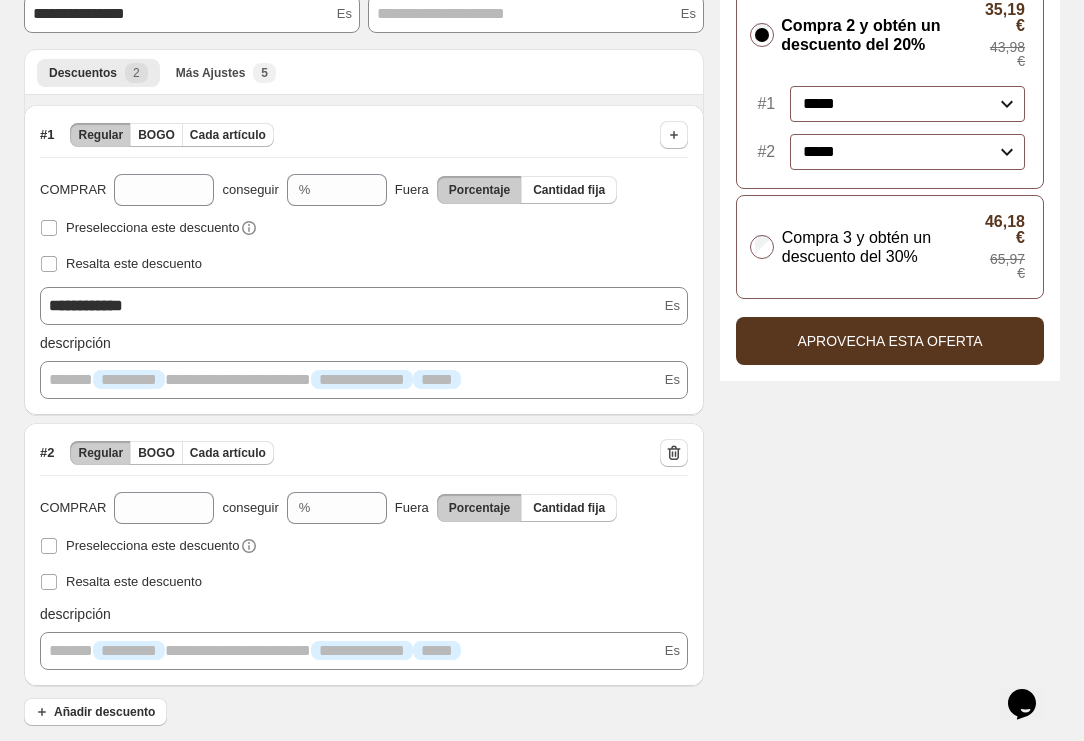 scroll, scrollTop: 318, scrollLeft: 0, axis: vertical 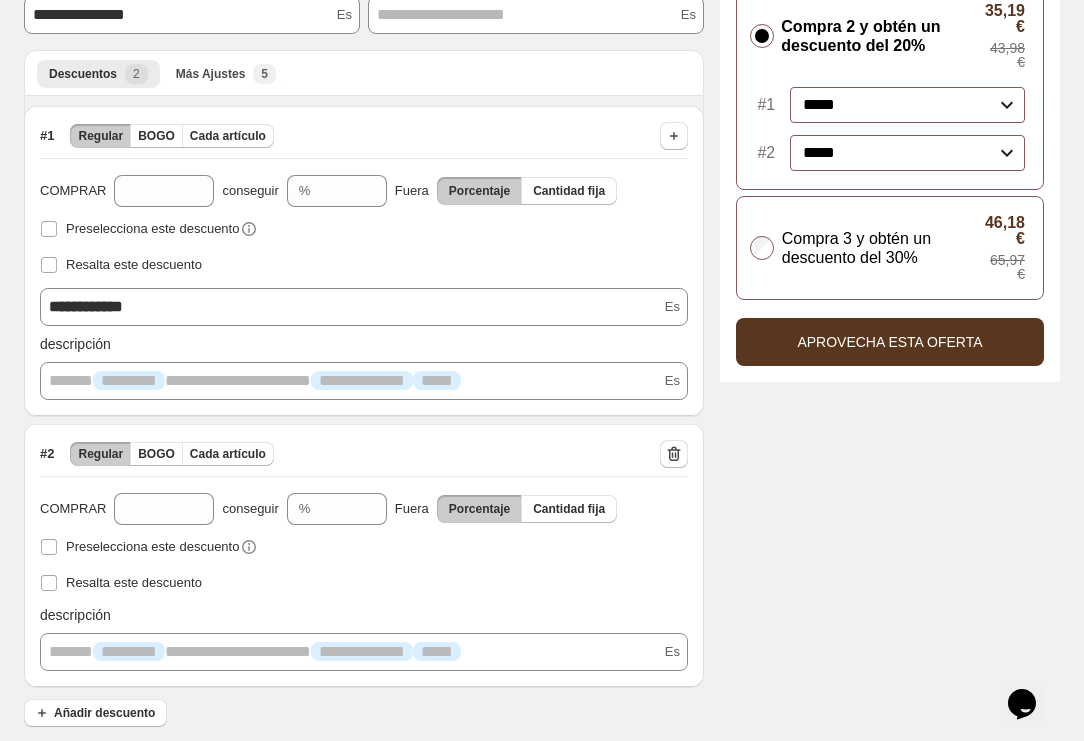click 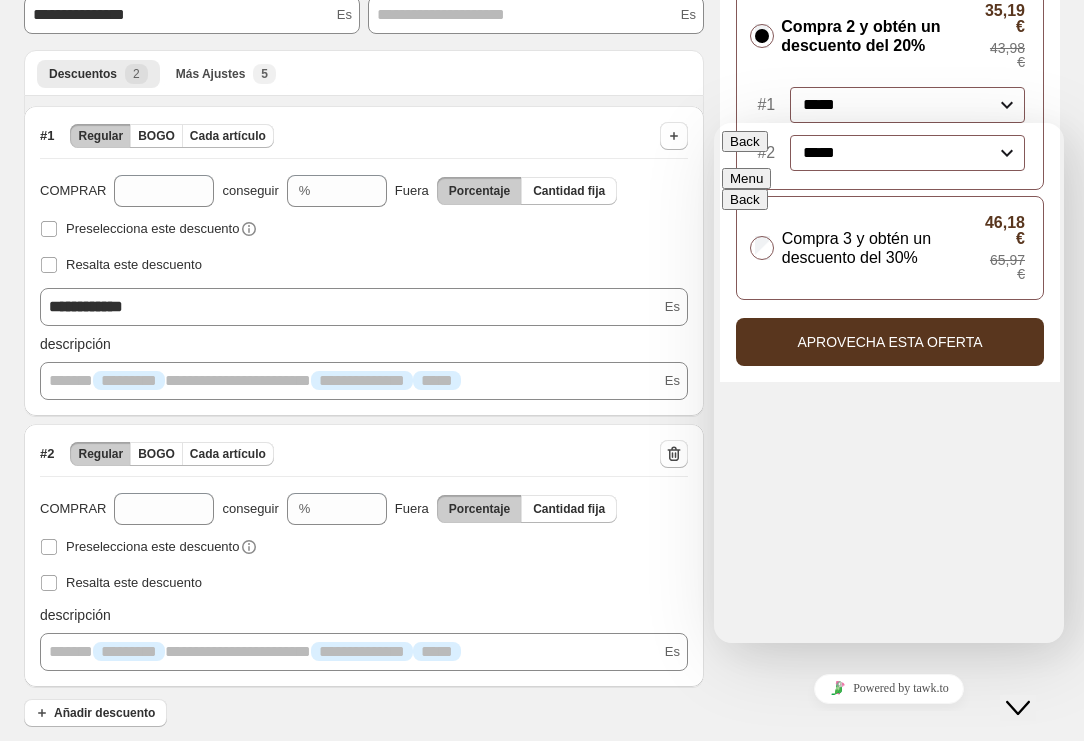 click on "Back" at bounding box center [745, 141] 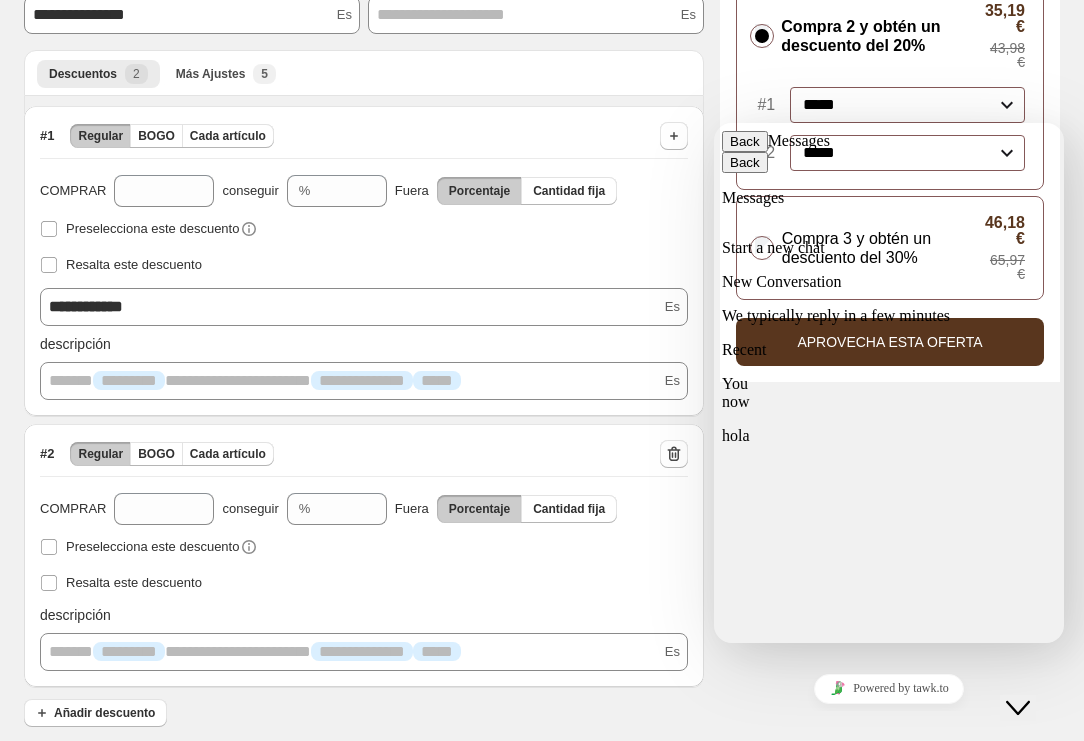 click on "Back" at bounding box center [745, 141] 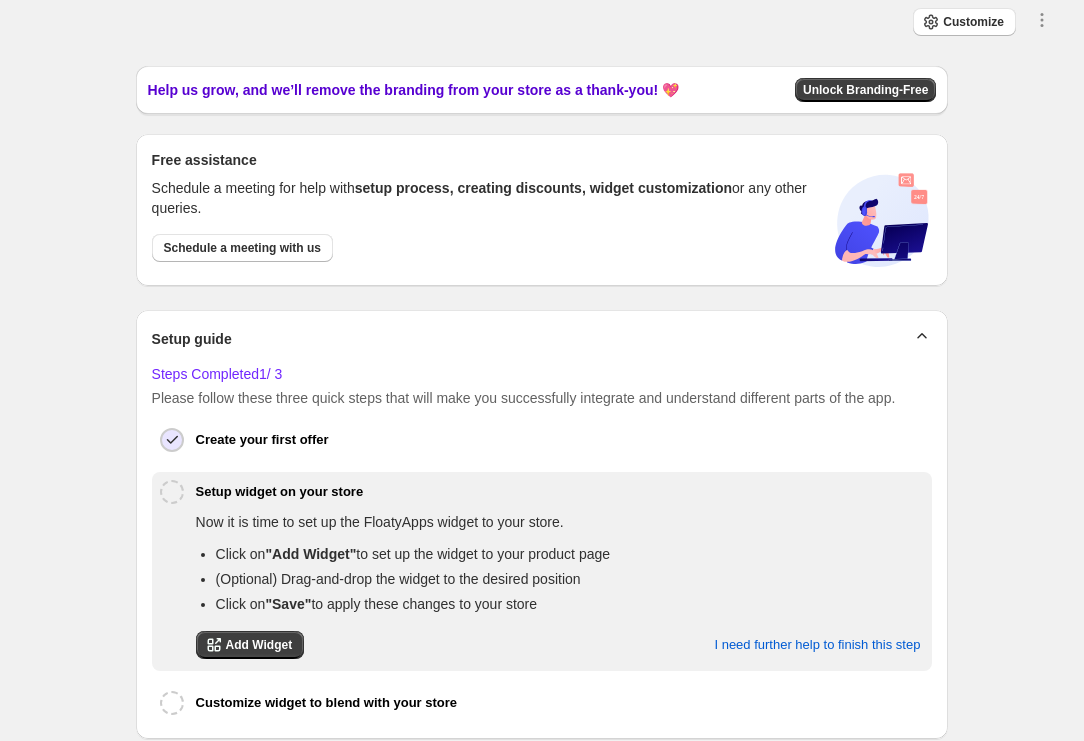 scroll, scrollTop: 0, scrollLeft: 0, axis: both 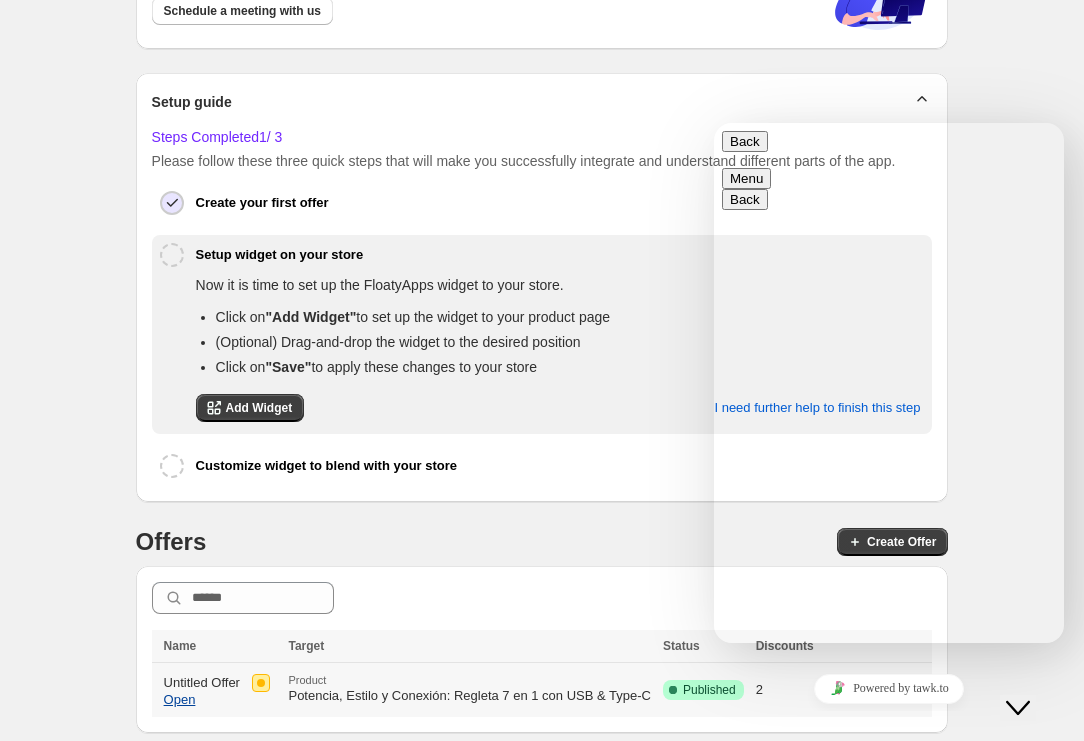 click on "Open" at bounding box center (180, 700) 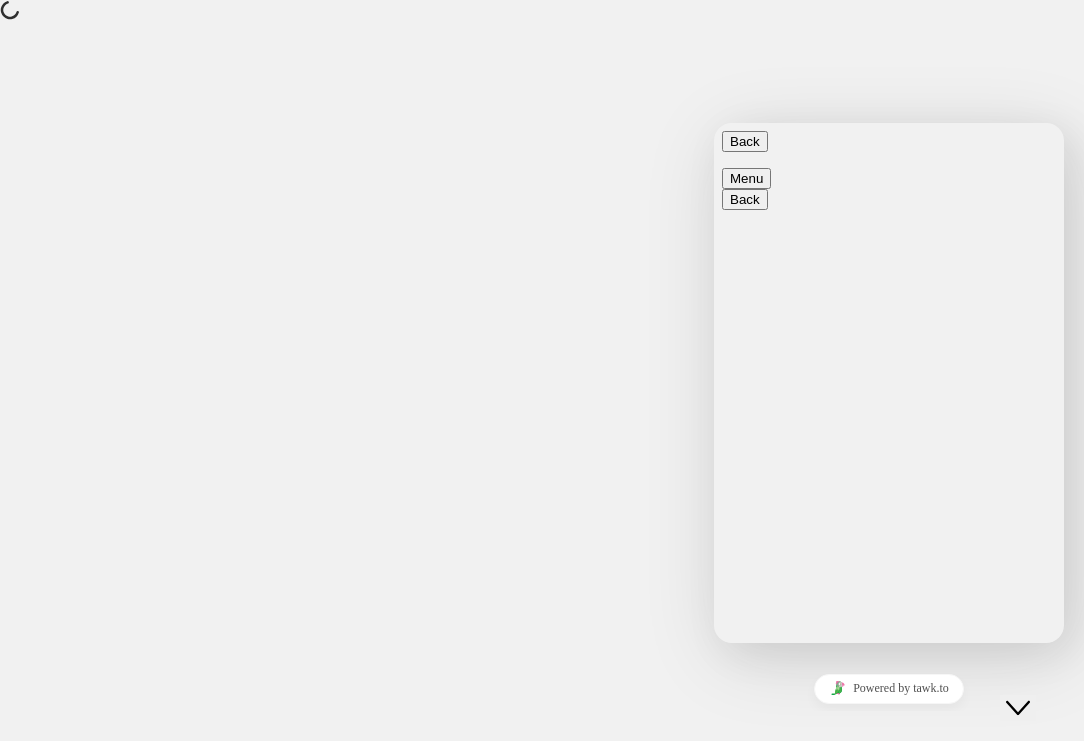 scroll, scrollTop: 0, scrollLeft: 0, axis: both 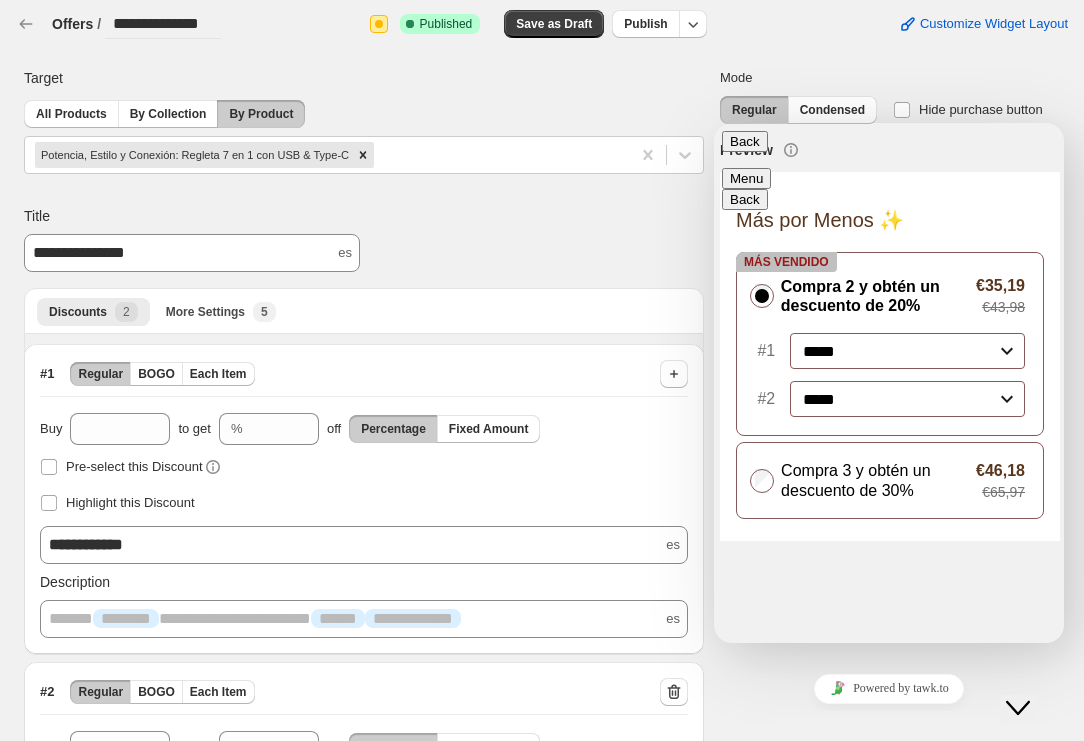 click on "Back" at bounding box center (745, 141) 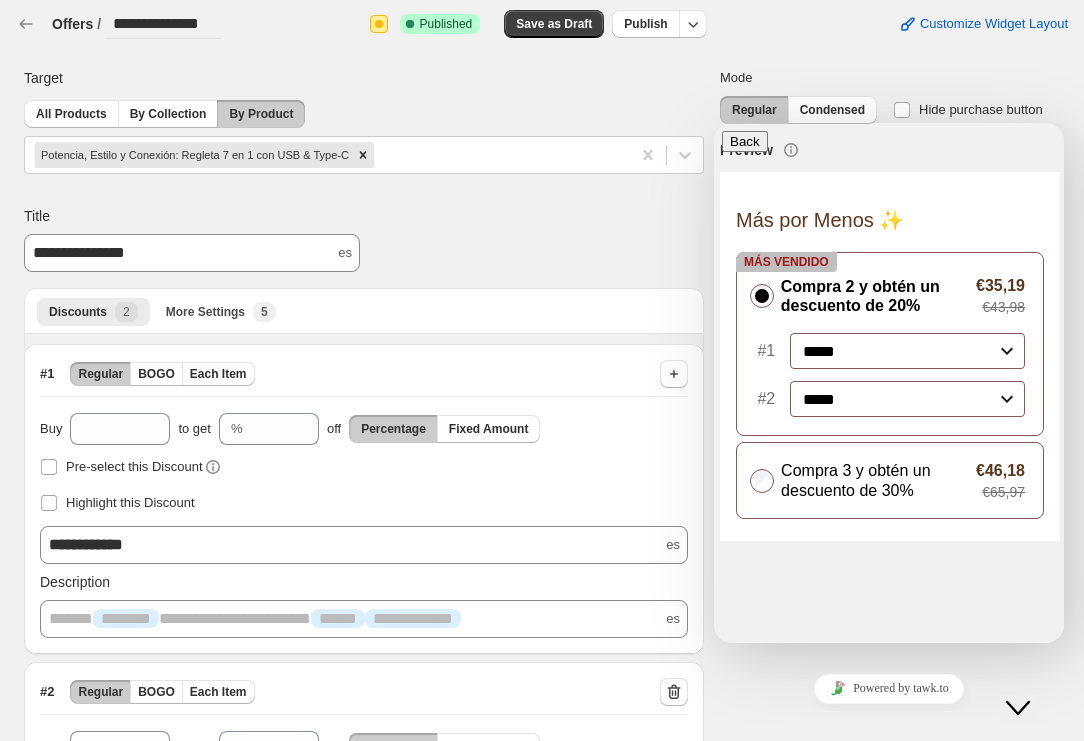 click on "Close Chat This icon closes the chat window." at bounding box center (1018, 708) 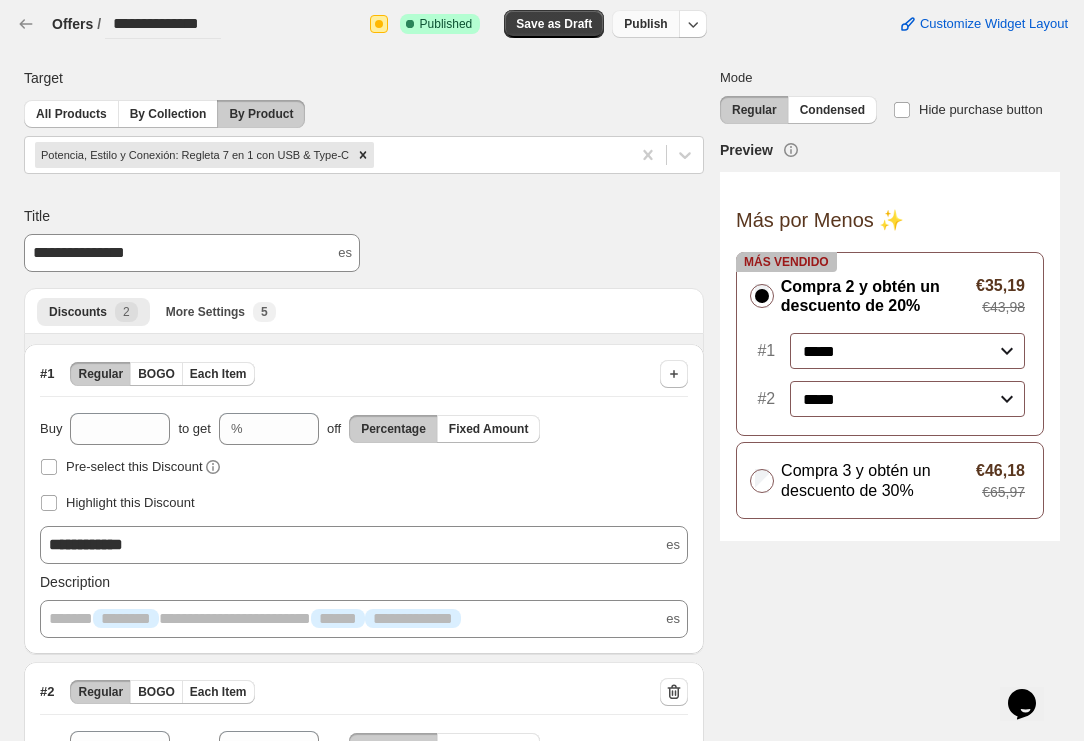 scroll, scrollTop: 0, scrollLeft: 0, axis: both 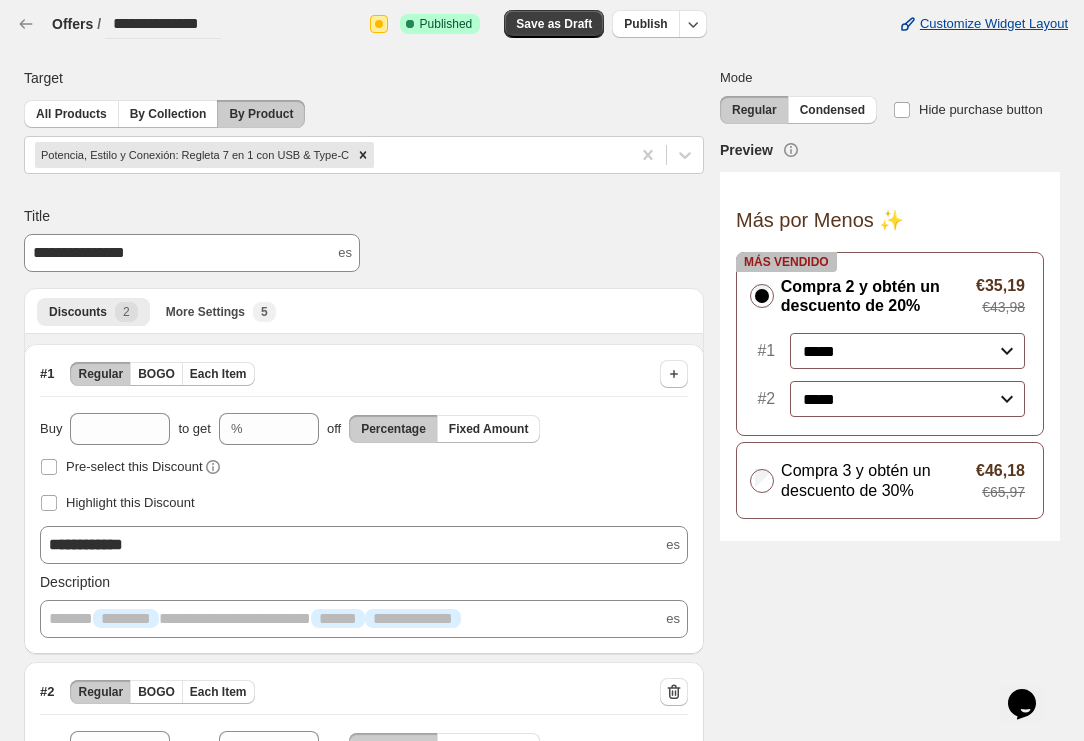 click on "Customize Widget Layout" at bounding box center (994, 24) 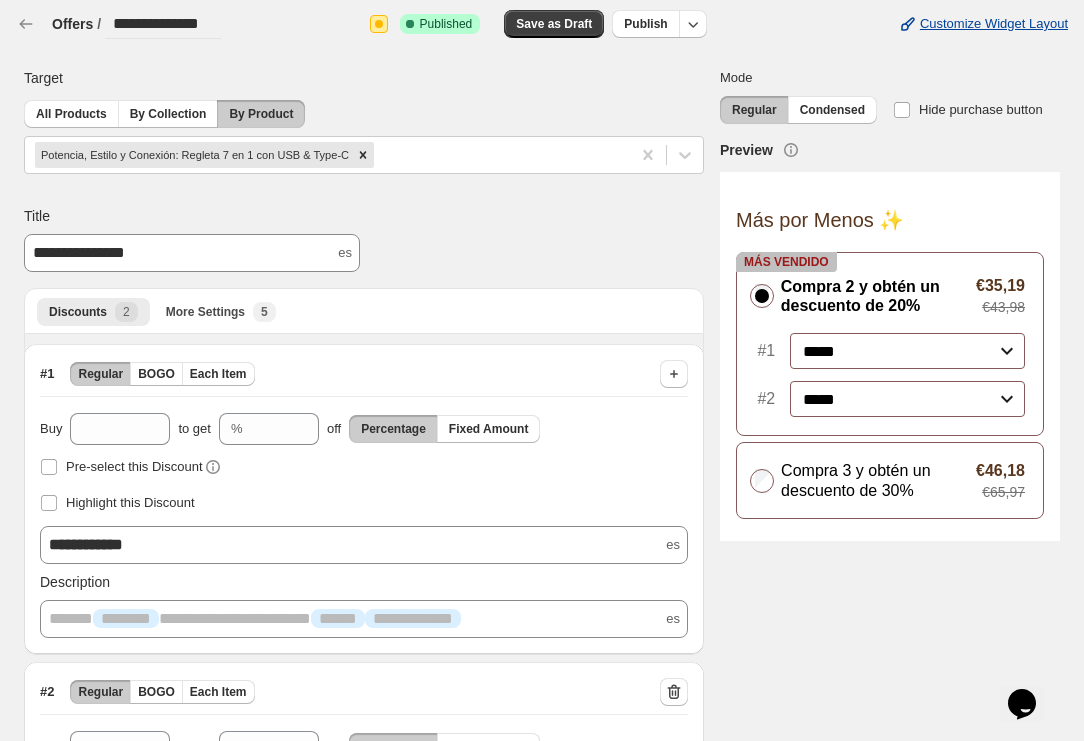 select on "**********" 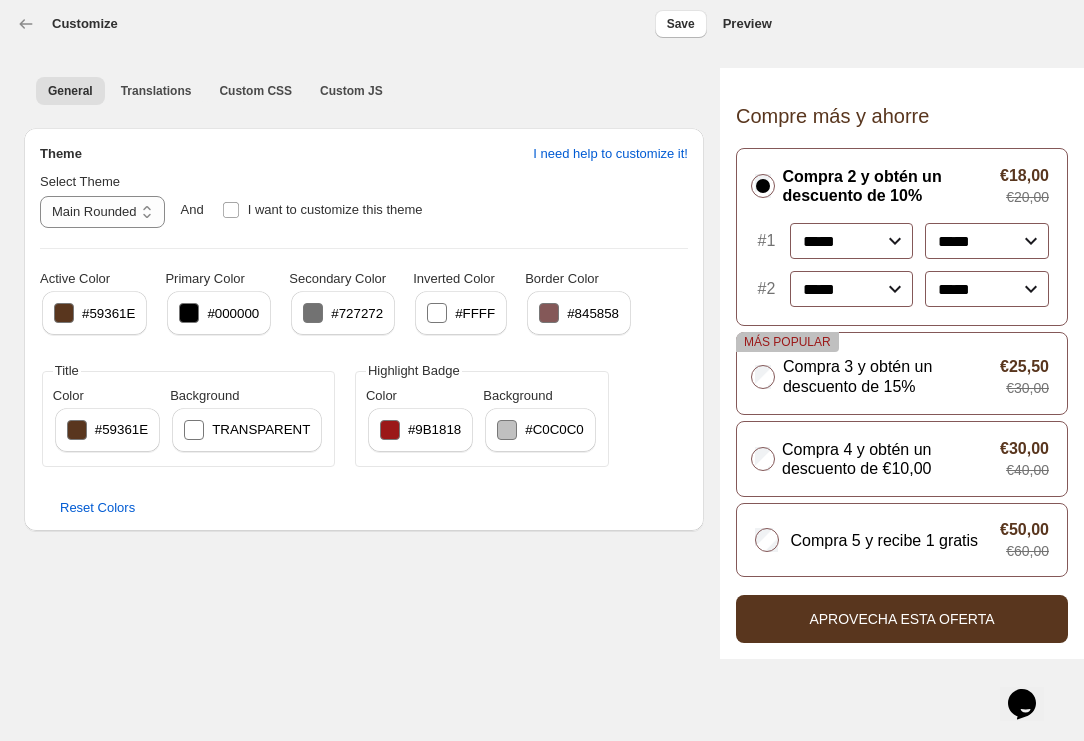 click at bounding box center (549, 313) 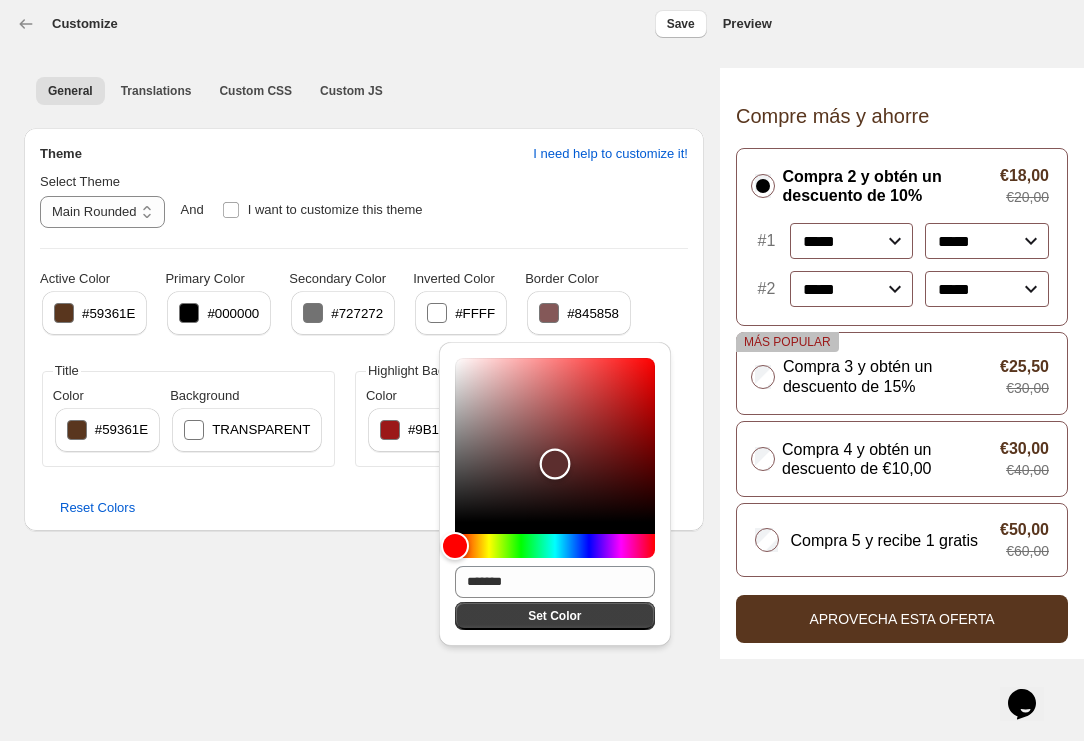 type on "*******" 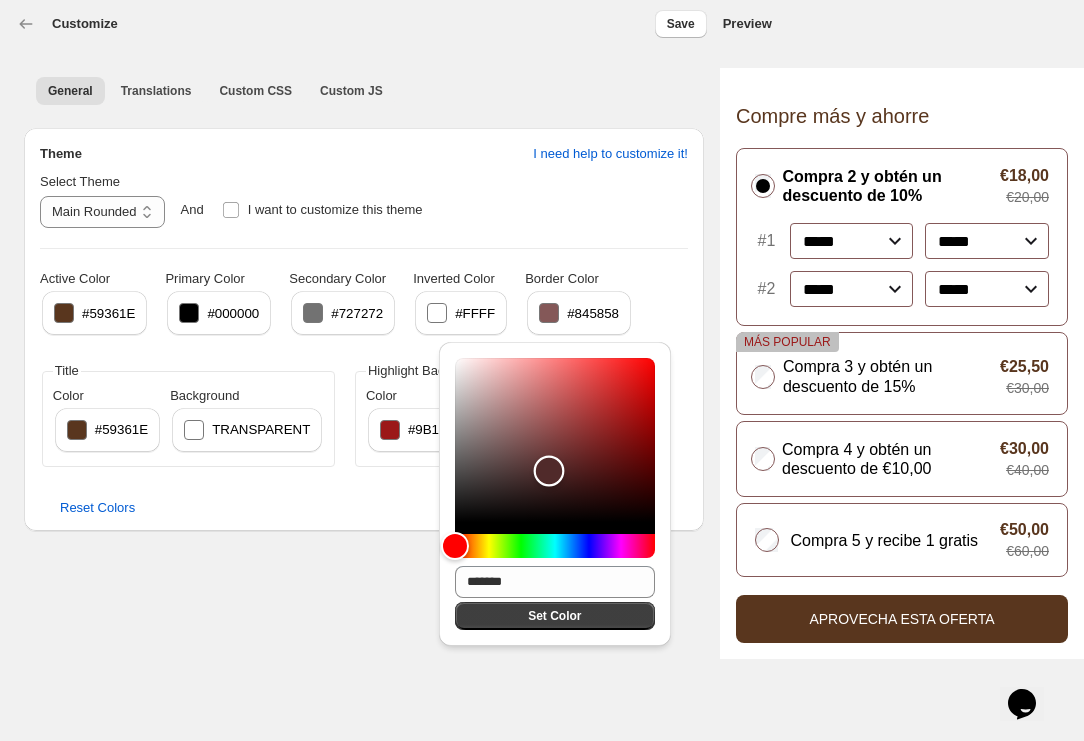 drag, startPoint x: 528, startPoint y: 443, endPoint x: 549, endPoint y: 471, distance: 35 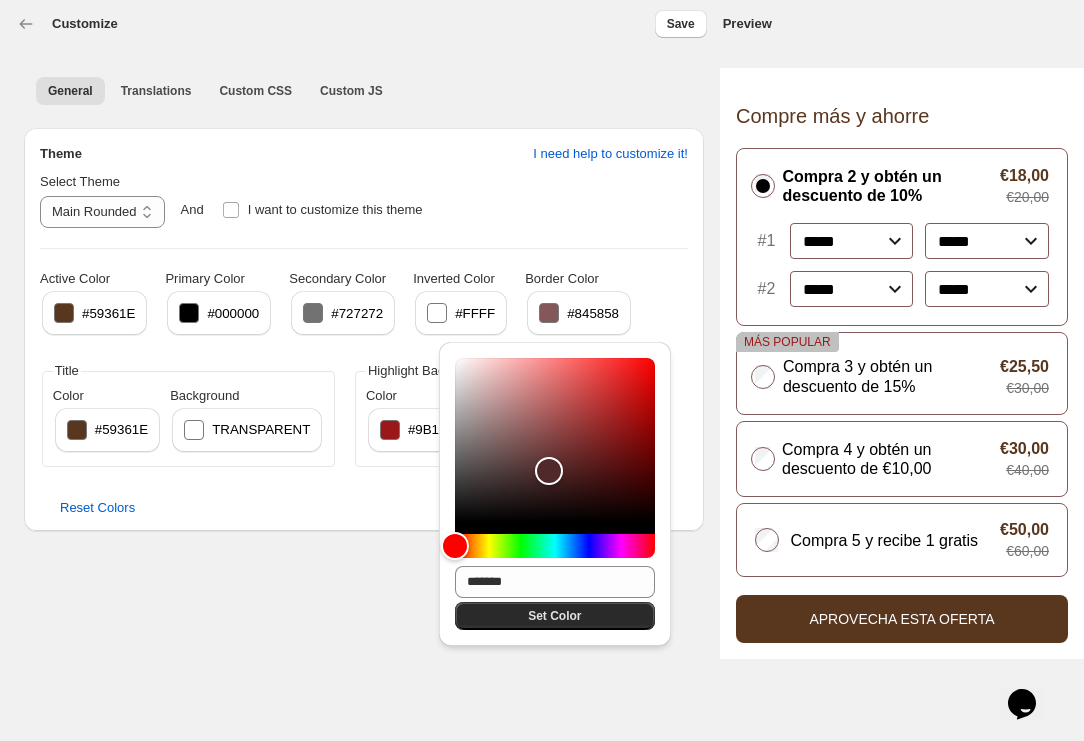 click on "Set Color" at bounding box center (554, 616) 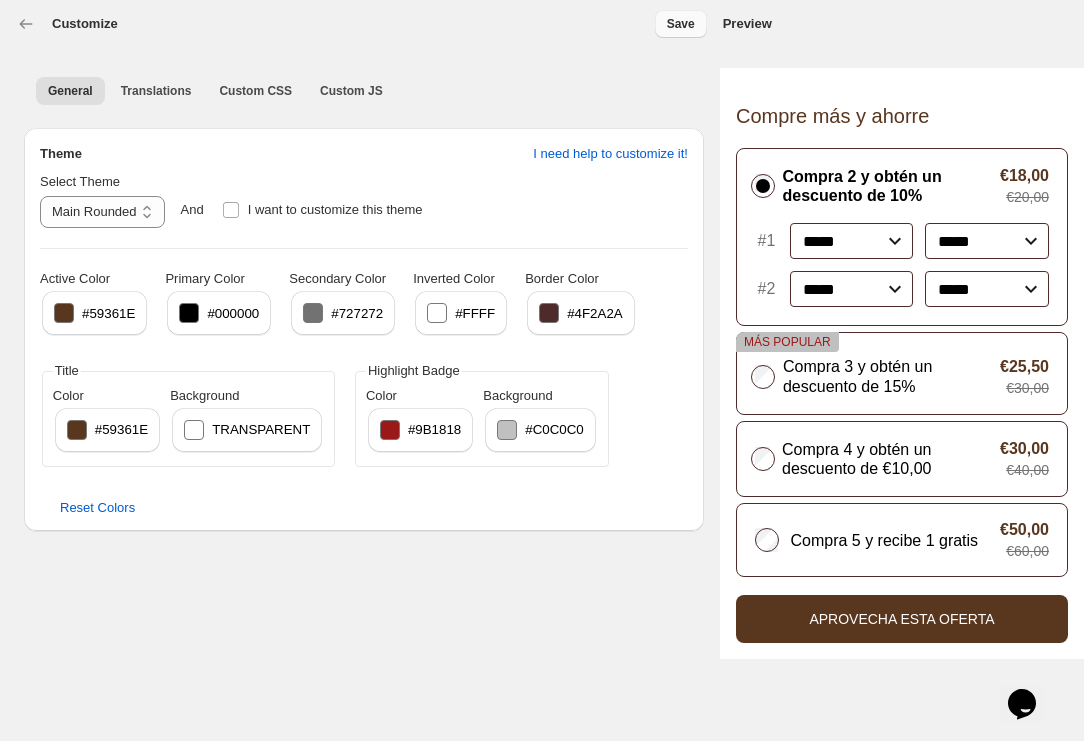 click on "Save" at bounding box center [681, 24] 